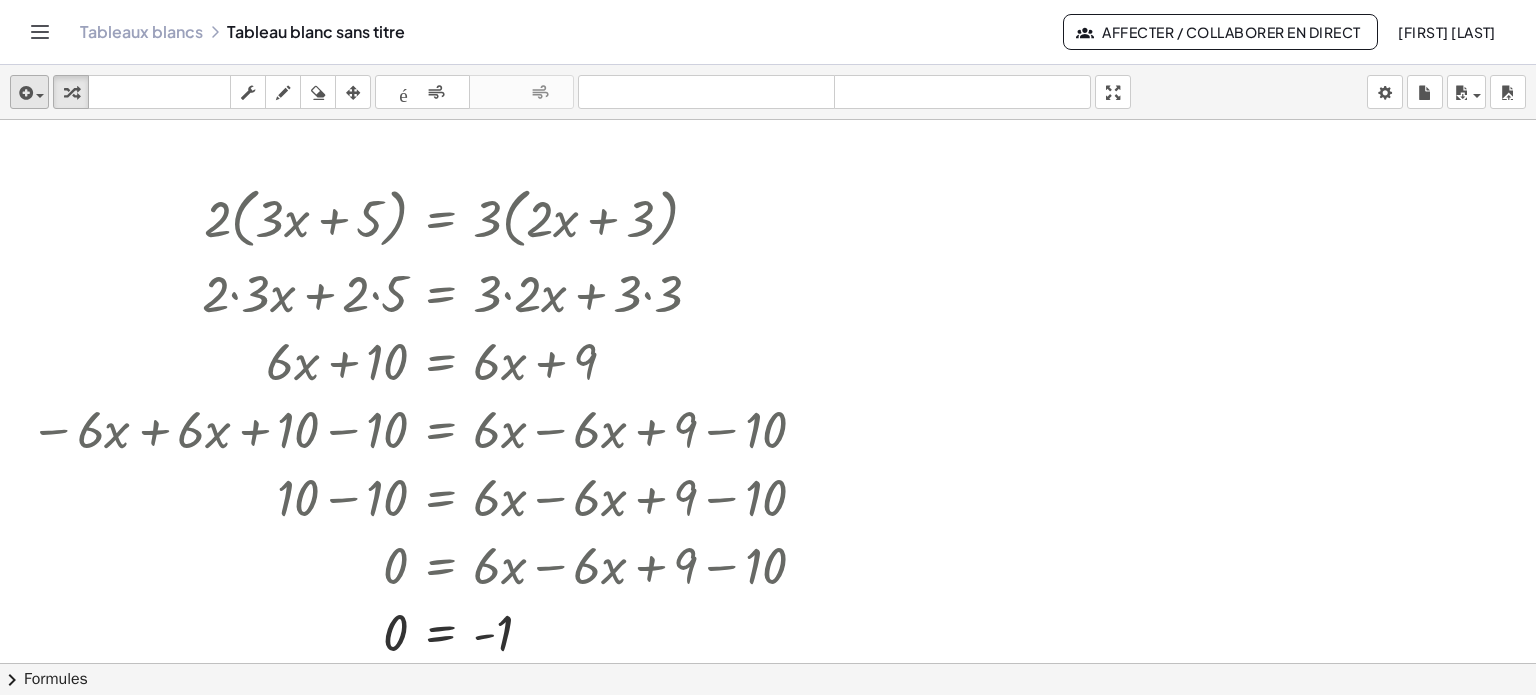 scroll, scrollTop: 0, scrollLeft: 0, axis: both 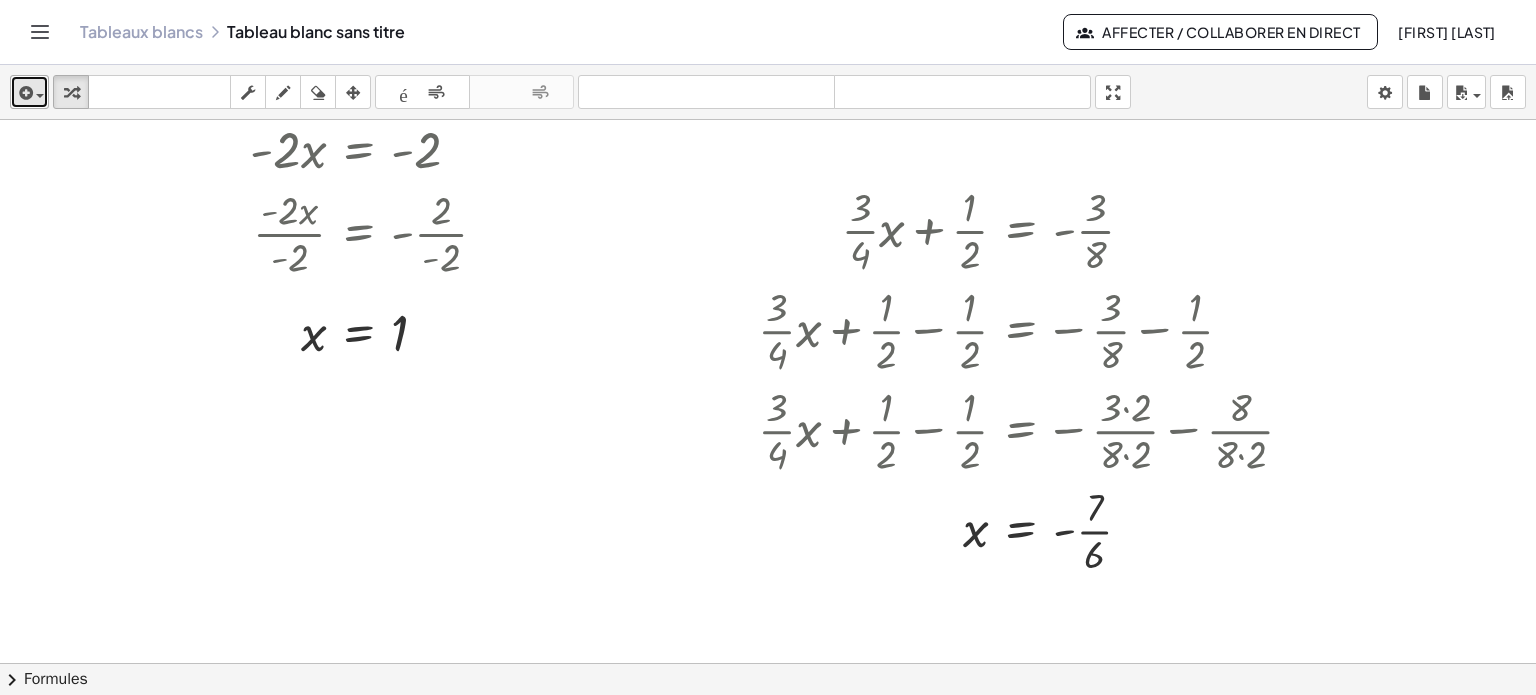 click at bounding box center (24, 93) 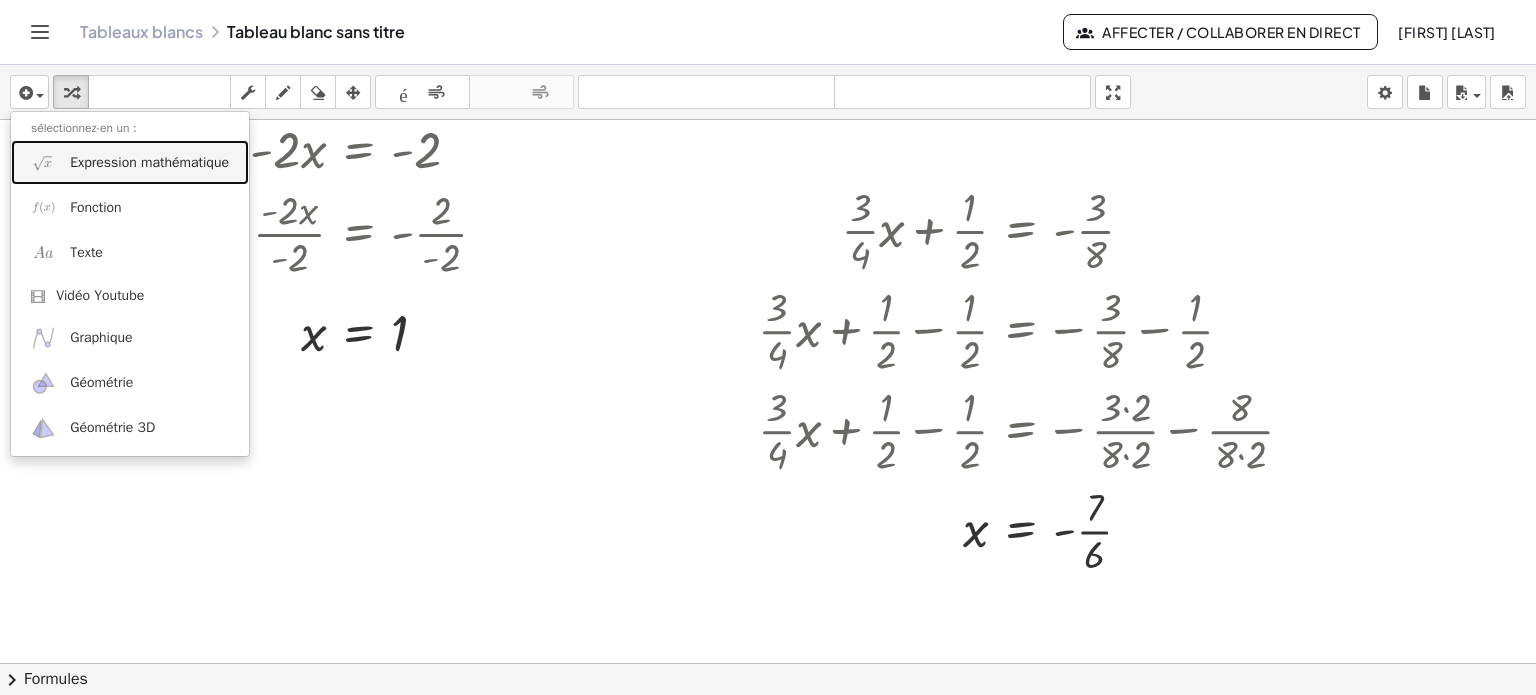 click on "Expression mathématique" at bounding box center [130, 162] 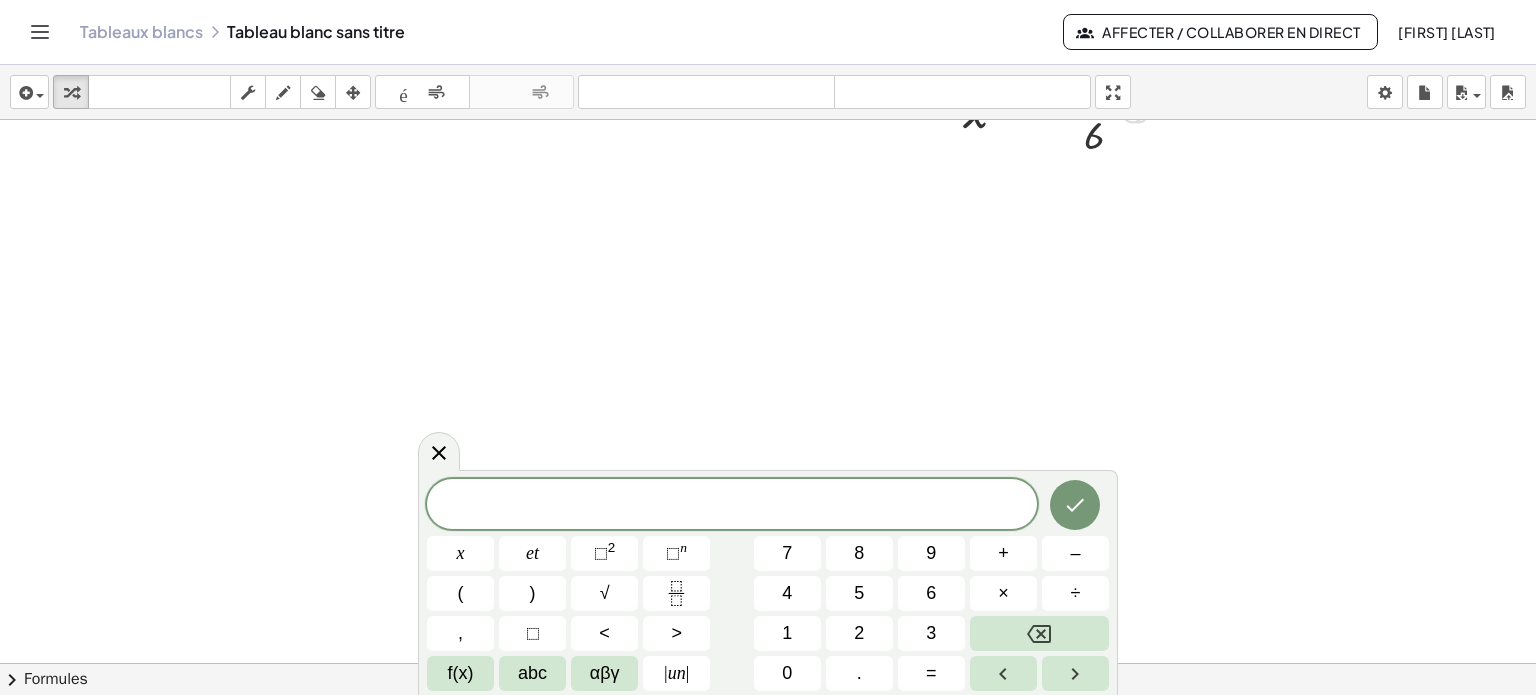 scroll, scrollTop: 1512, scrollLeft: 106, axis: both 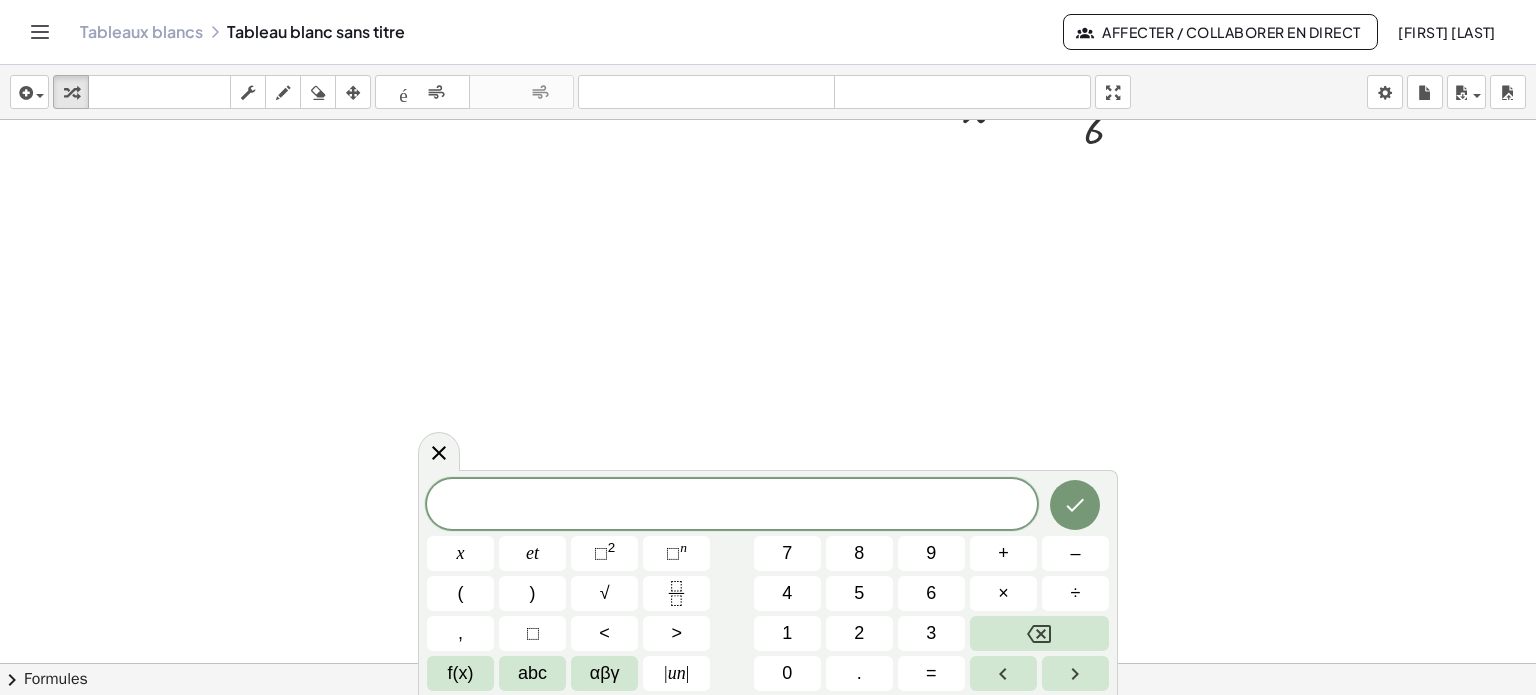 drag, startPoint x: 756, startPoint y: 460, endPoint x: 760, endPoint y: 445, distance: 15.524175 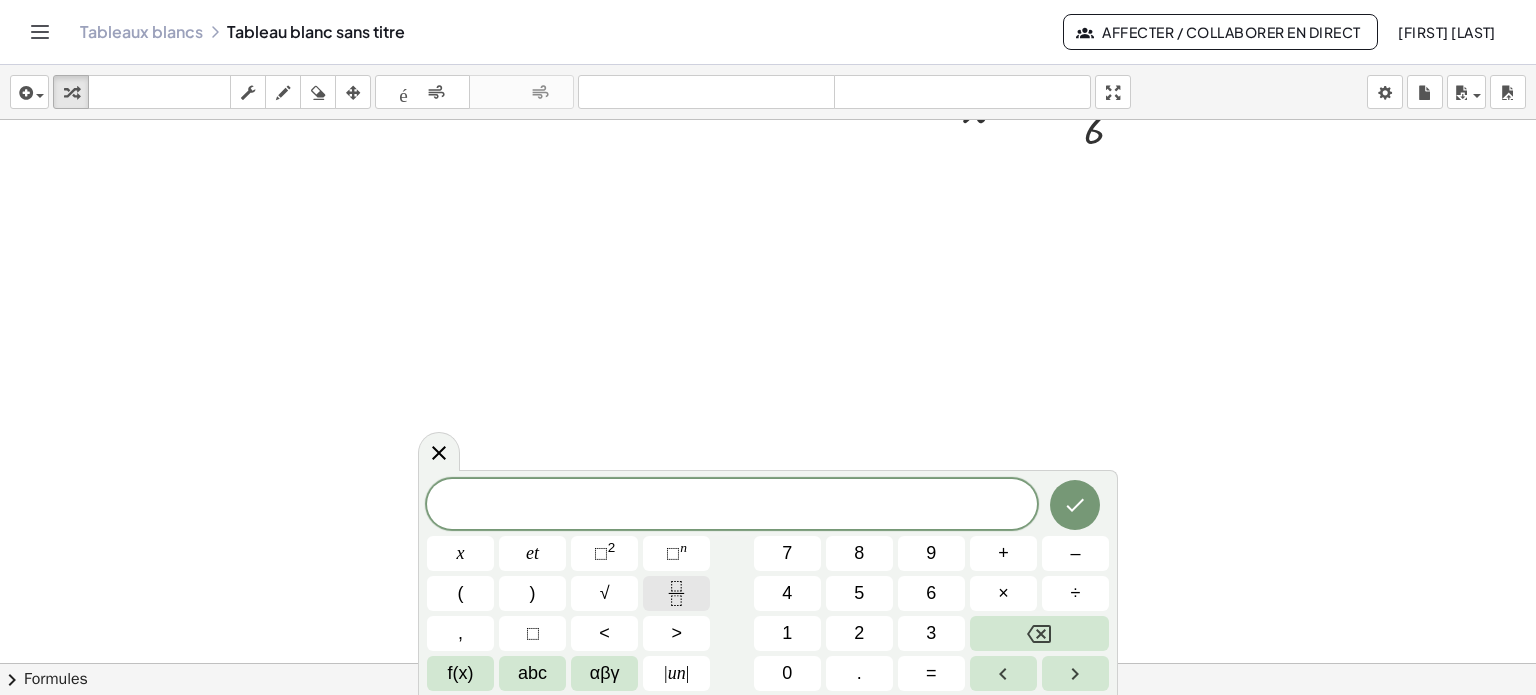 click 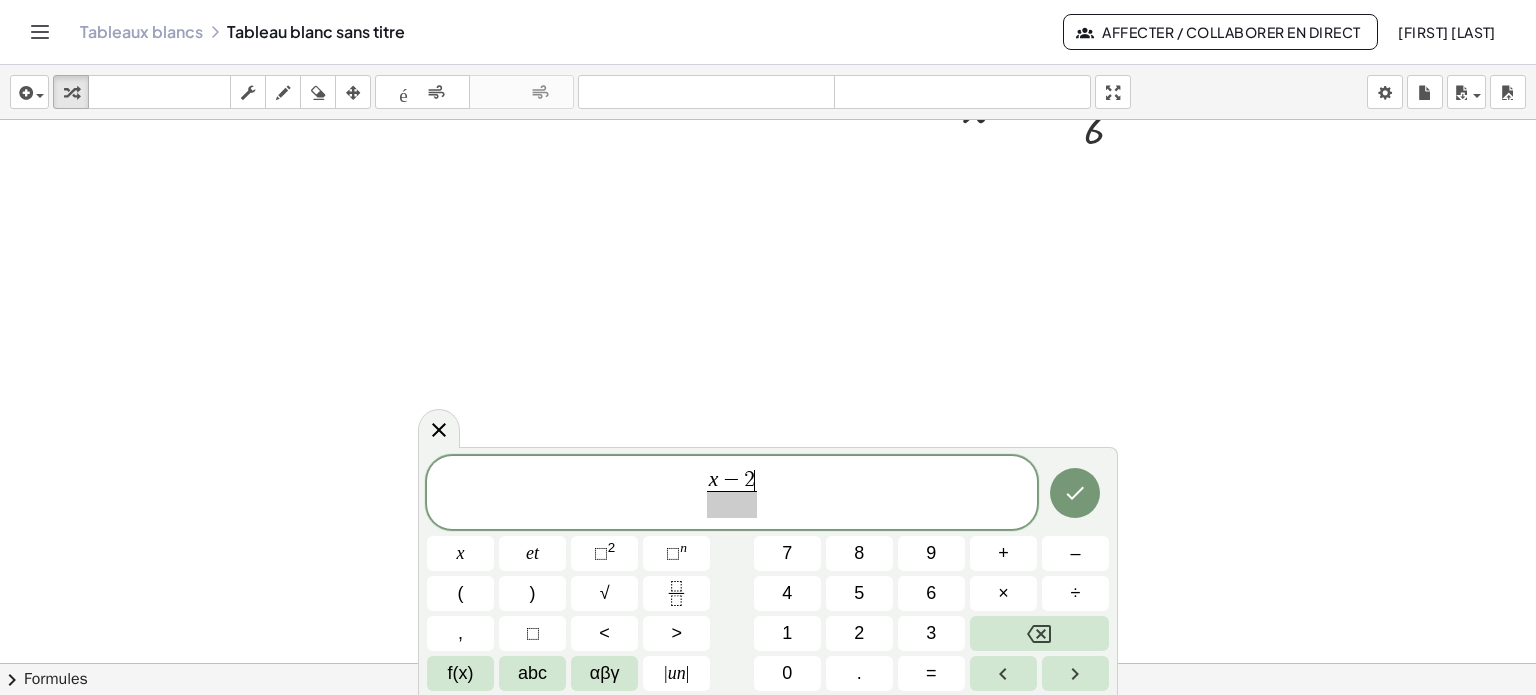 click at bounding box center (732, 504) 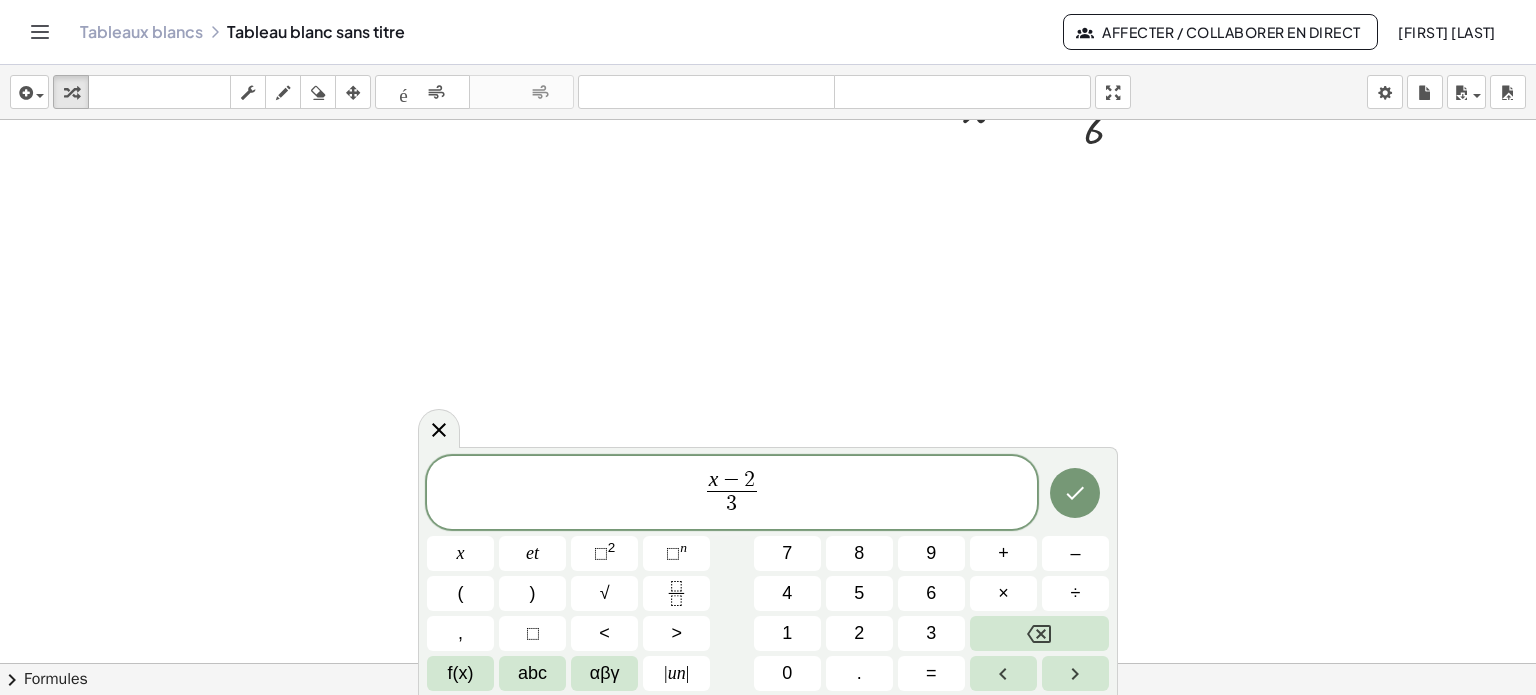 click on "x − 2 3 ​ ​" at bounding box center (732, 494) 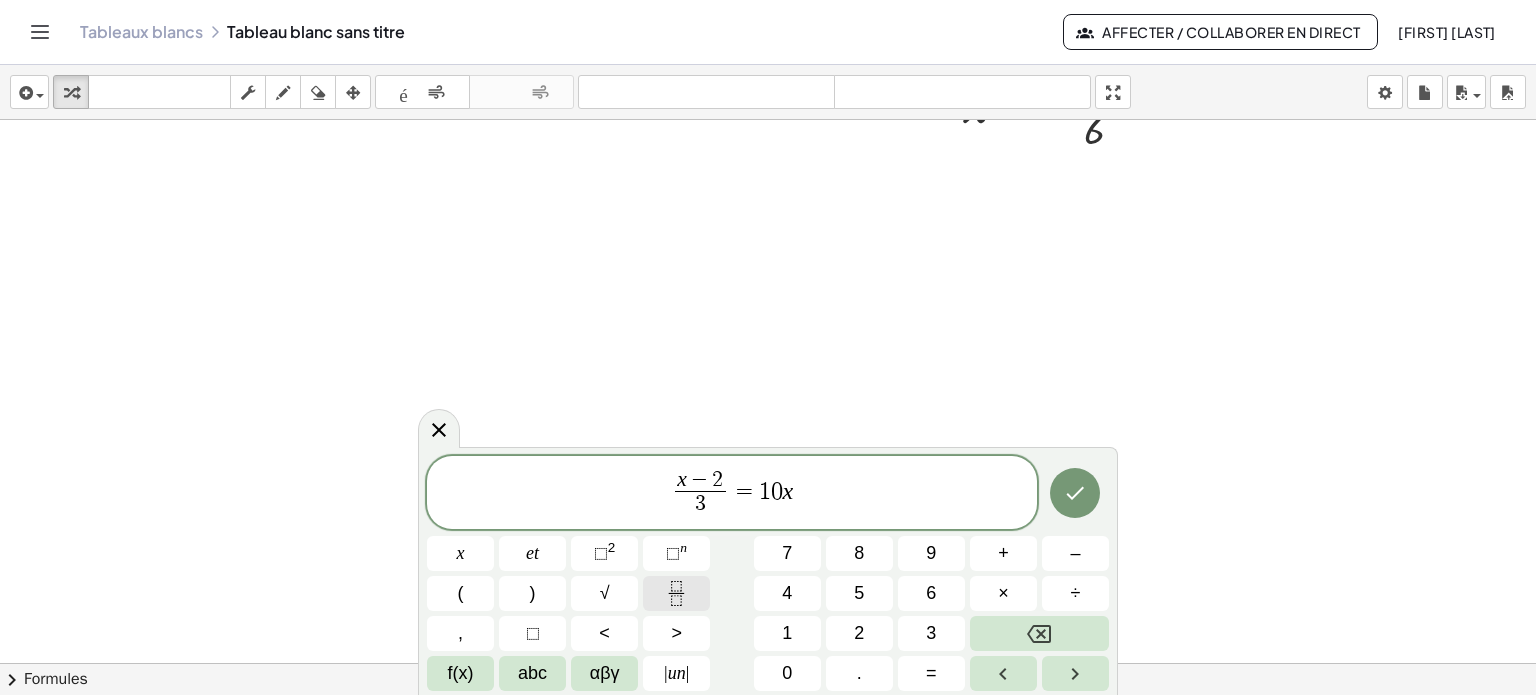 click 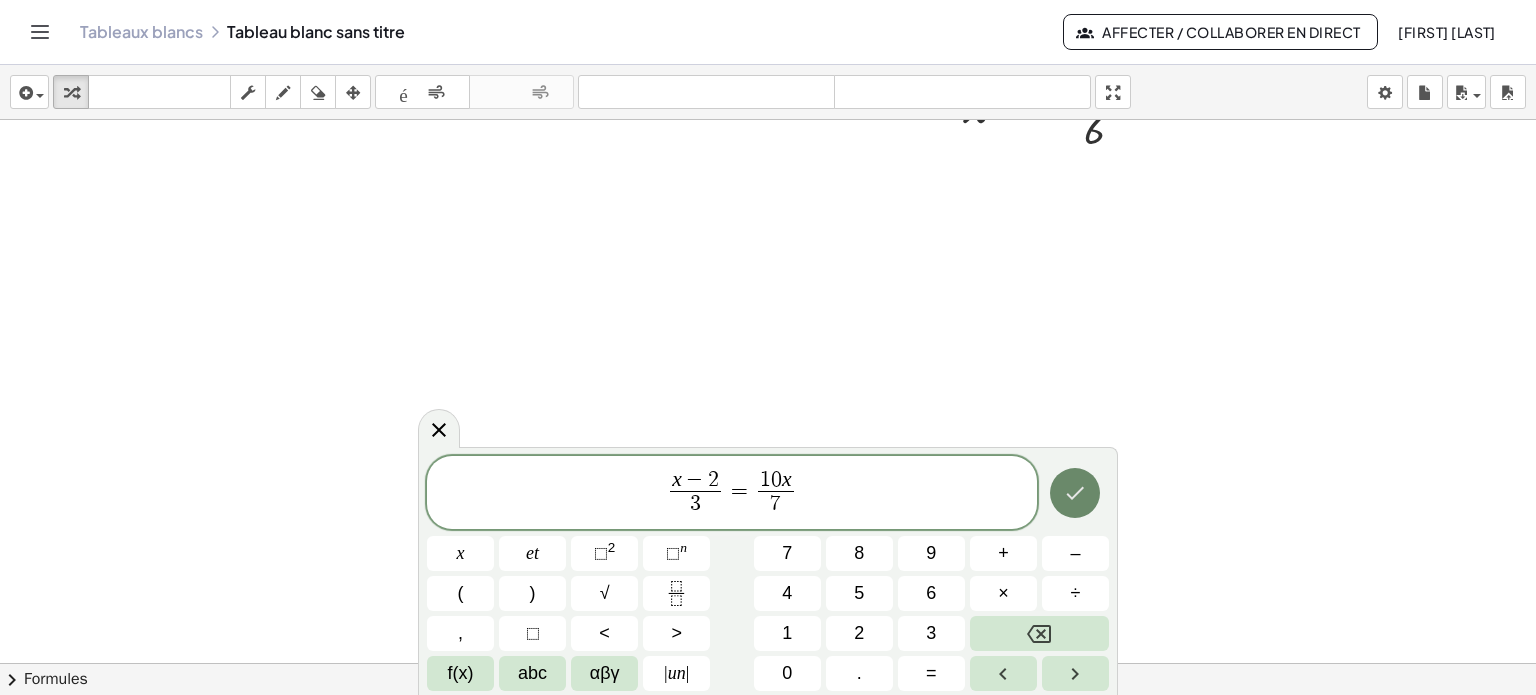 click 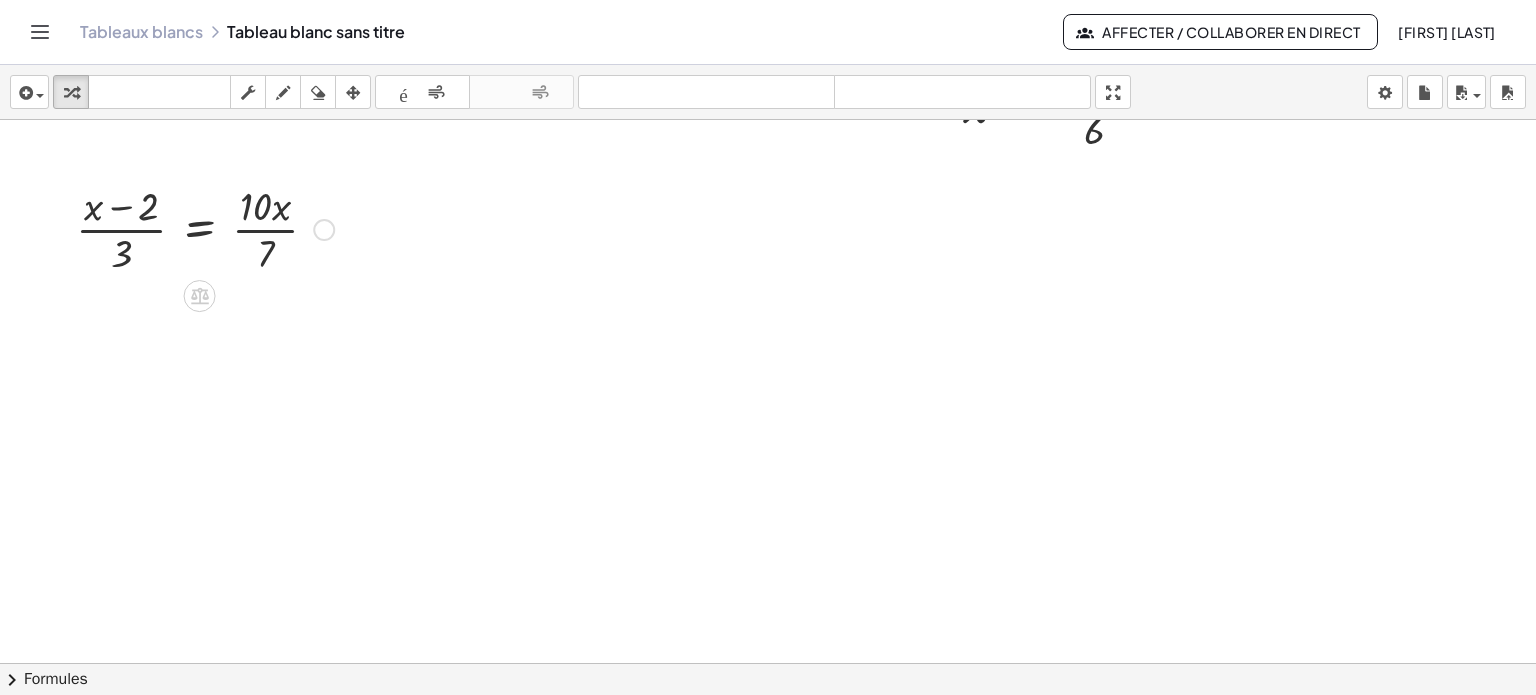 click at bounding box center (205, 228) 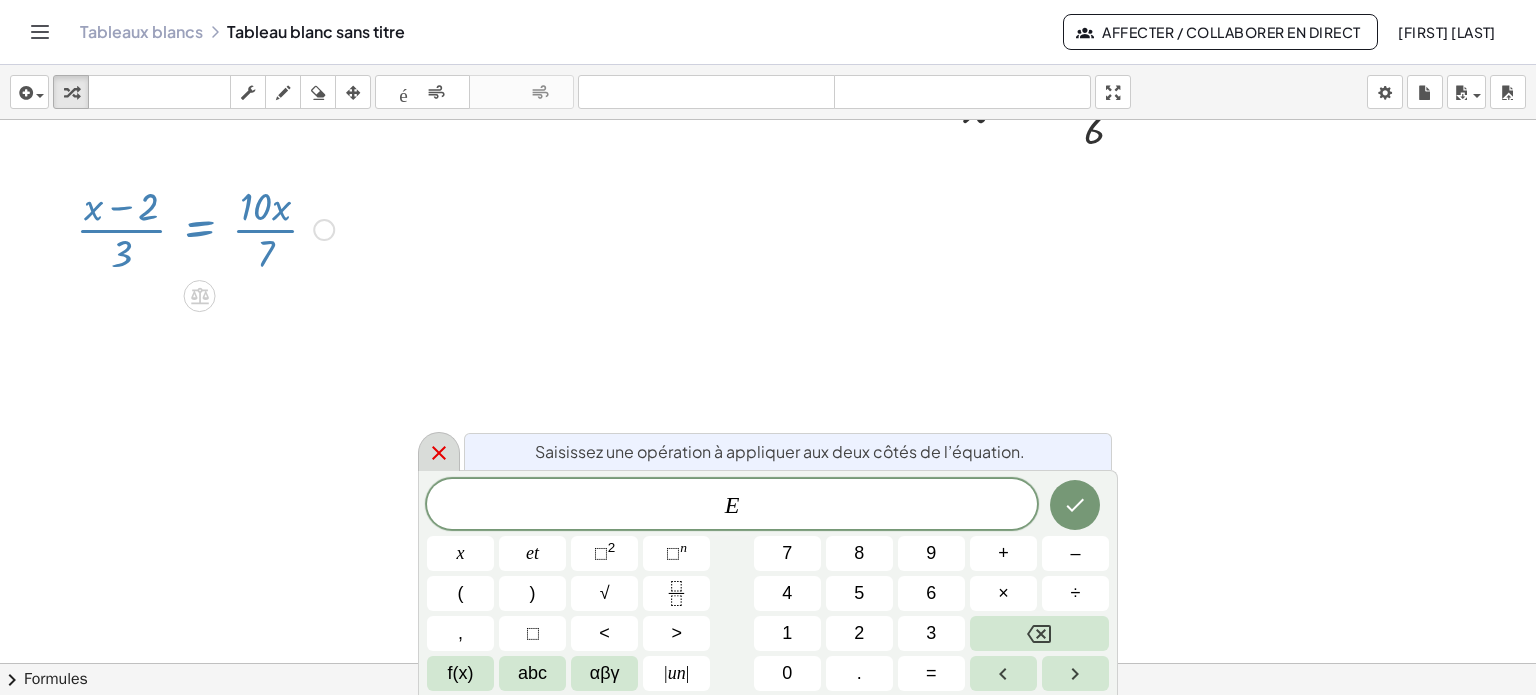 click 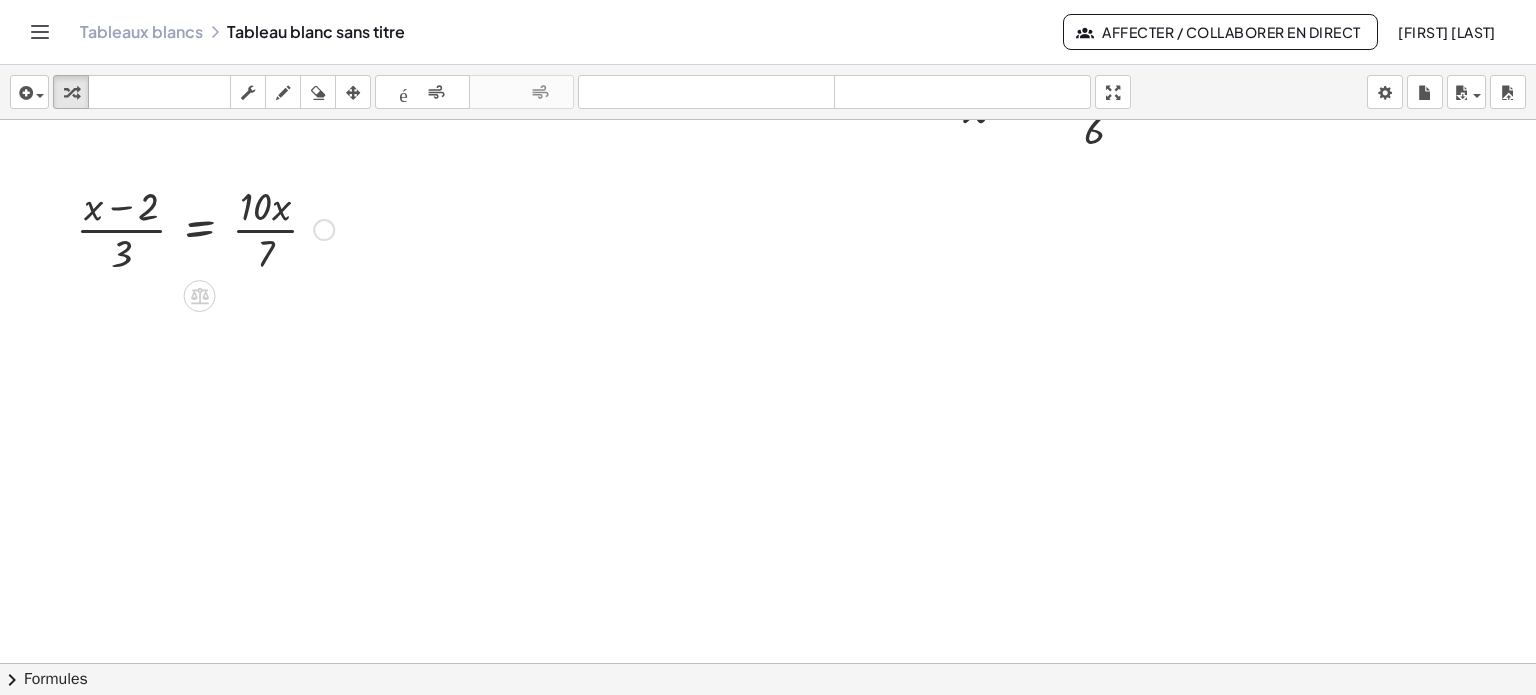 click at bounding box center (205, 228) 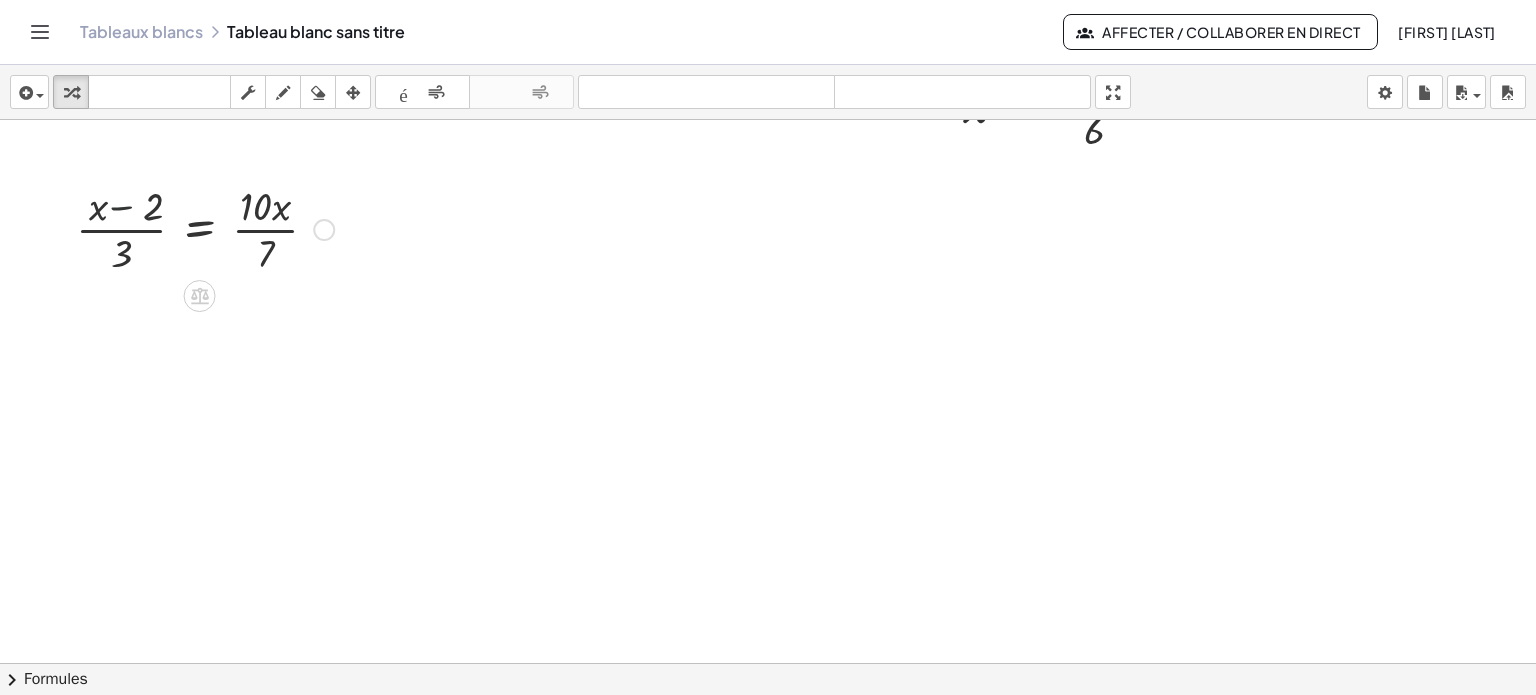 click at bounding box center [205, 228] 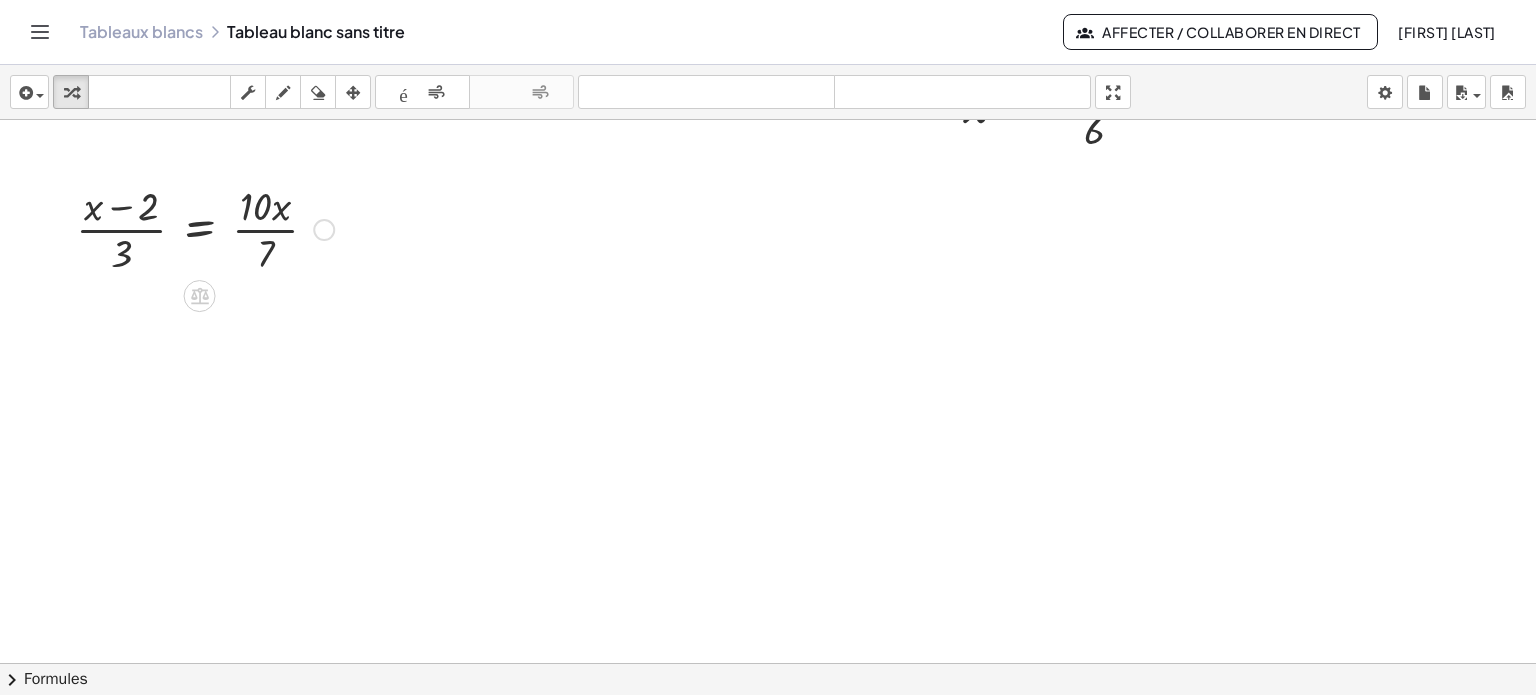 click at bounding box center (205, 228) 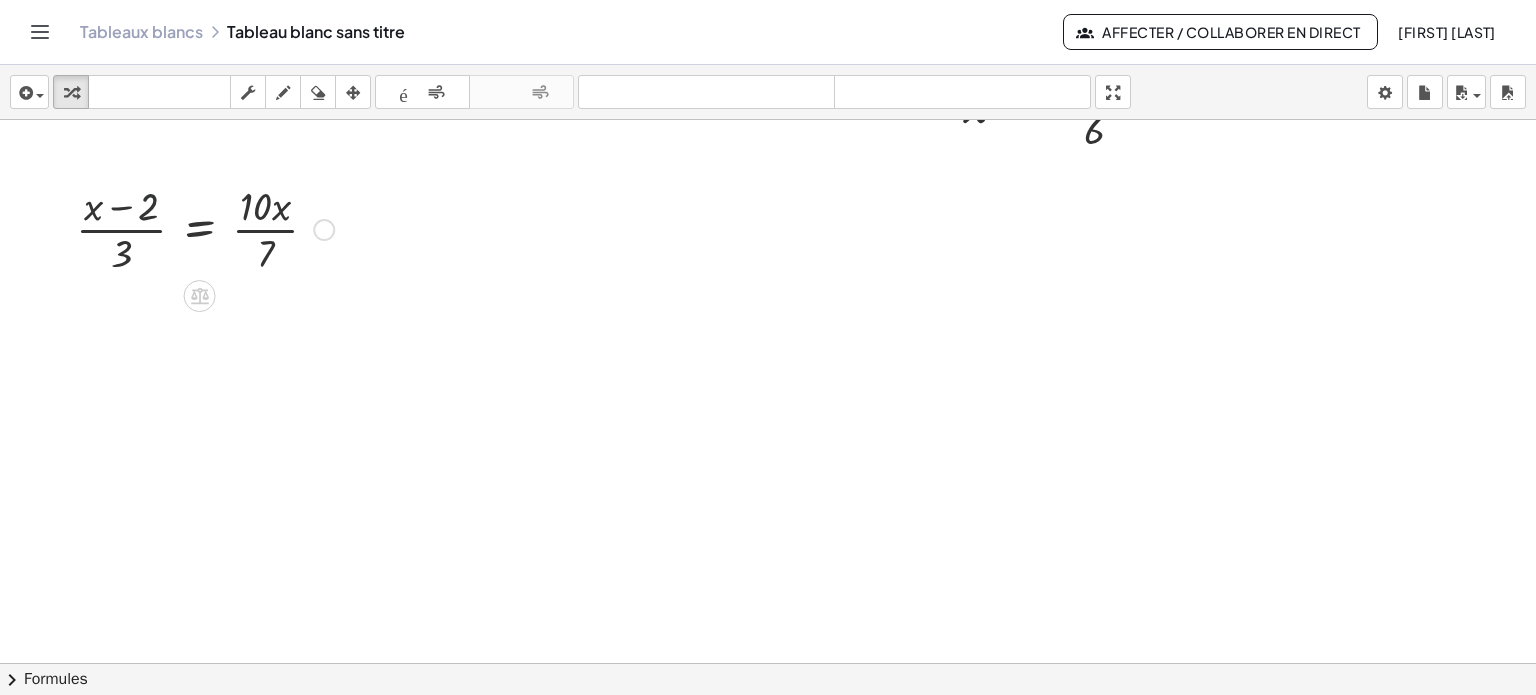 click at bounding box center (205, 228) 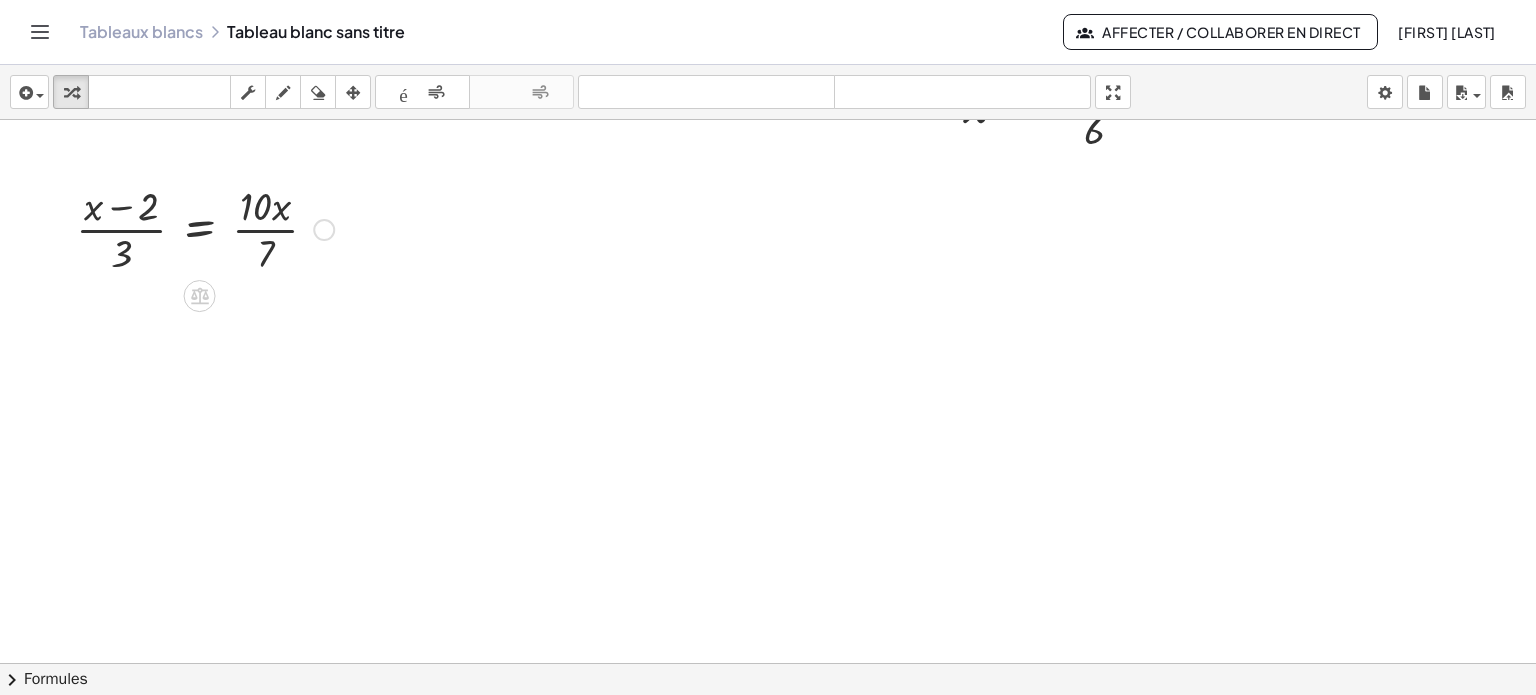 click at bounding box center (205, 228) 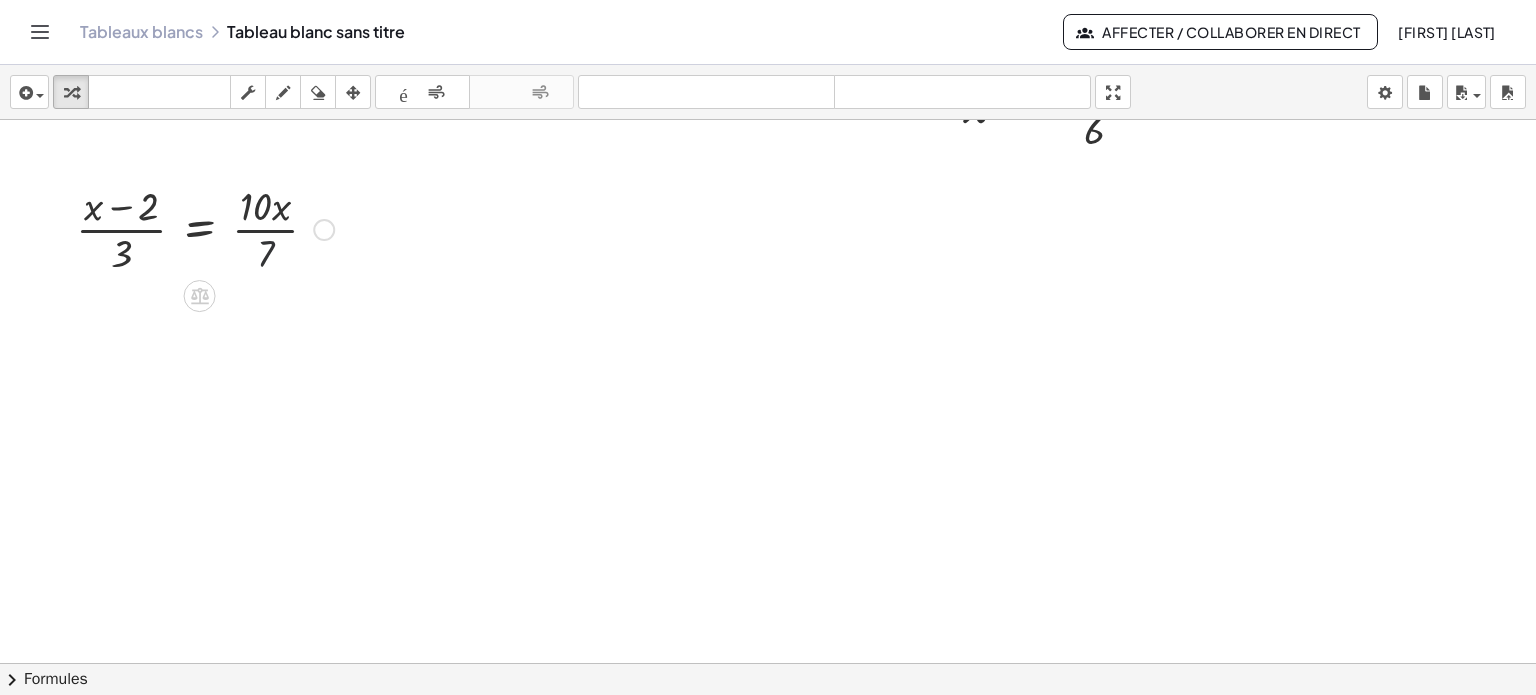 click at bounding box center [205, 228] 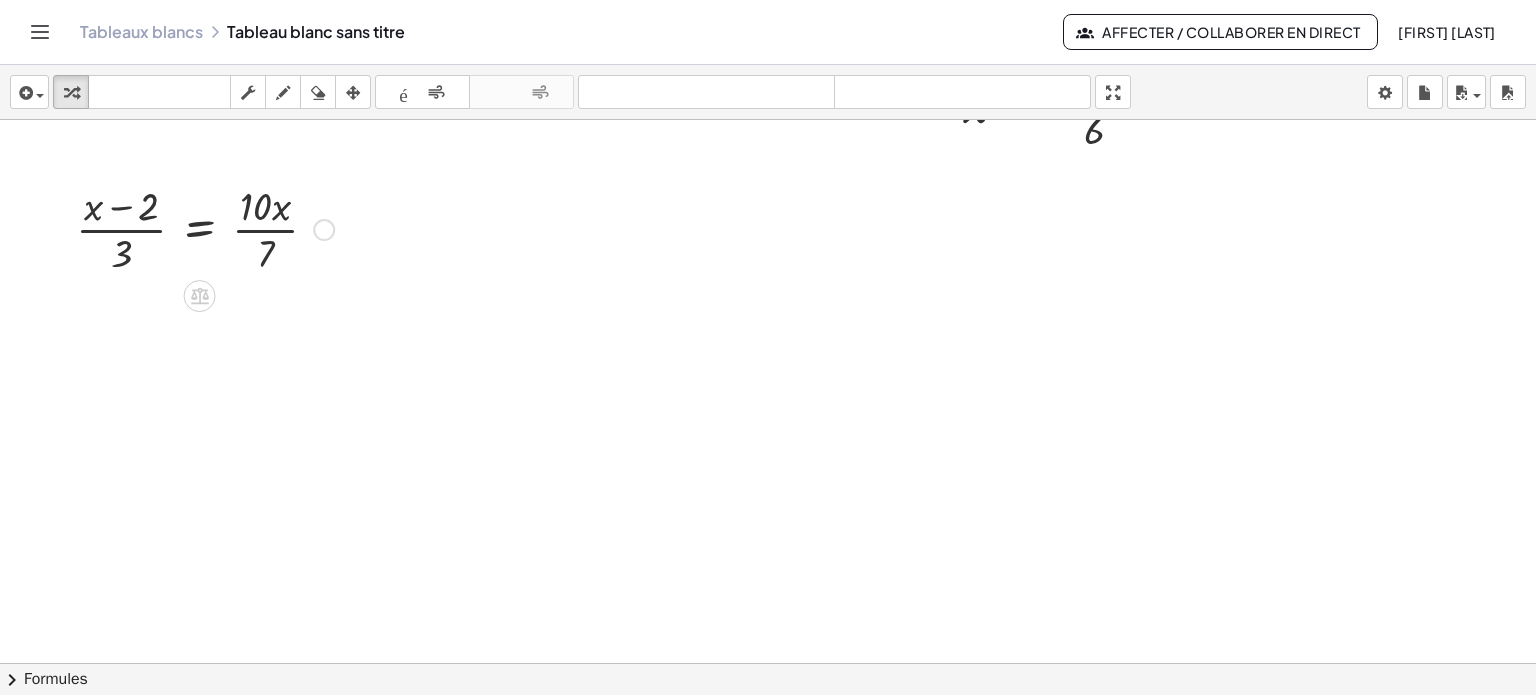 click at bounding box center (205, 228) 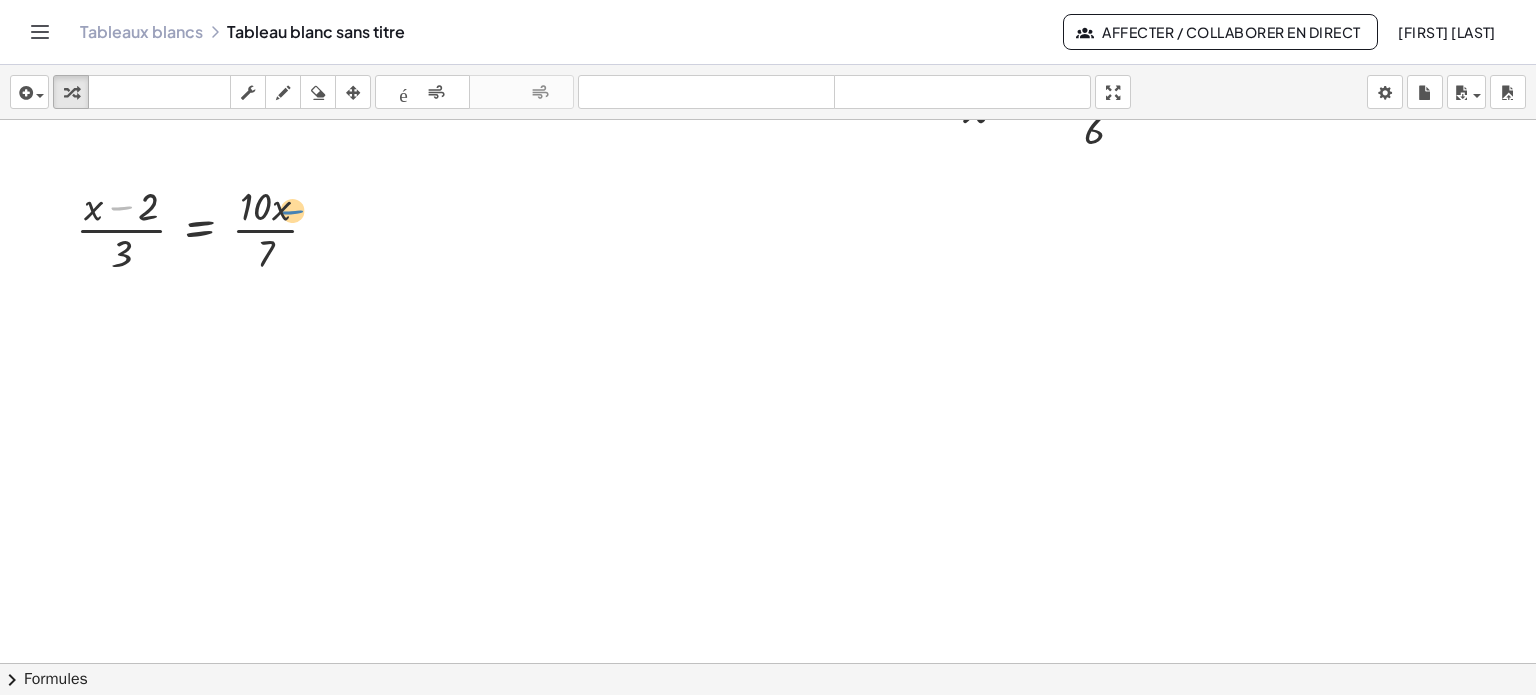 drag, startPoint x: 120, startPoint y: 211, endPoint x: 141, endPoint y: 212, distance: 21.023796 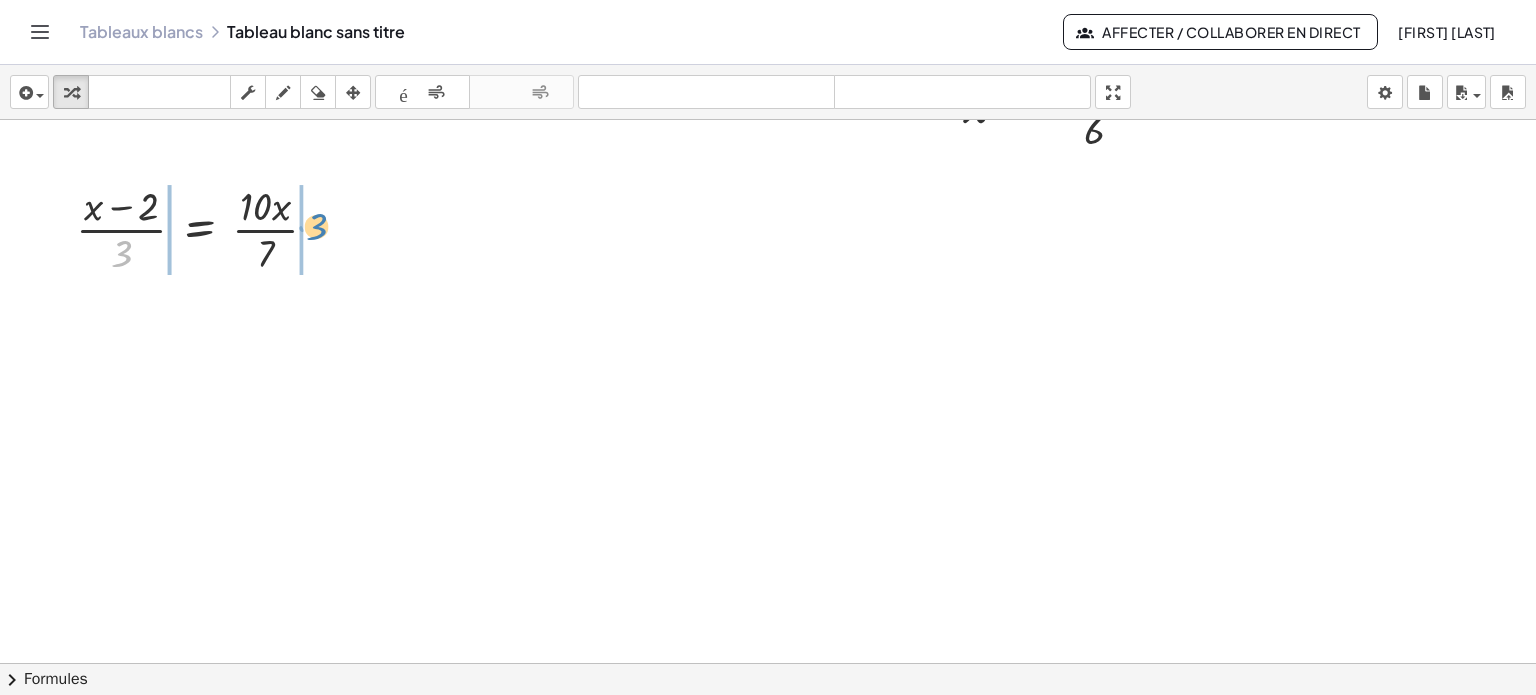 drag, startPoint x: 122, startPoint y: 249, endPoint x: 329, endPoint y: 215, distance: 209.77368 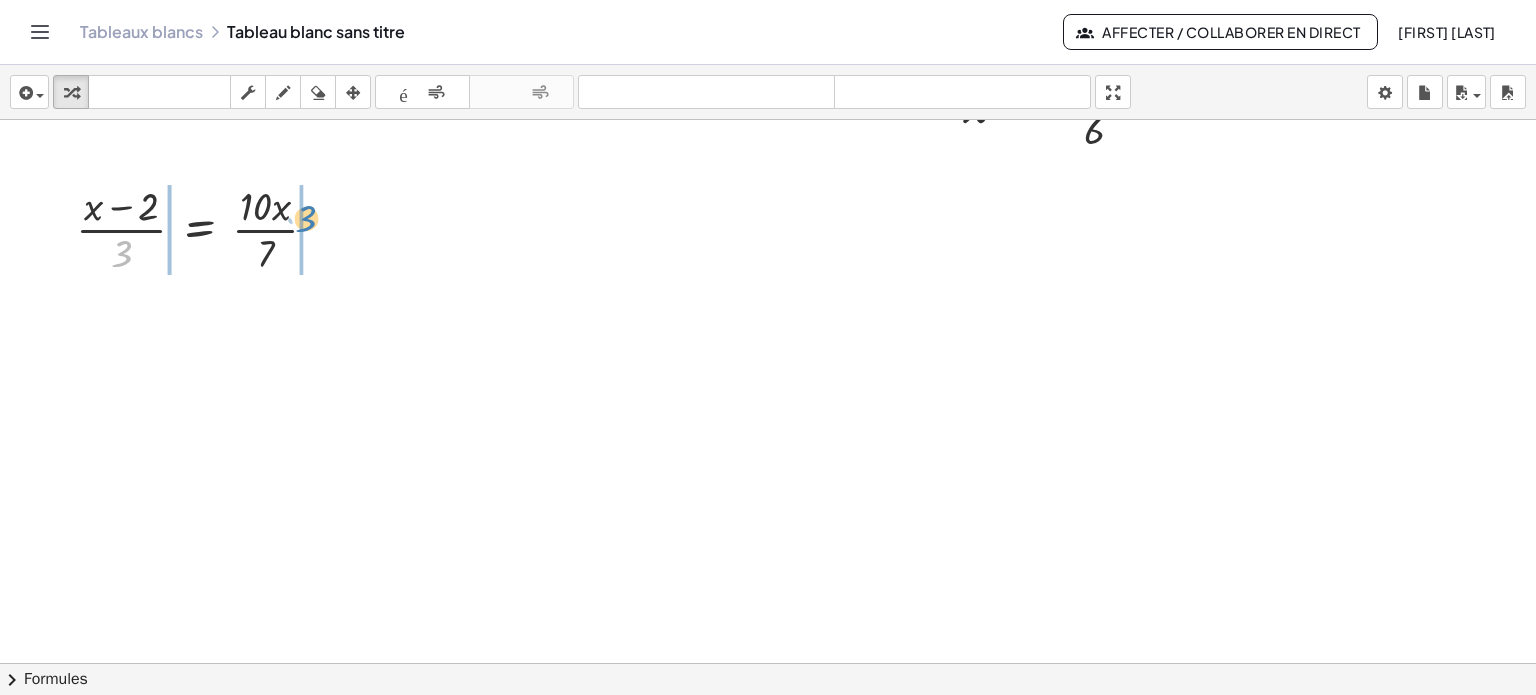 drag, startPoint x: 264, startPoint y: 232, endPoint x: 304, endPoint y: 220, distance: 41.761227 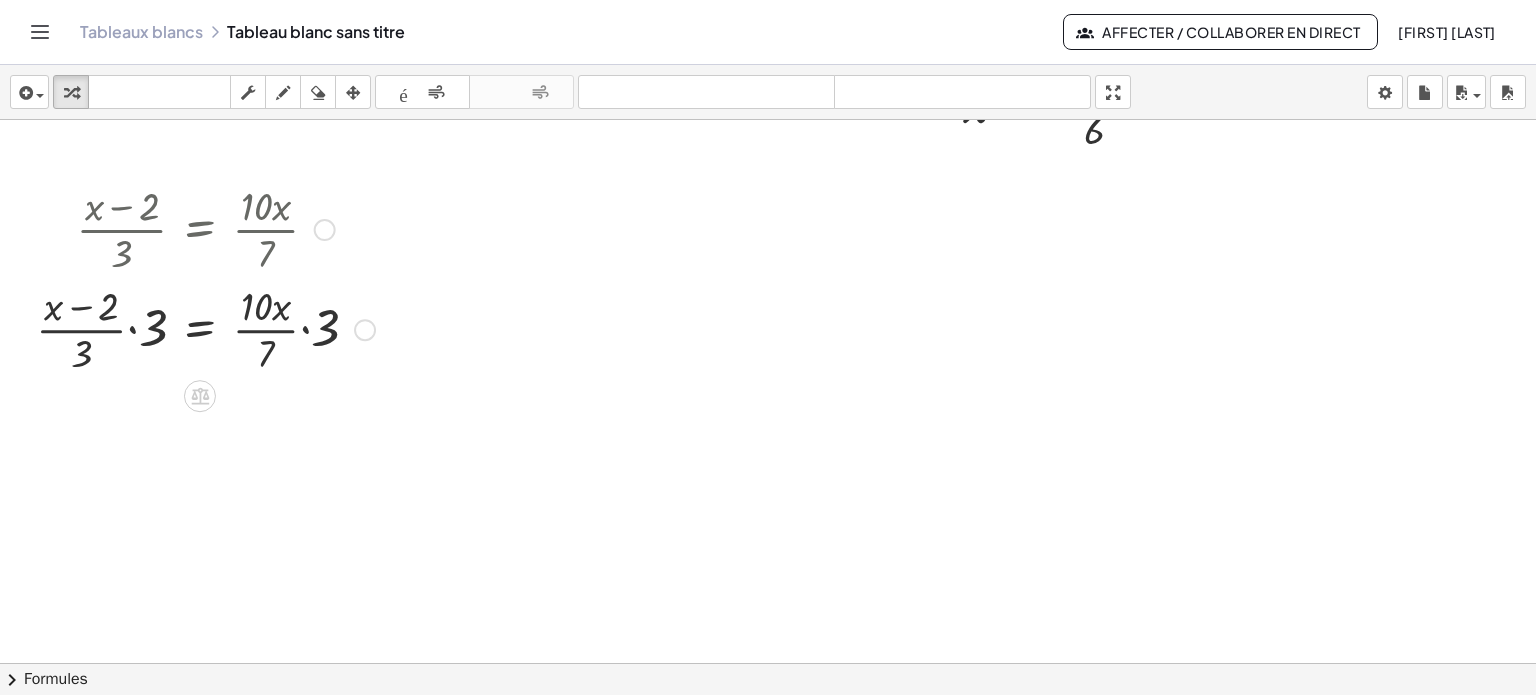 click at bounding box center [205, 328] 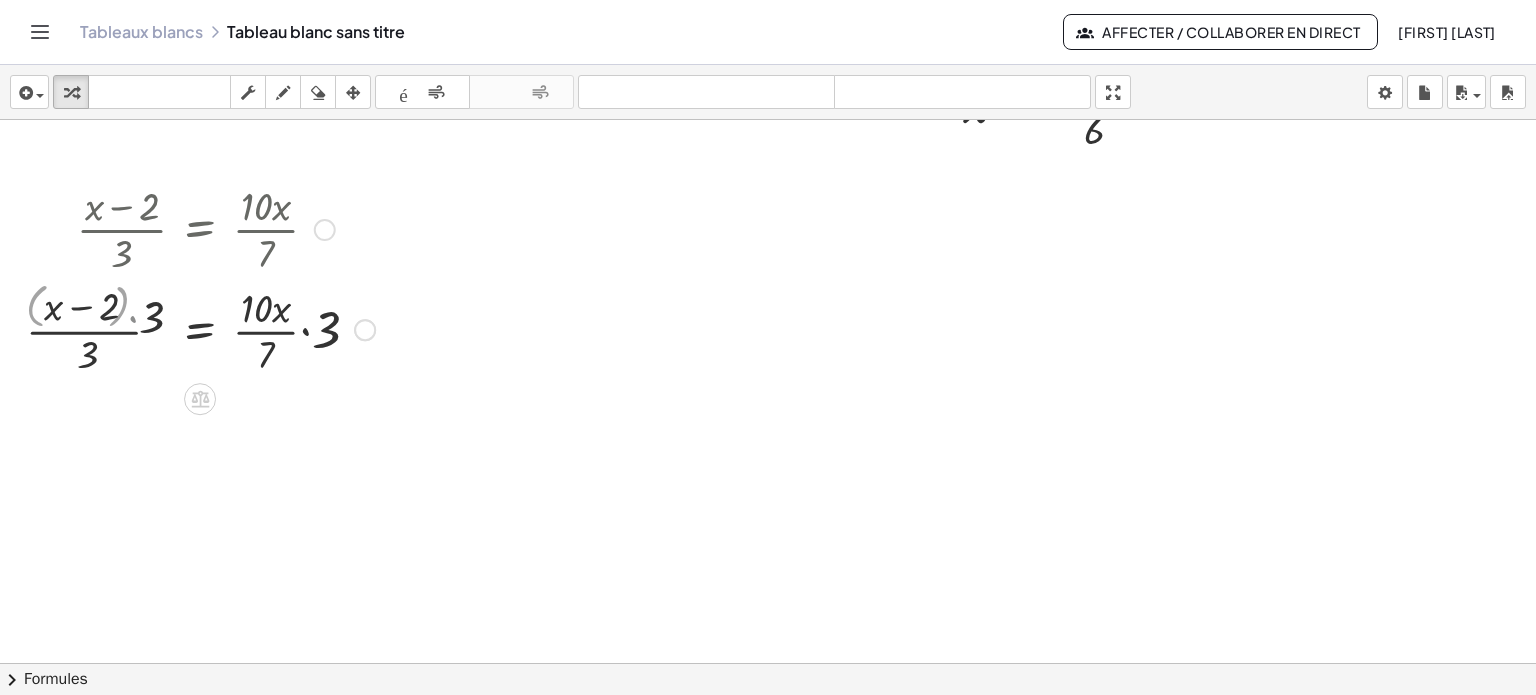 click at bounding box center [196, 328] 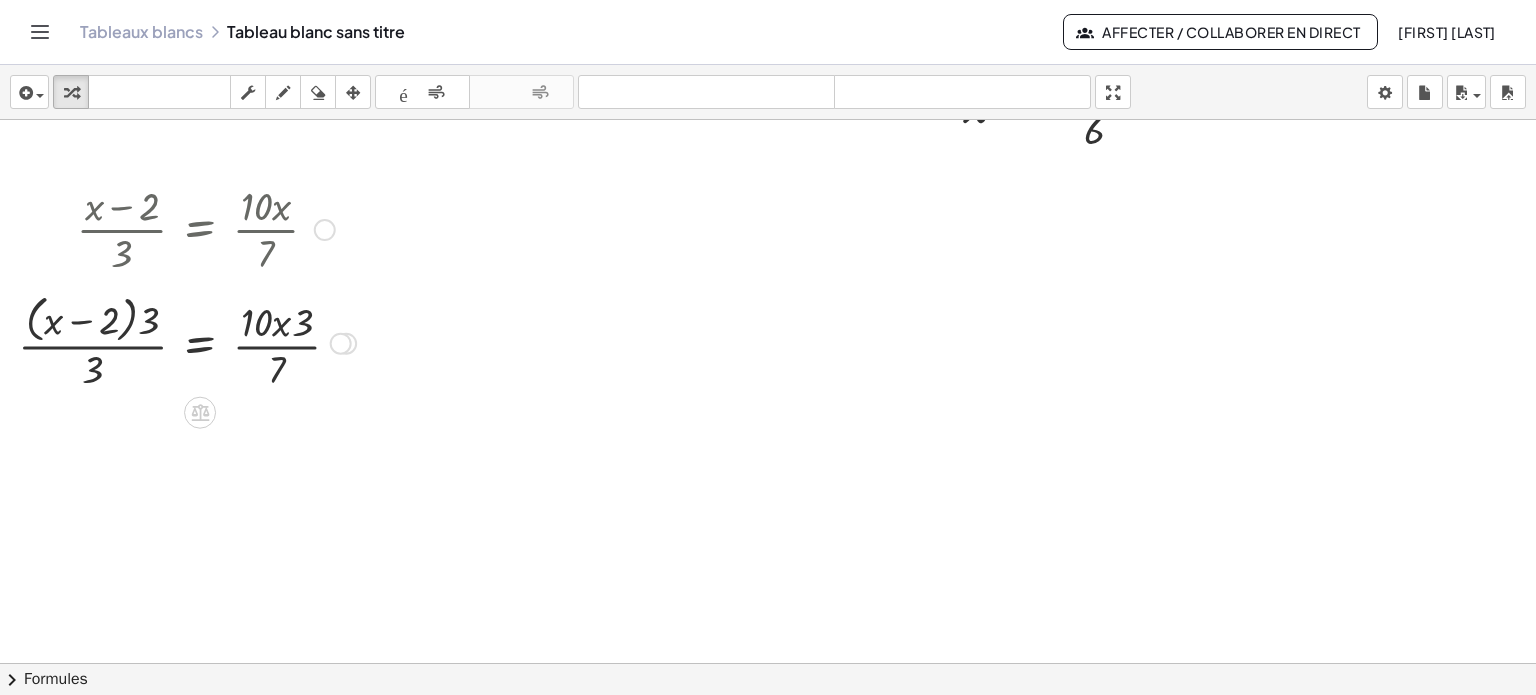 click at bounding box center [196, 328] 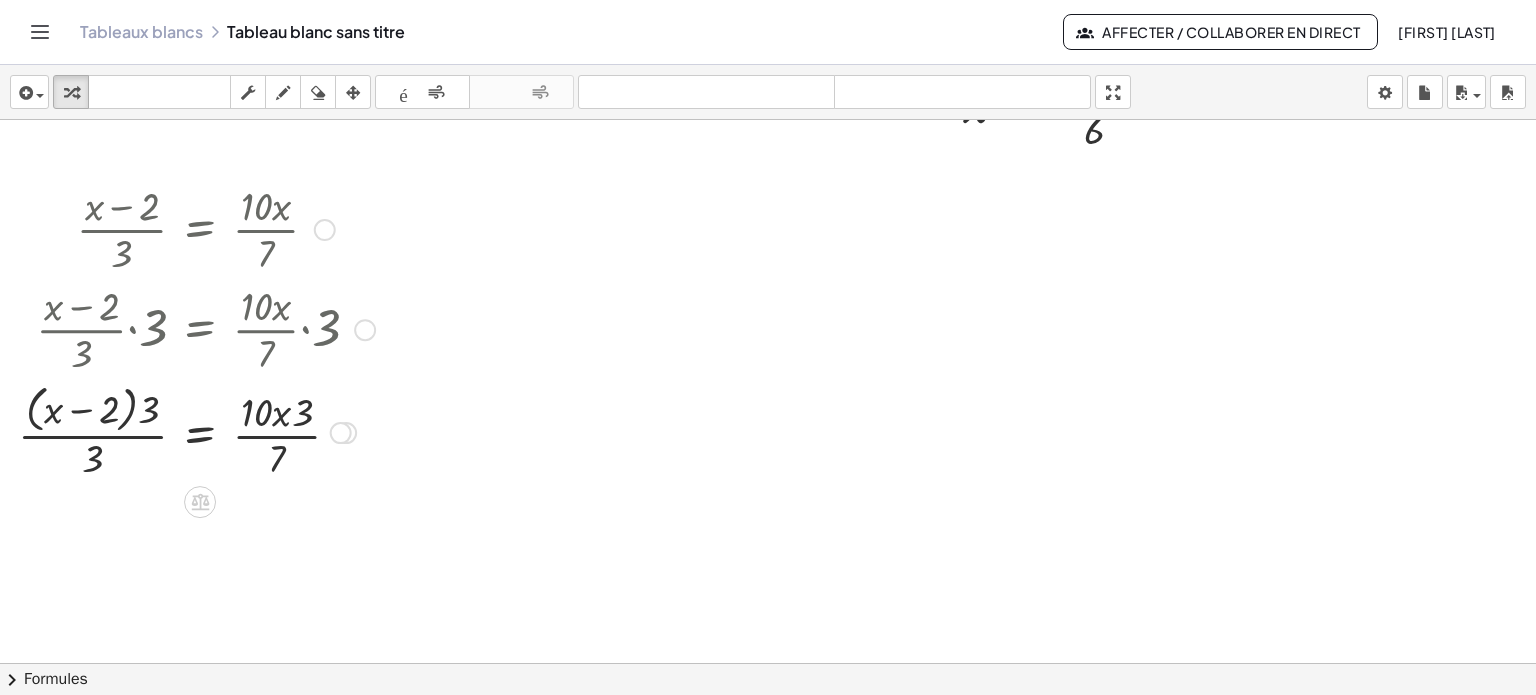 click at bounding box center [196, 431] 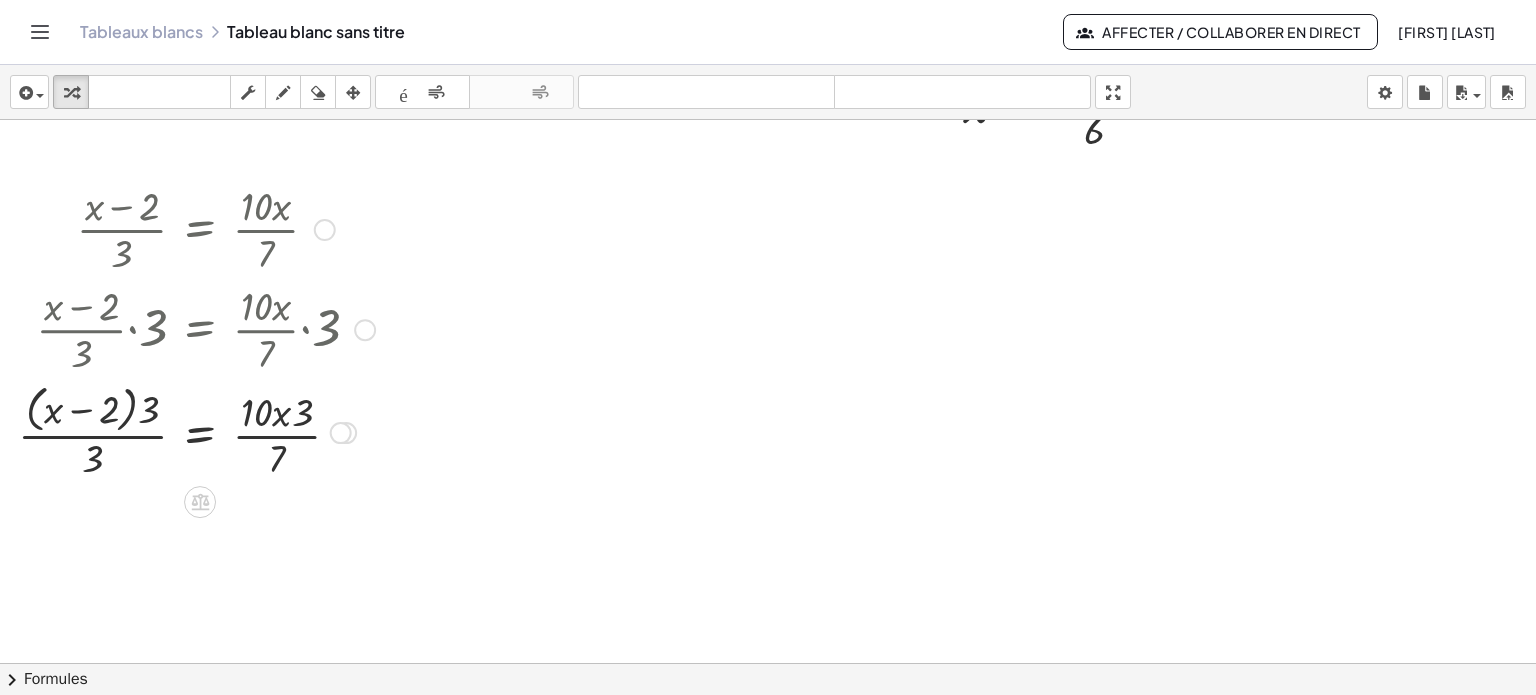 click at bounding box center (196, 431) 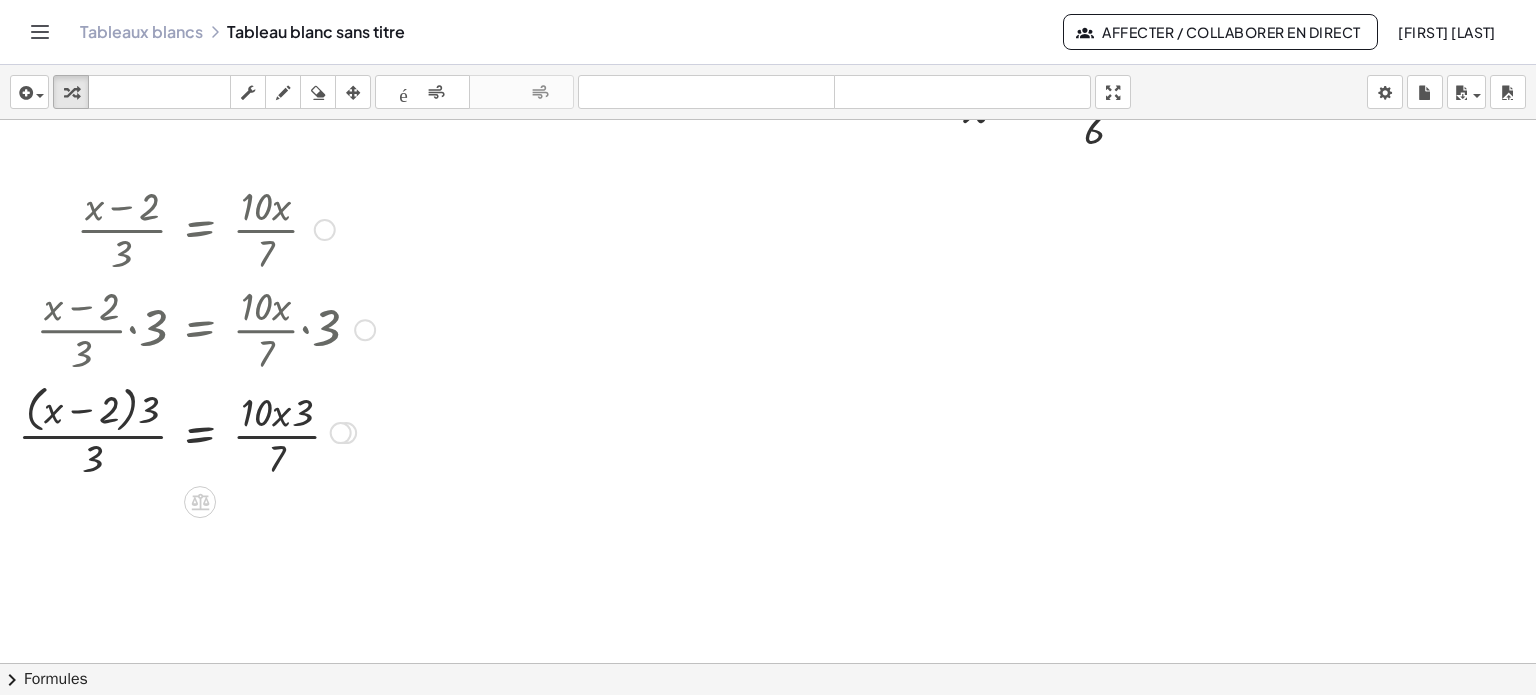 click at bounding box center [196, 431] 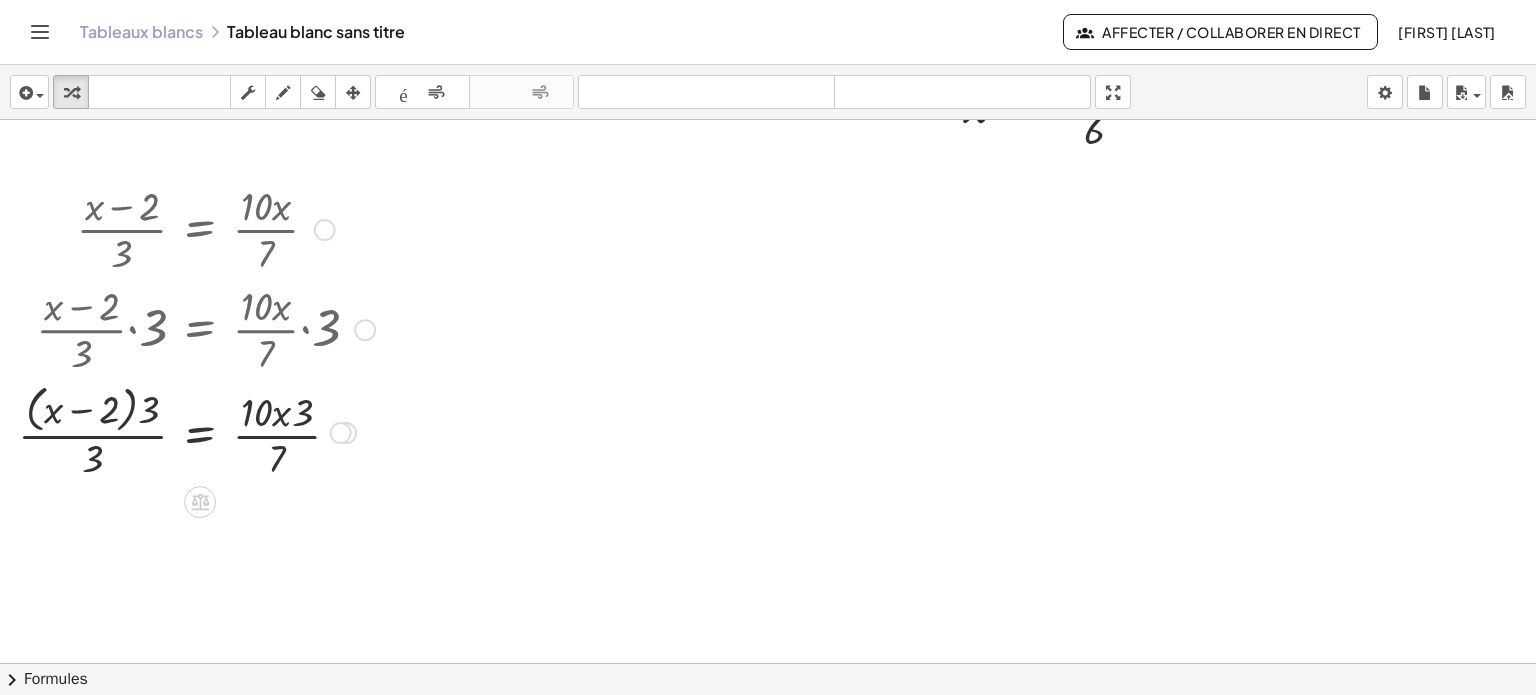 click at bounding box center [196, 431] 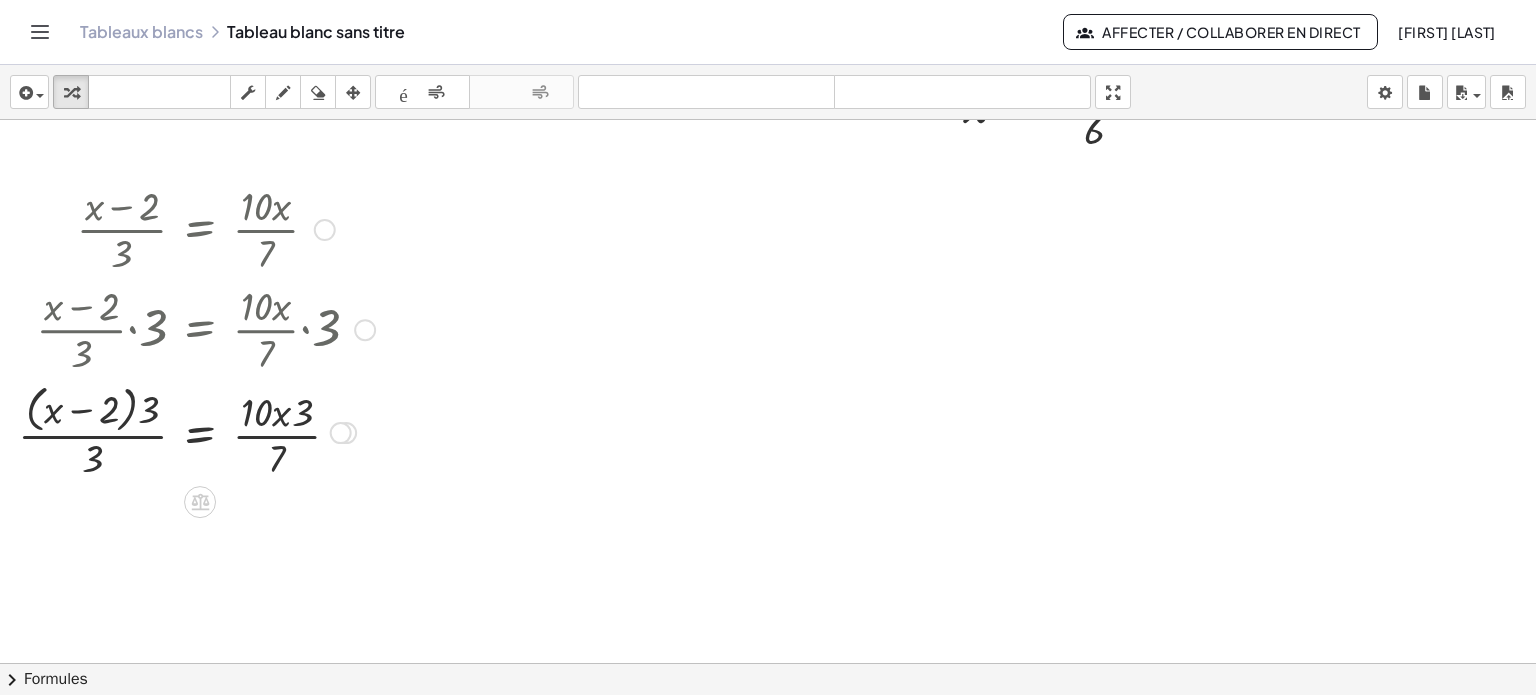 click at bounding box center (196, 431) 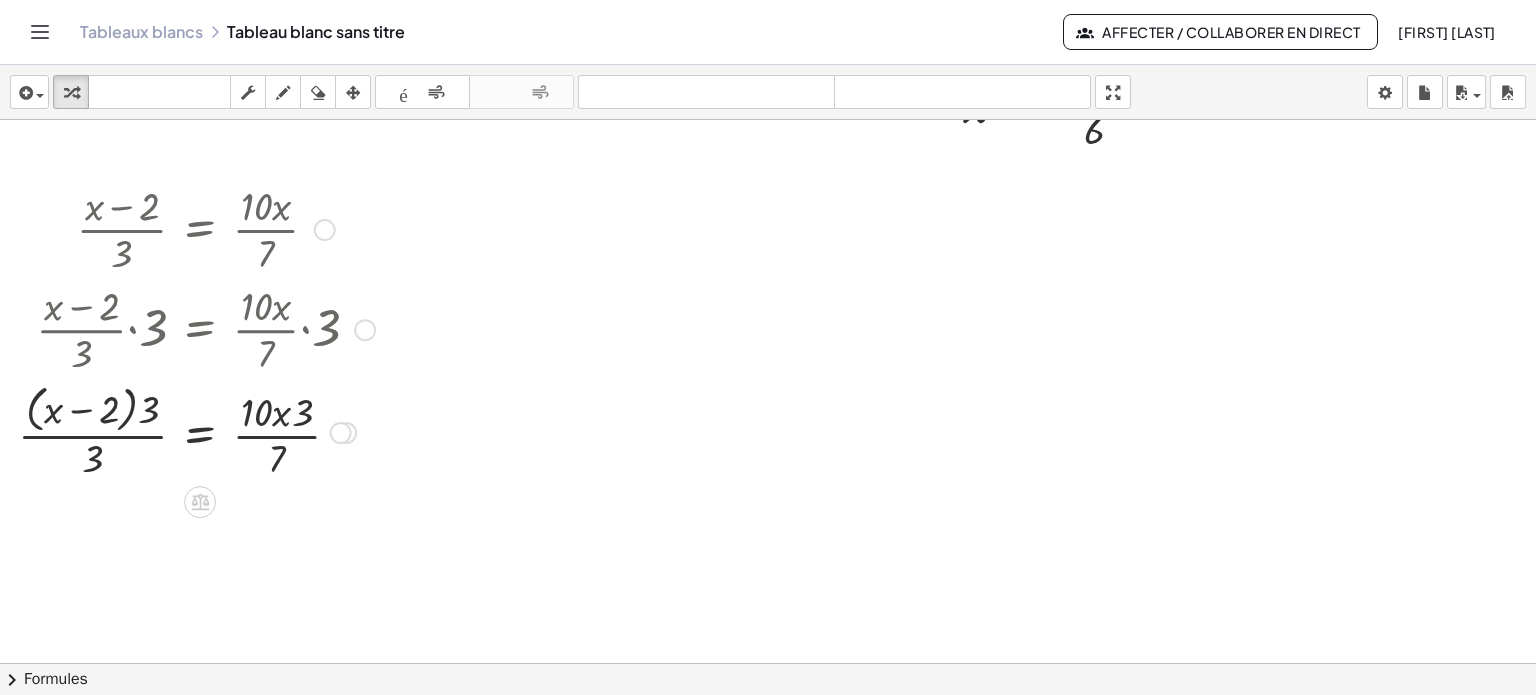 click at bounding box center (196, 431) 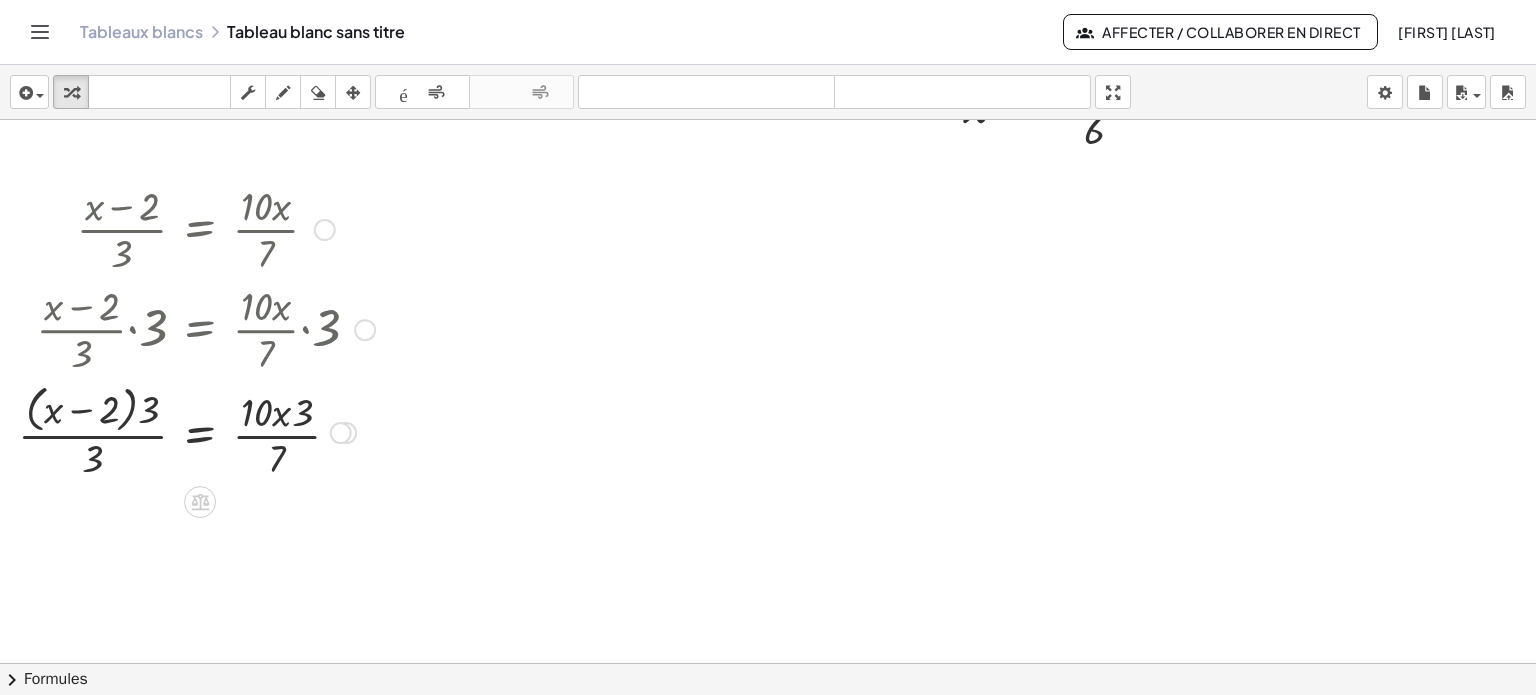click at bounding box center [196, 431] 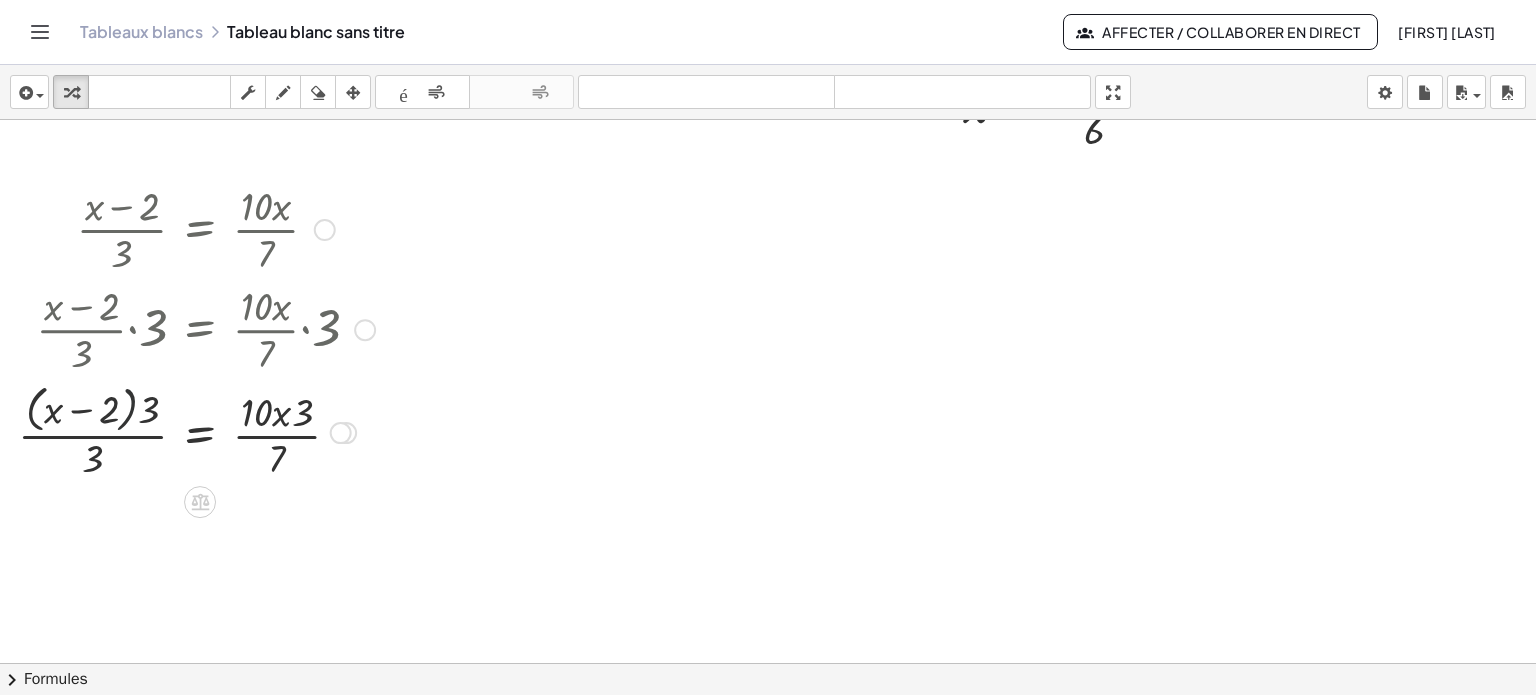 click at bounding box center [196, 431] 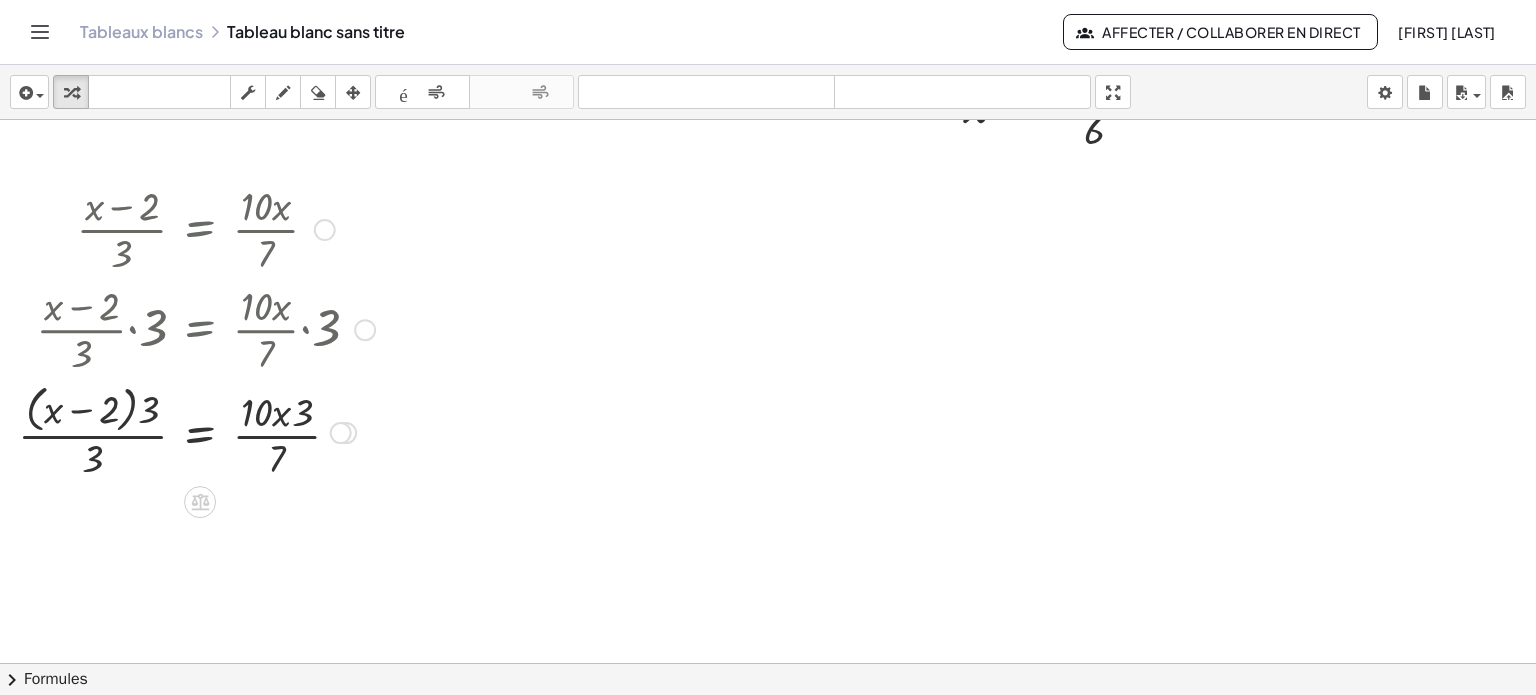 click at bounding box center (196, 431) 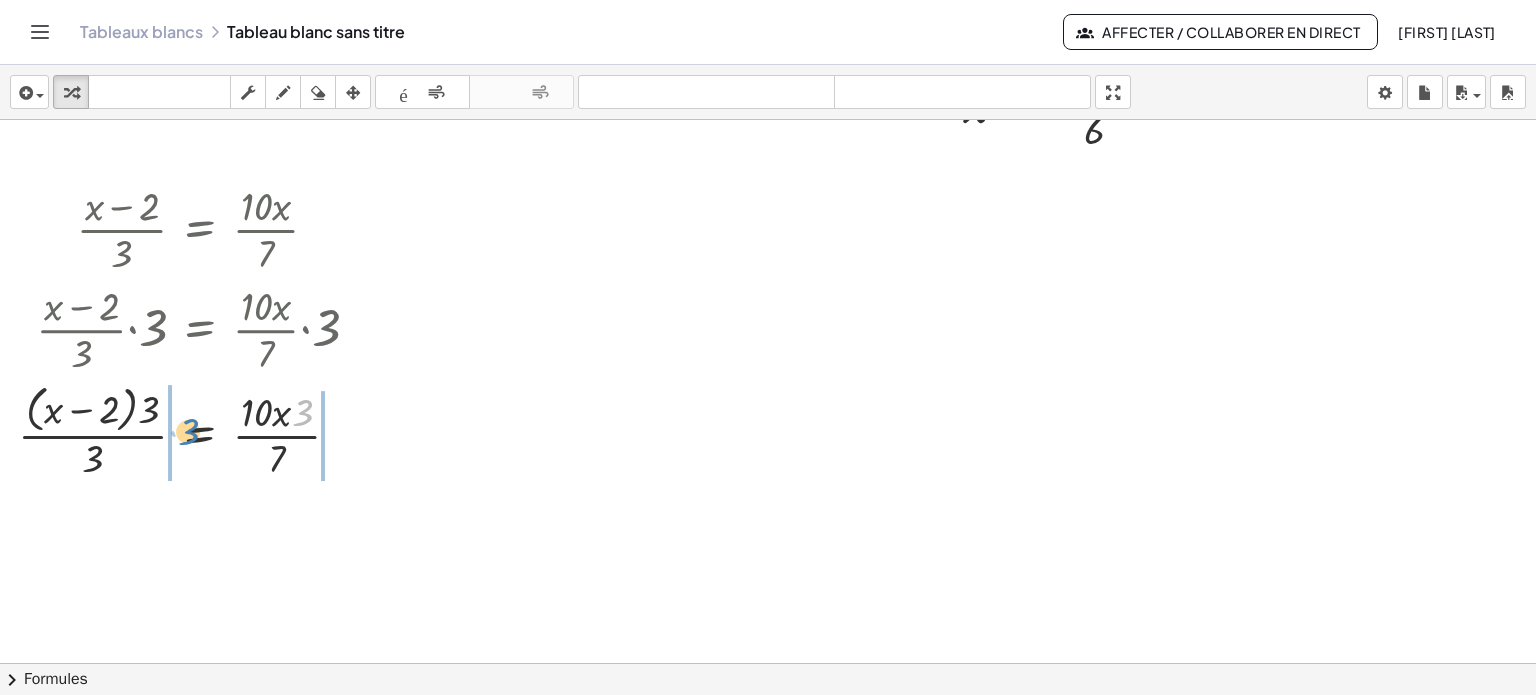 drag, startPoint x: 294, startPoint y: 415, endPoint x: 184, endPoint y: 432, distance: 111.305885 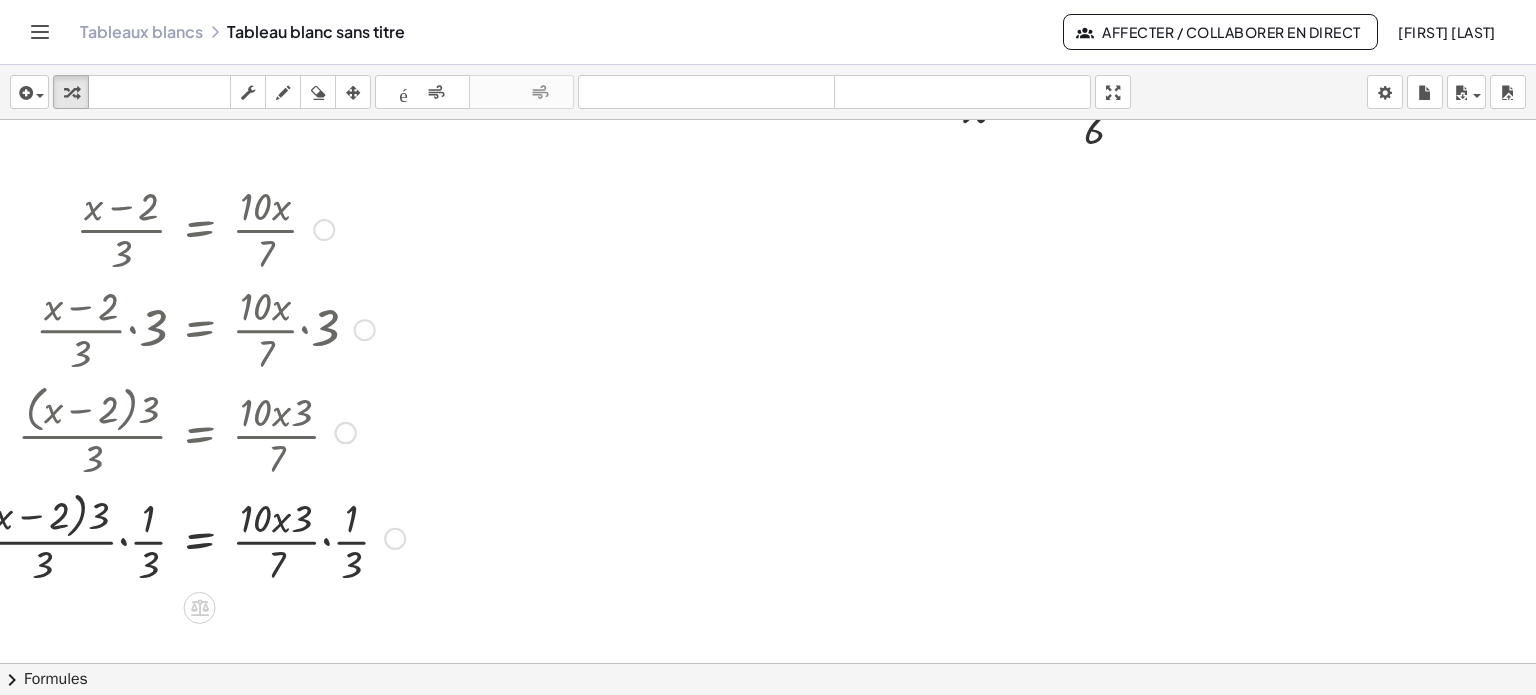 click at bounding box center [186, 537] 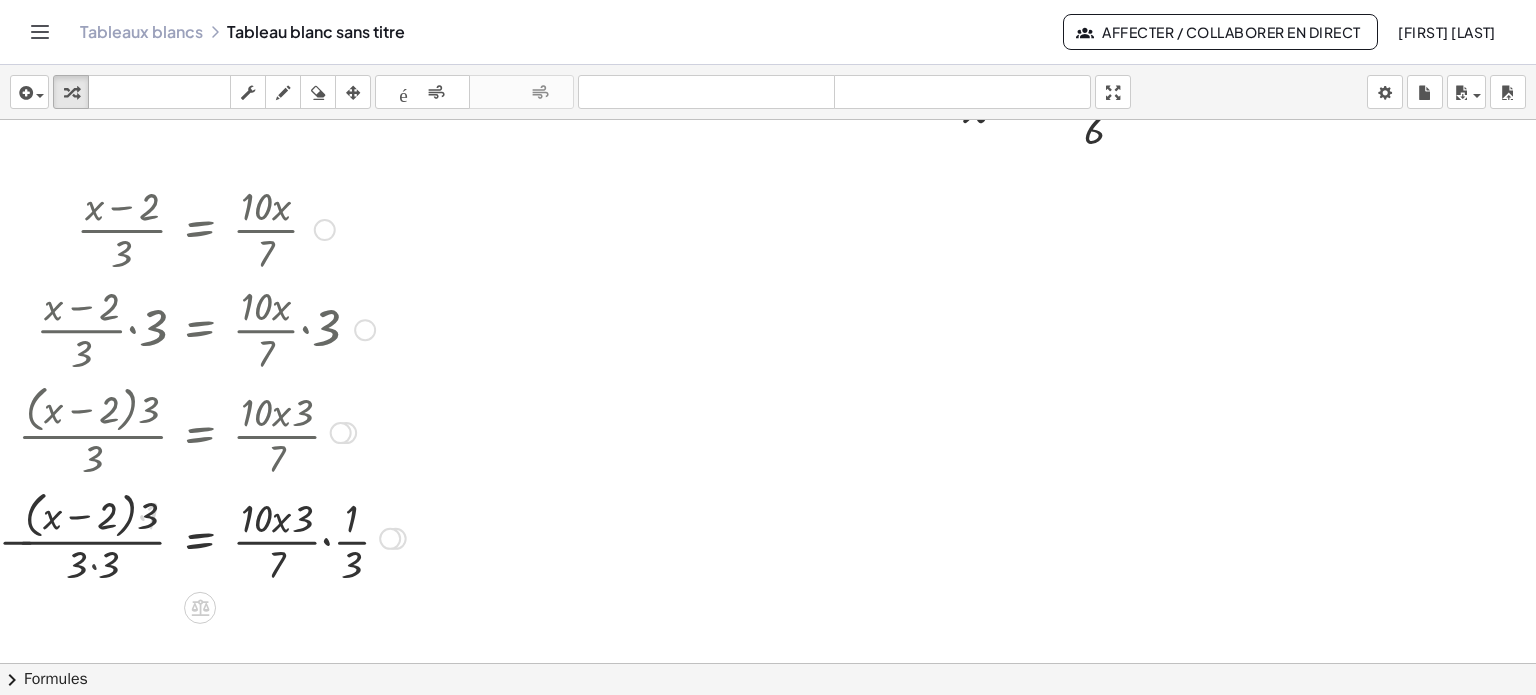 click at bounding box center (212, 537) 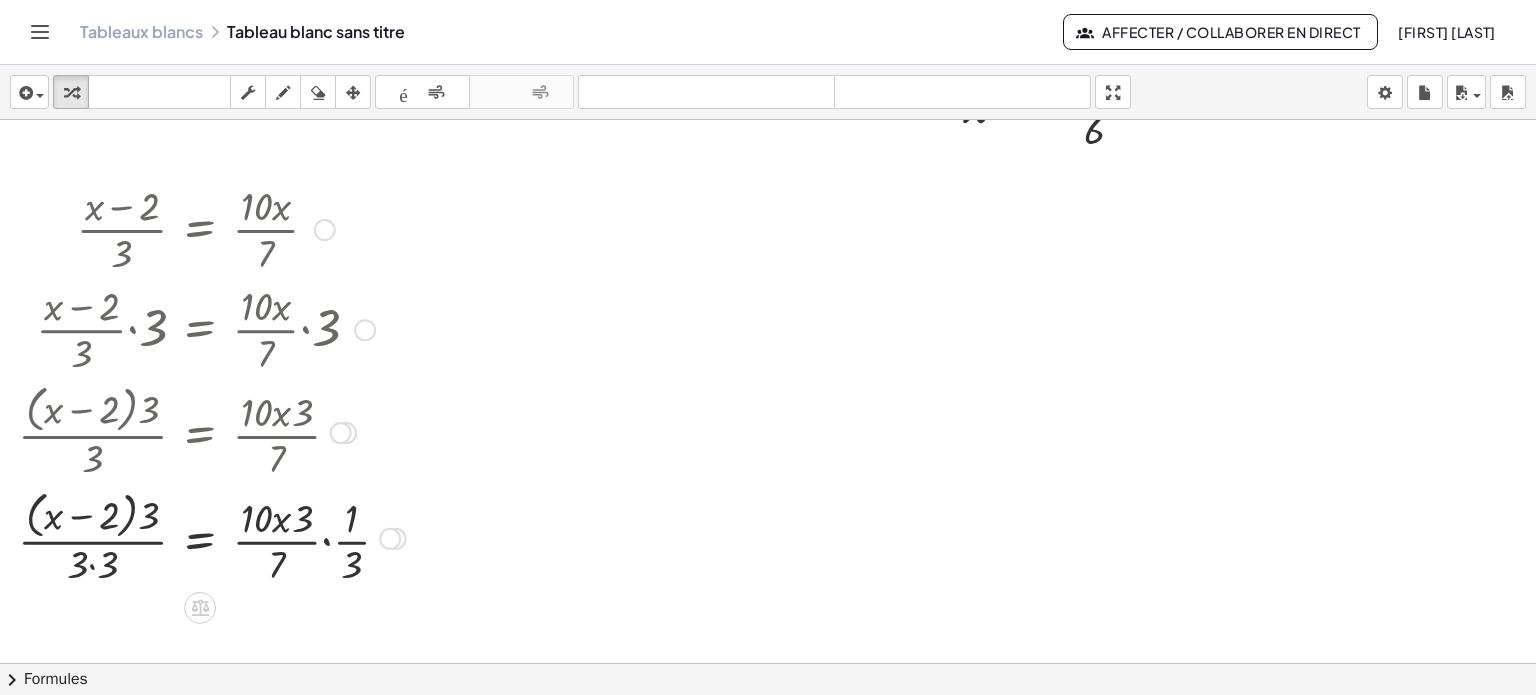 click at bounding box center (212, 537) 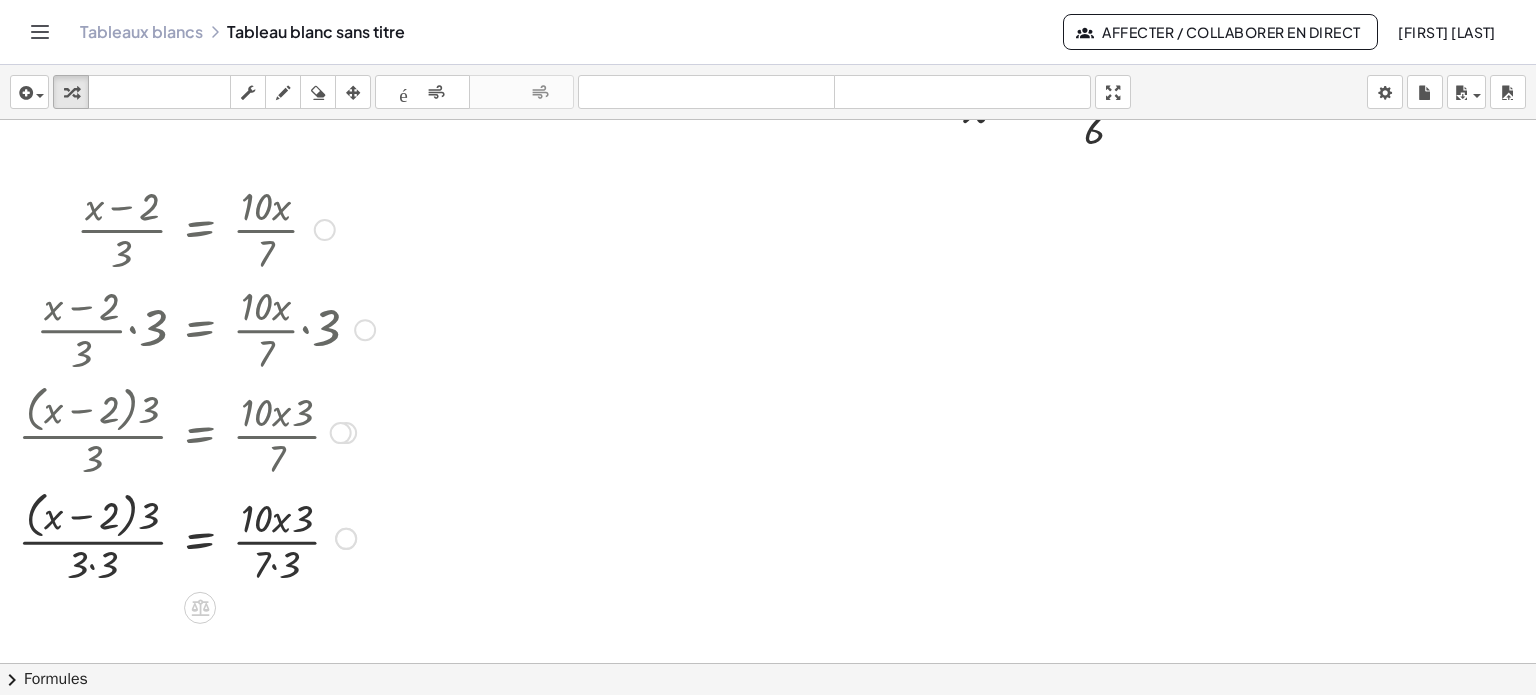 click at bounding box center (196, 537) 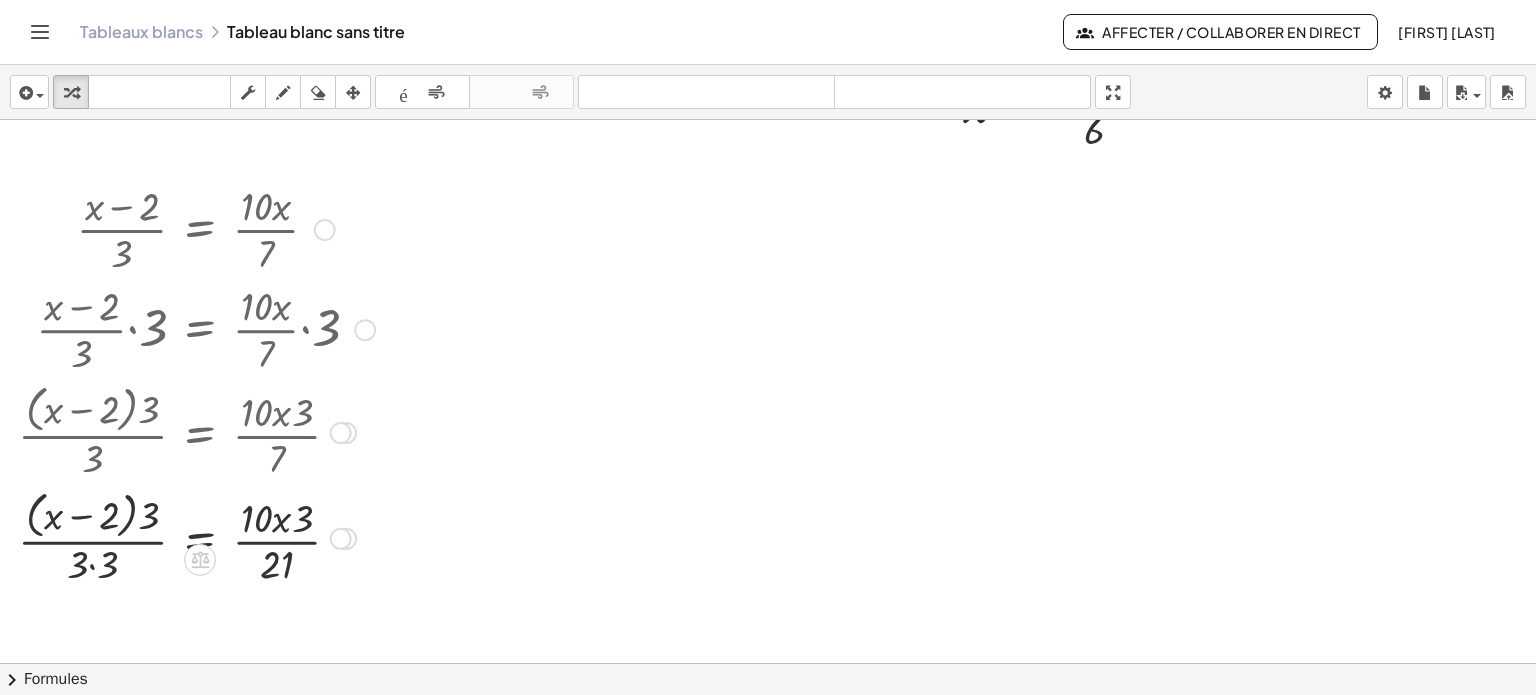 click at bounding box center [196, 537] 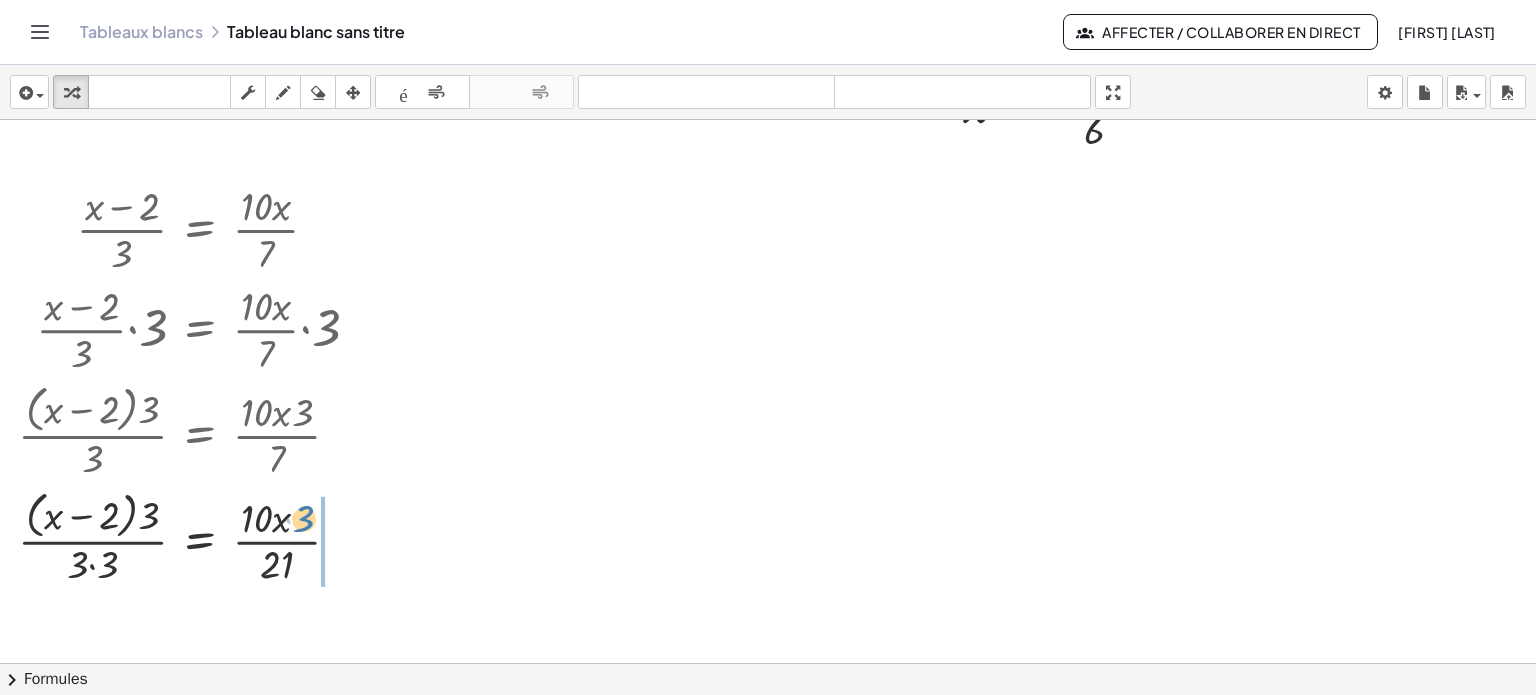drag, startPoint x: 302, startPoint y: 512, endPoint x: 319, endPoint y: 509, distance: 17.262676 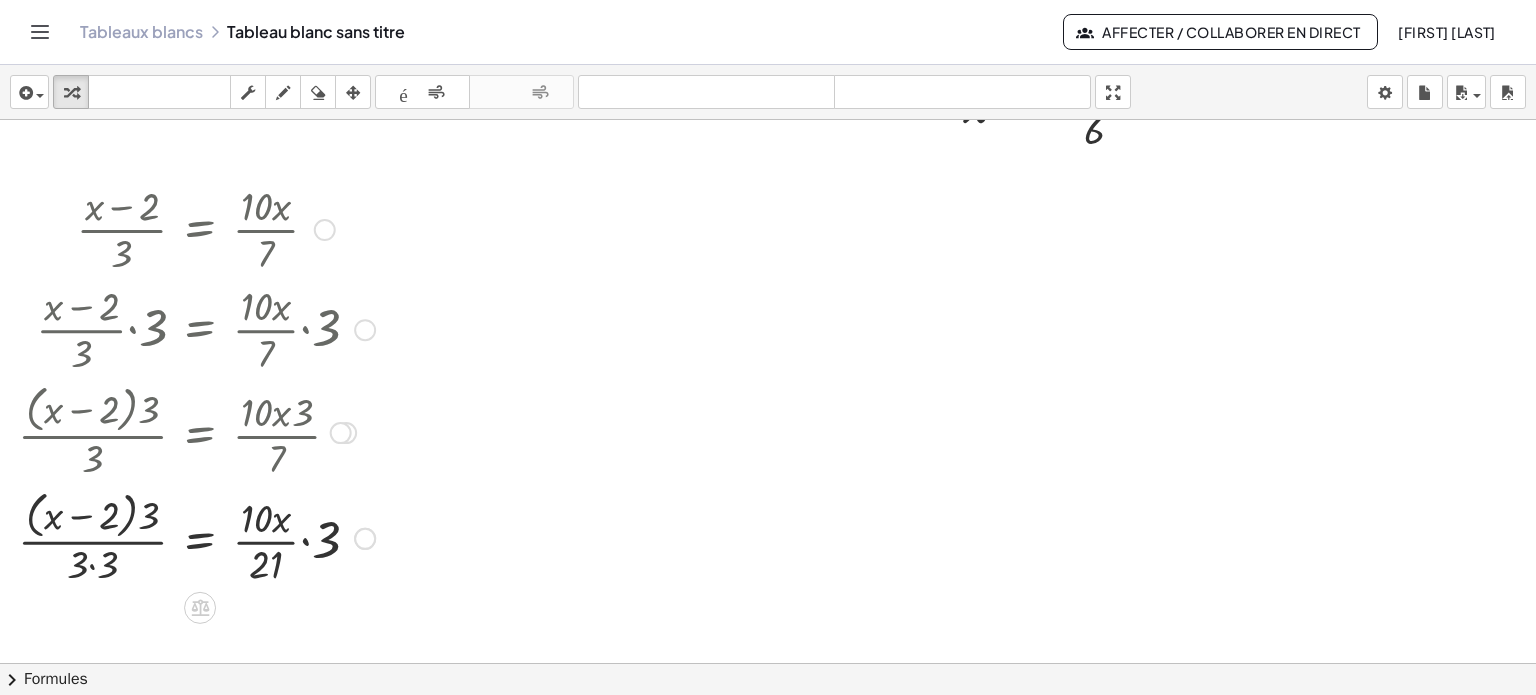 click at bounding box center (196, 537) 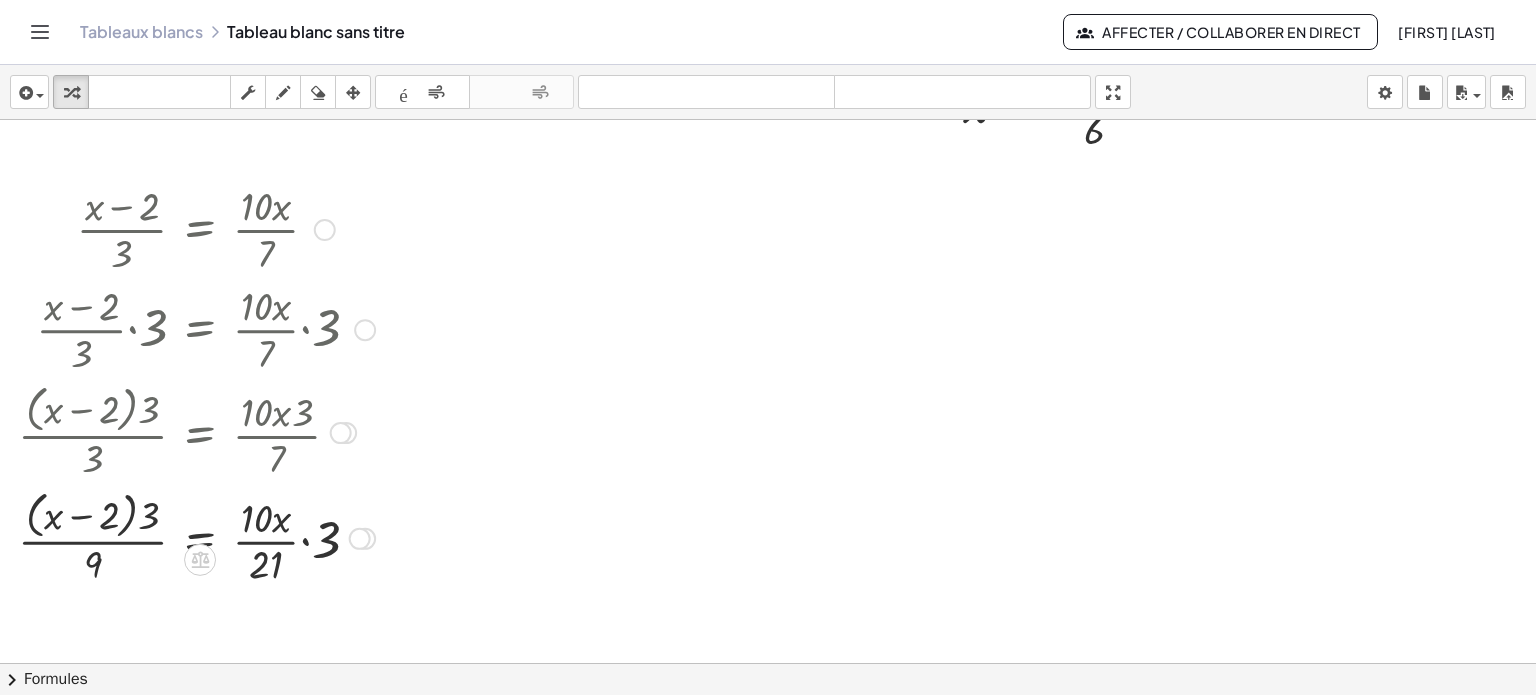 click at bounding box center (196, 537) 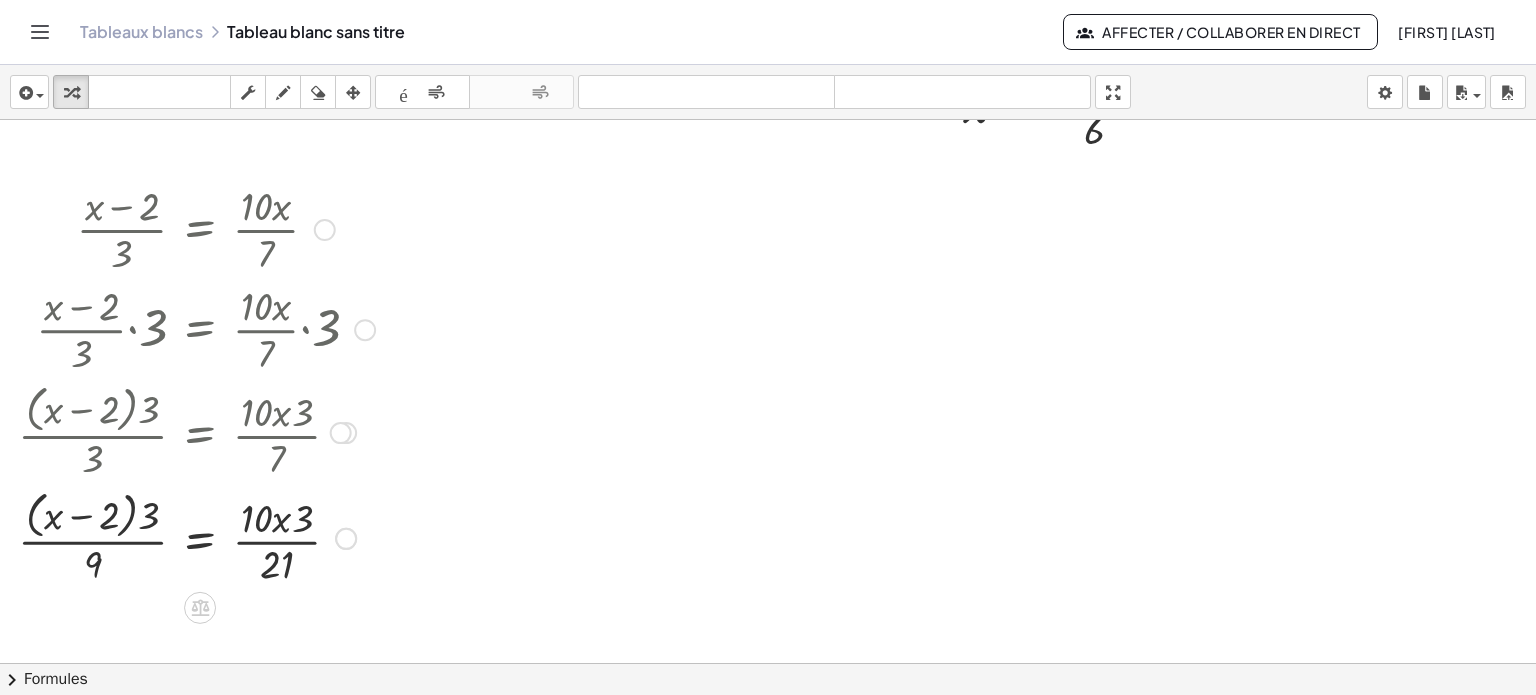 click at bounding box center (196, 537) 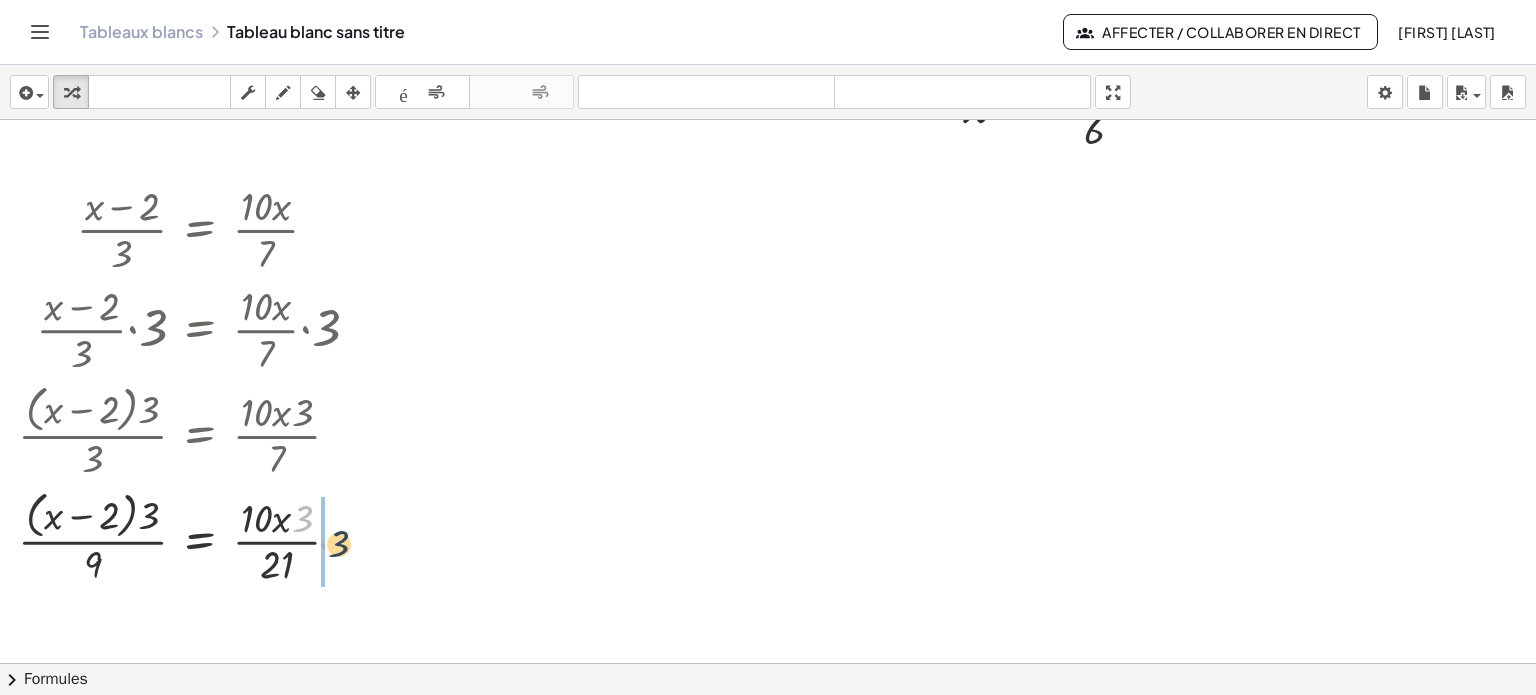 click at bounding box center [196, 537] 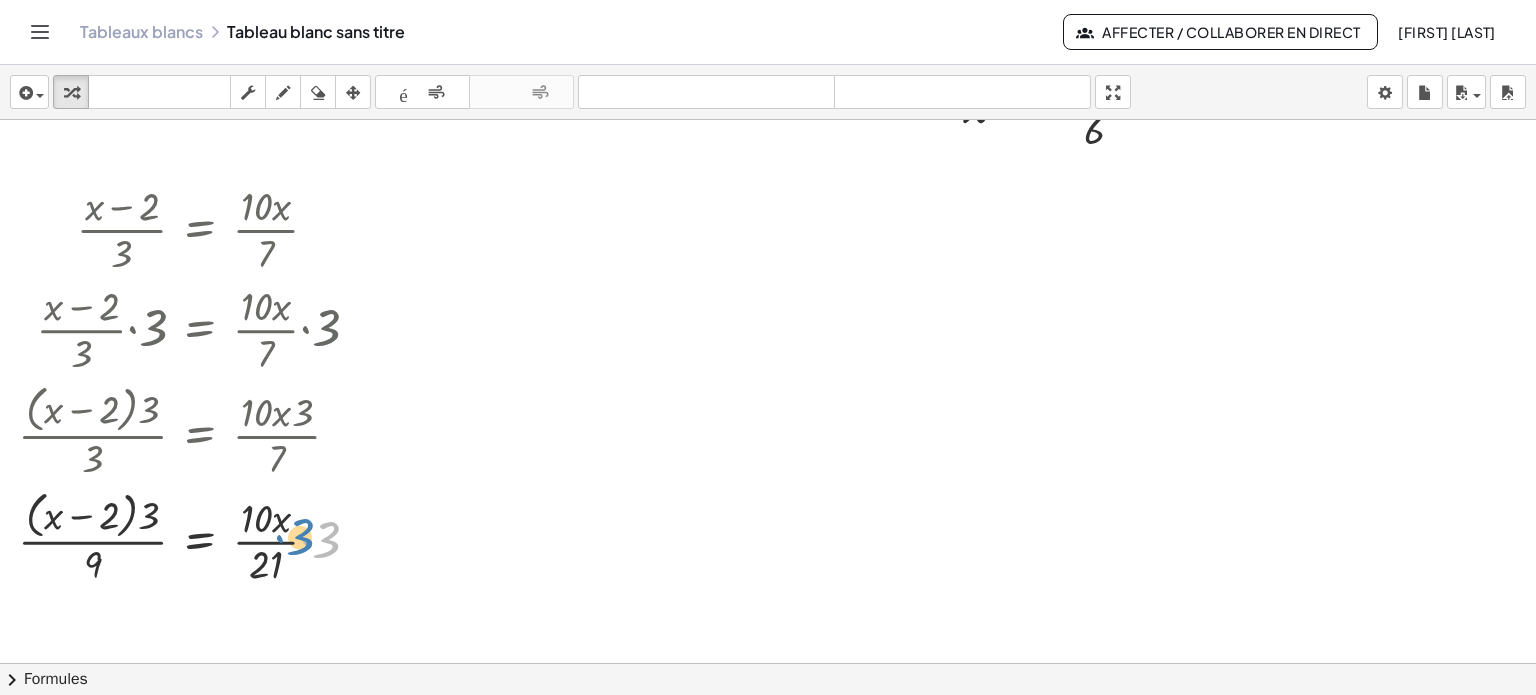 click at bounding box center (196, 537) 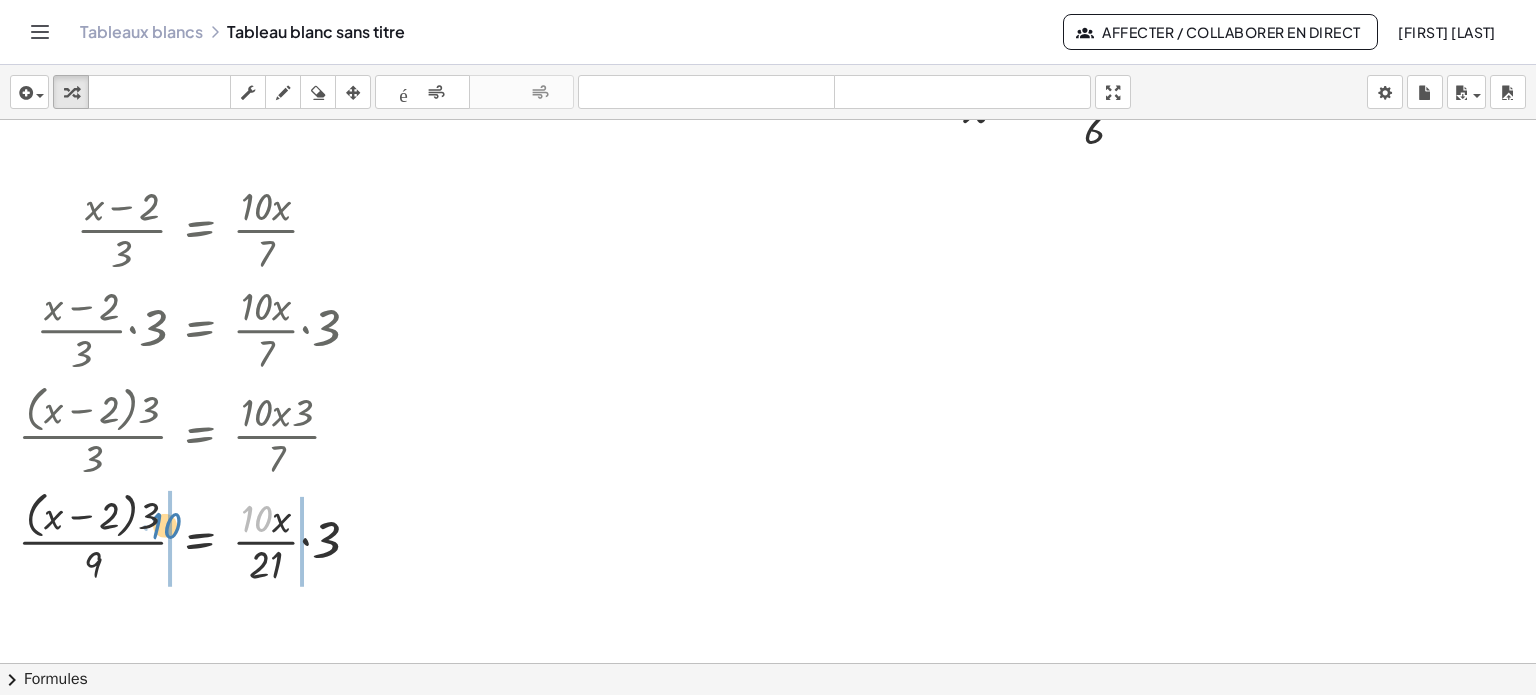 drag, startPoint x: 188, startPoint y: 523, endPoint x: 157, endPoint y: 530, distance: 31.780497 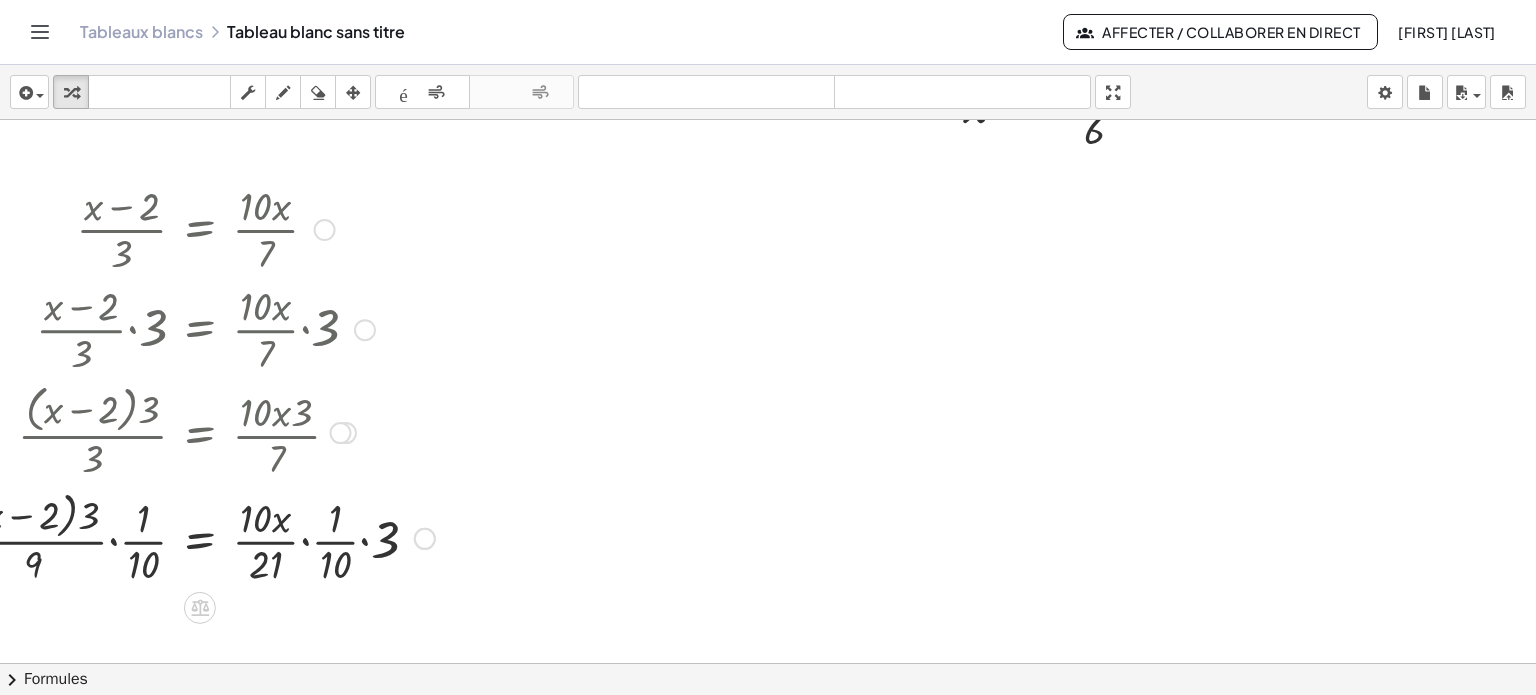 click at bounding box center (196, 537) 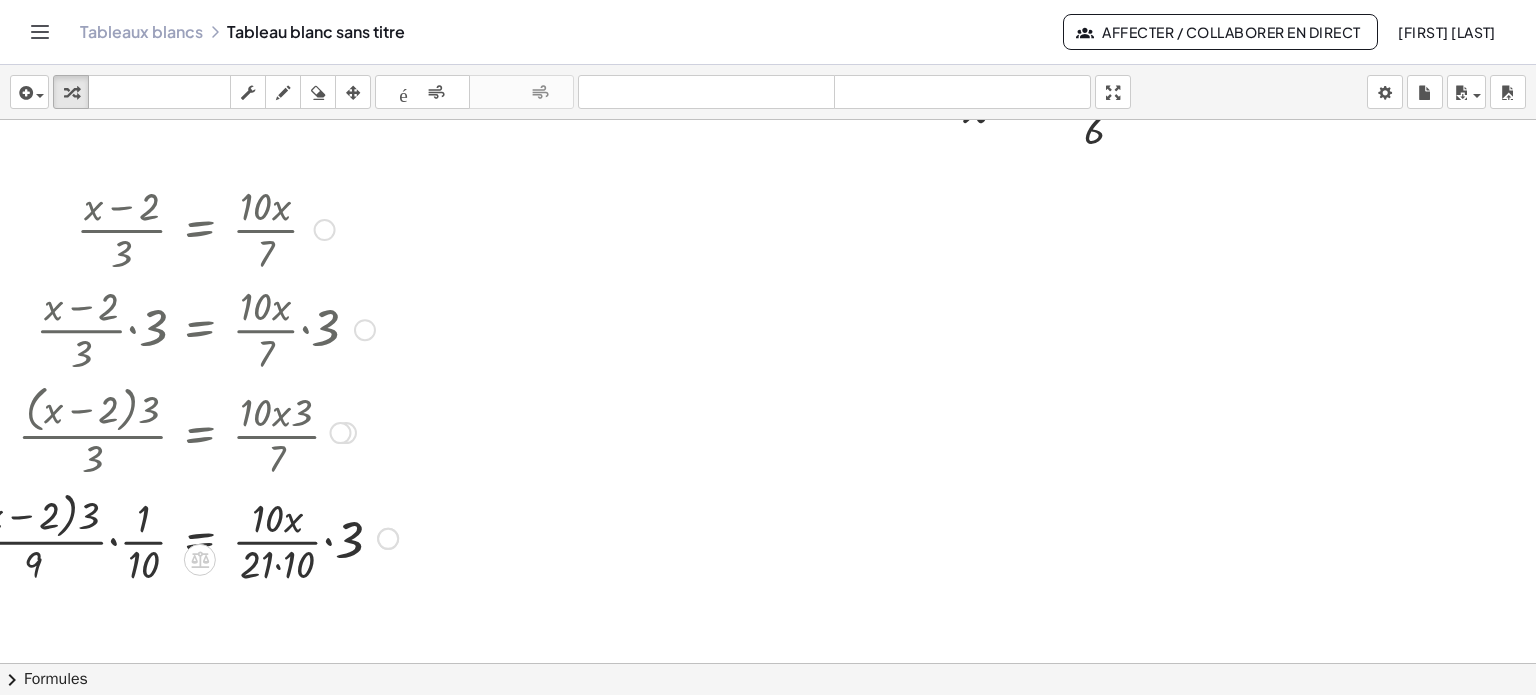 click at bounding box center [178, 537] 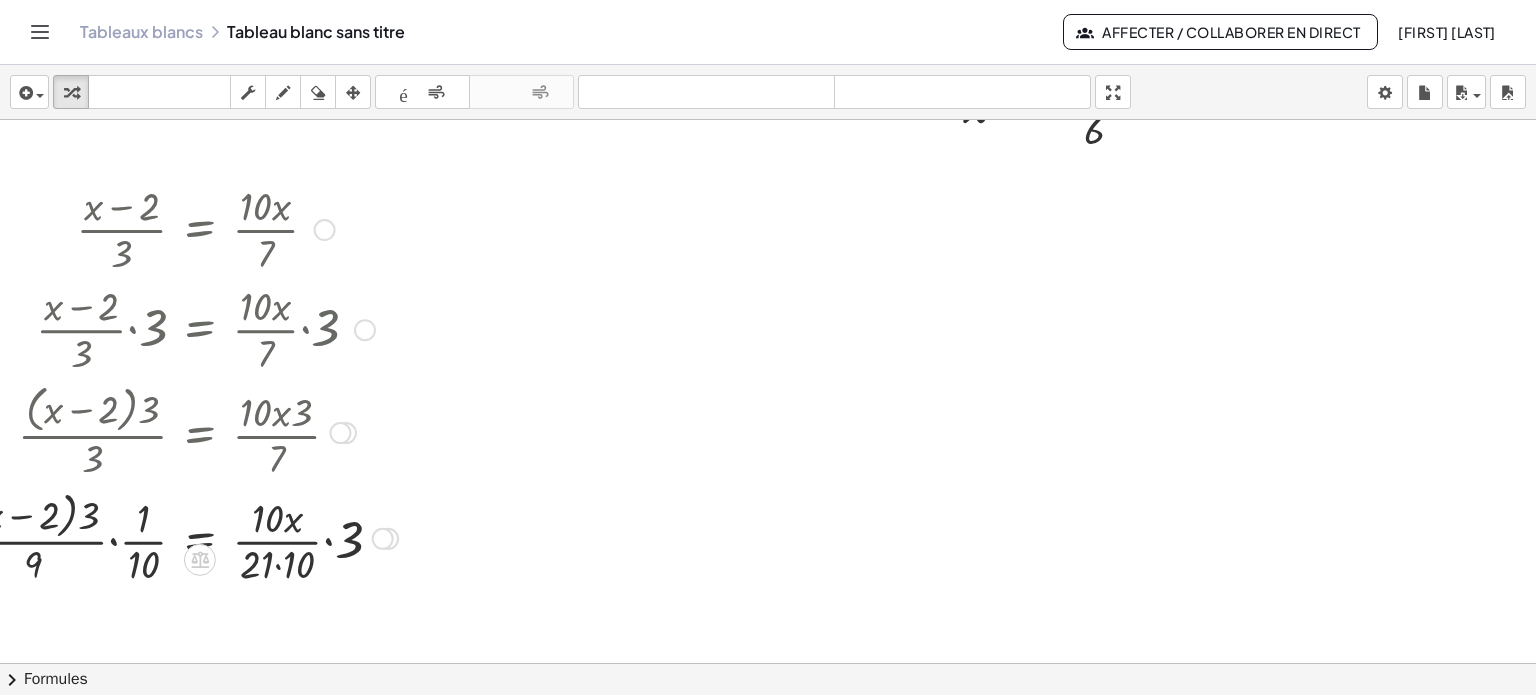 click at bounding box center (178, 537) 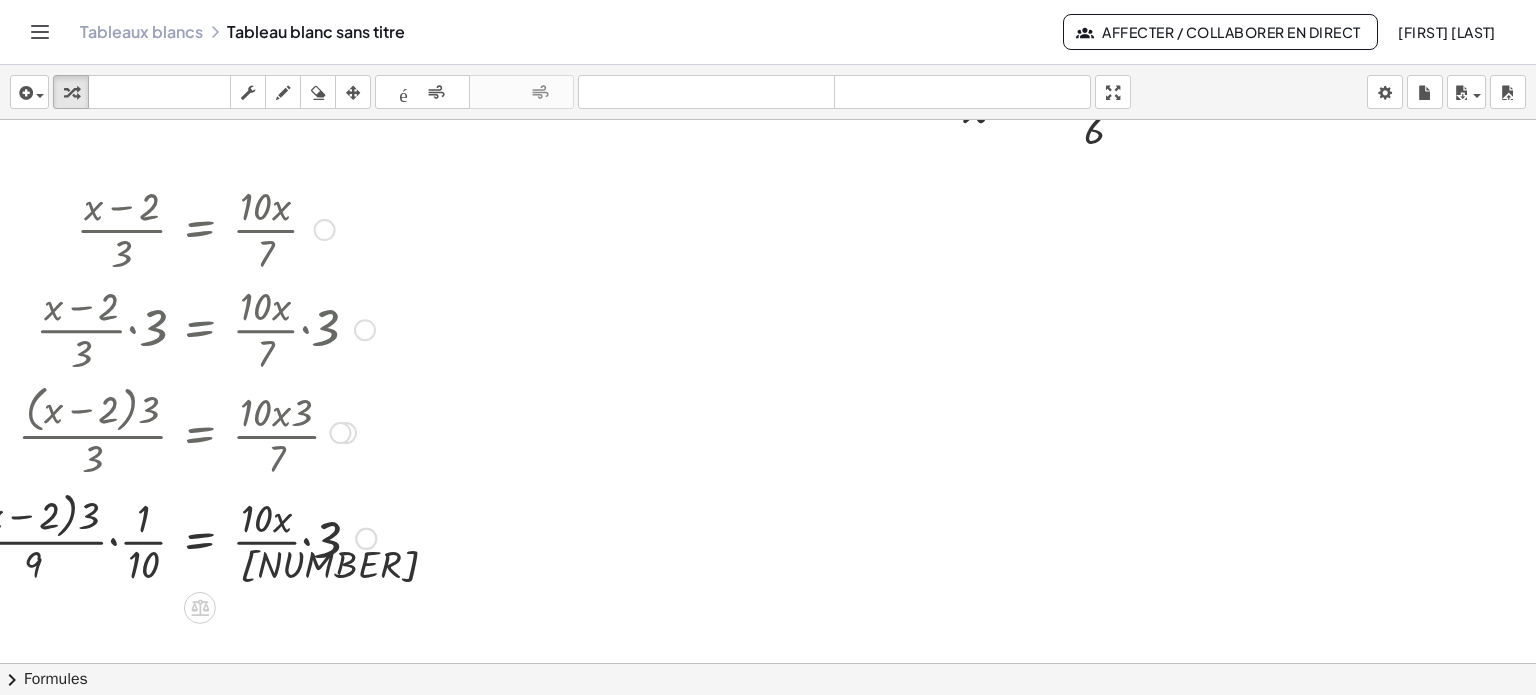 click at bounding box center (167, 537) 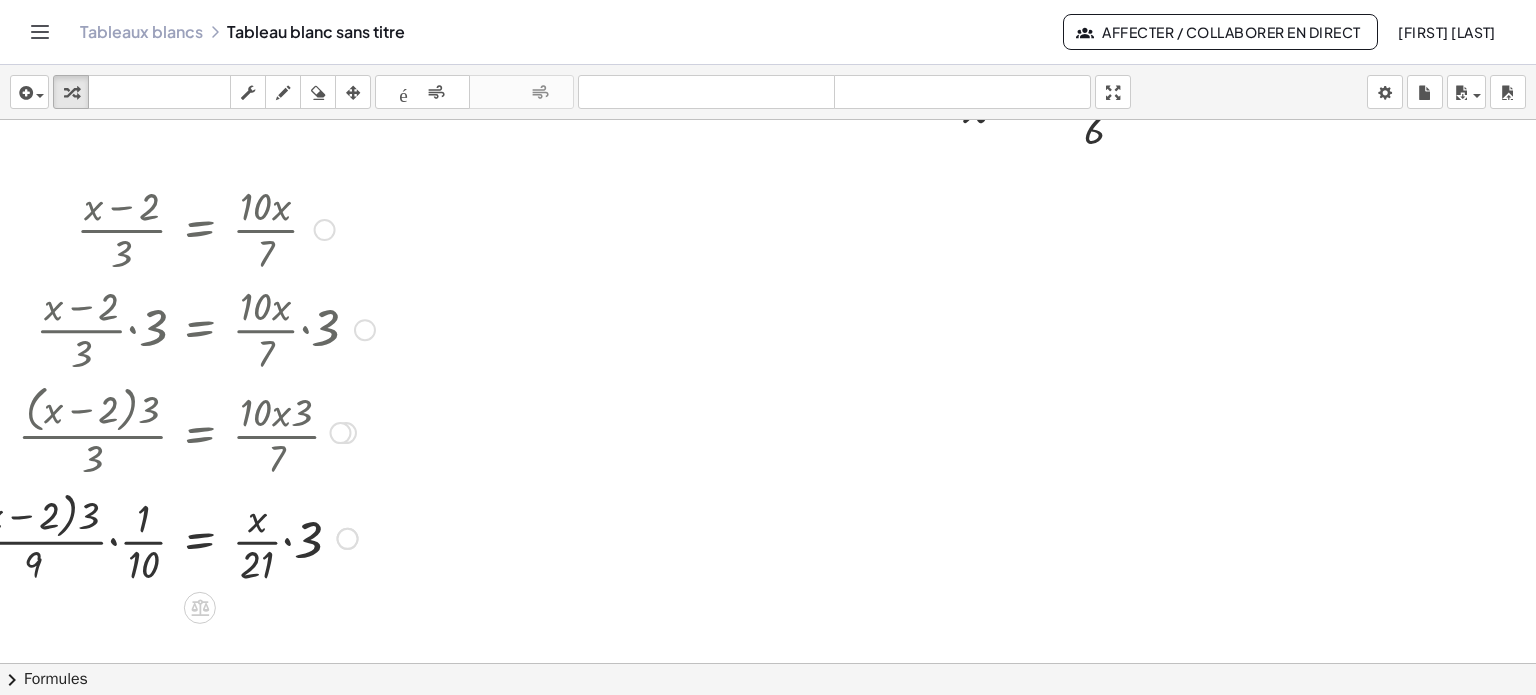 click at bounding box center [166, 537] 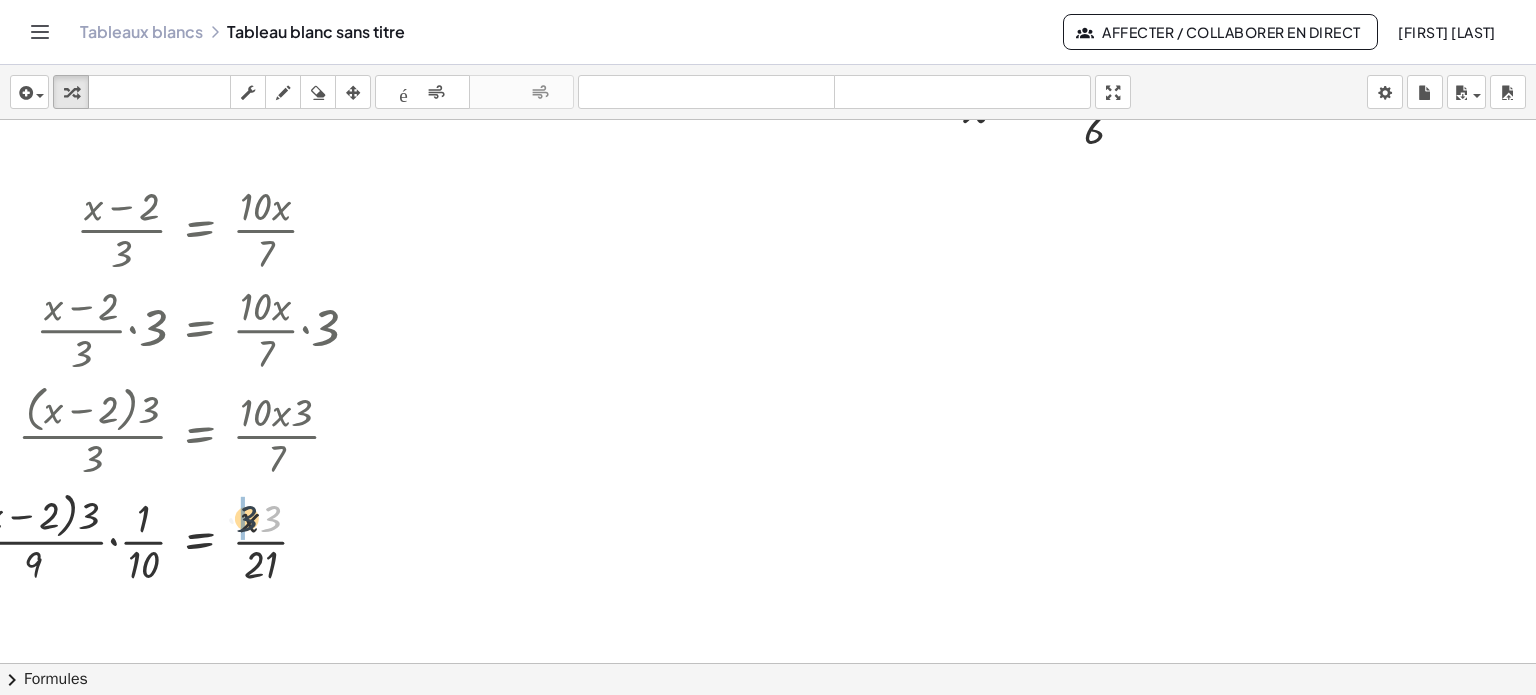 drag, startPoint x: 264, startPoint y: 523, endPoint x: 238, endPoint y: 523, distance: 26 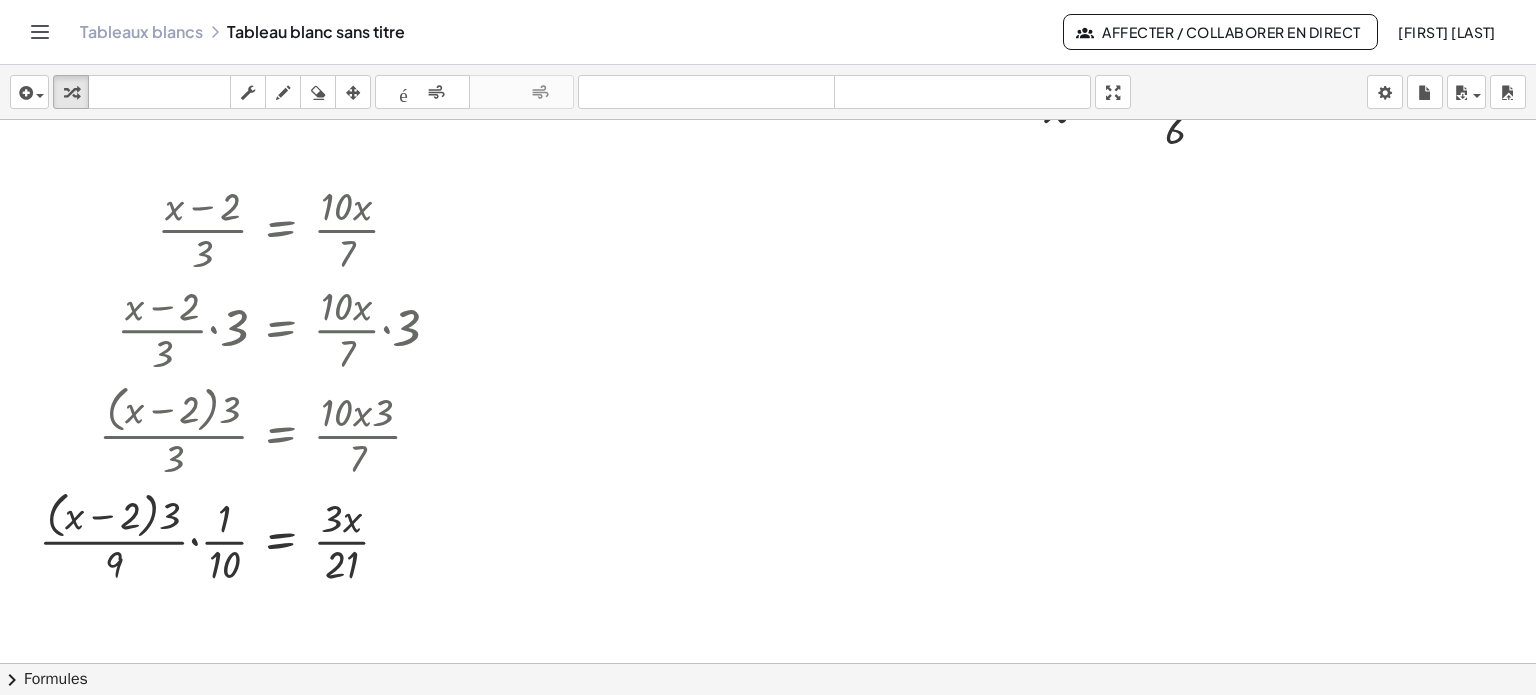scroll, scrollTop: 1512, scrollLeft: 0, axis: vertical 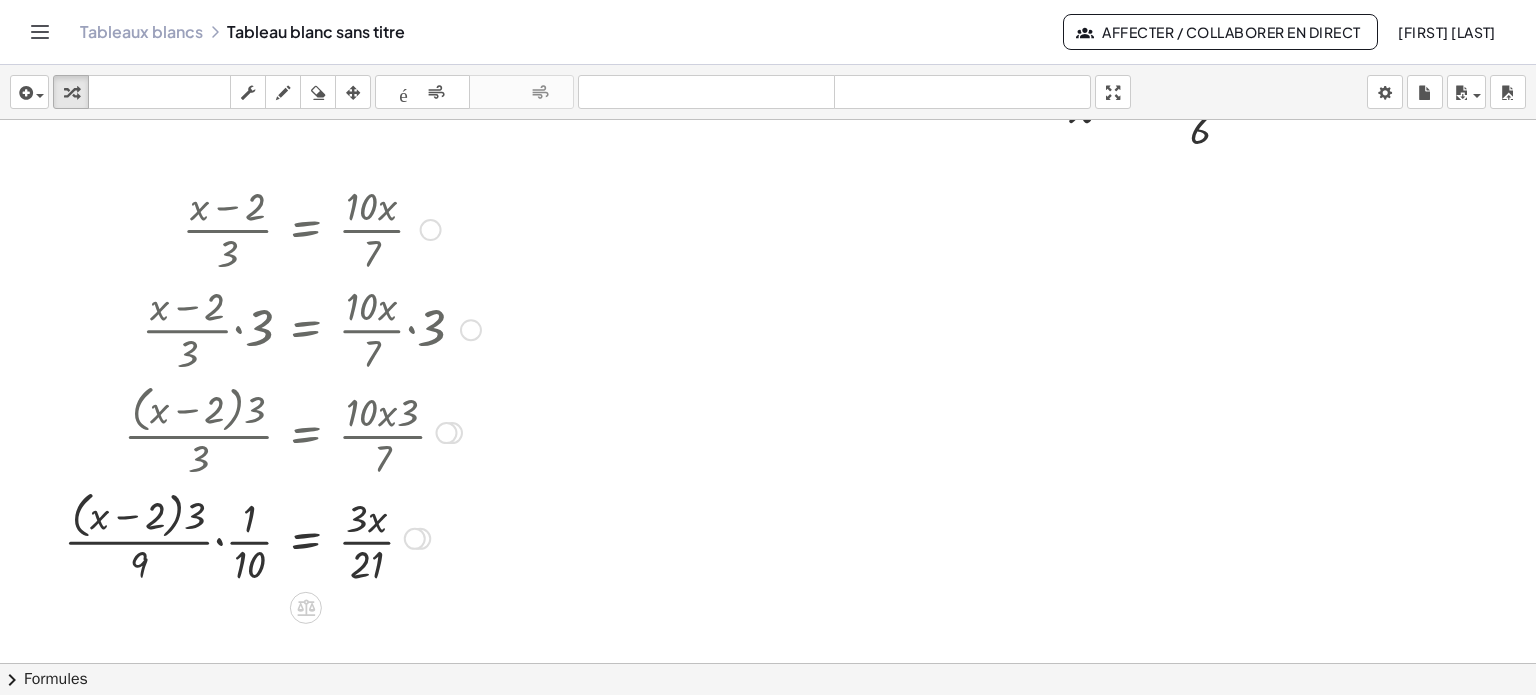 click at bounding box center [272, 537] 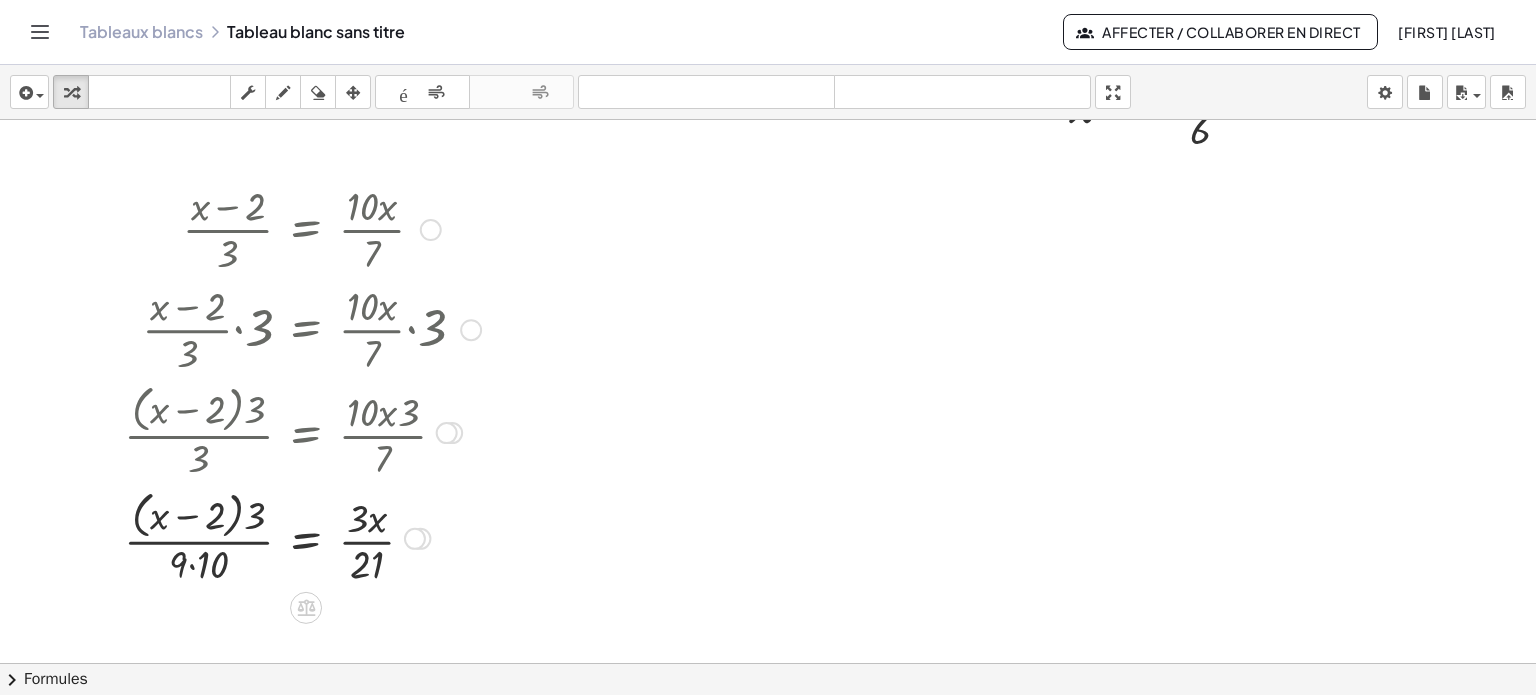 click at bounding box center [302, 537] 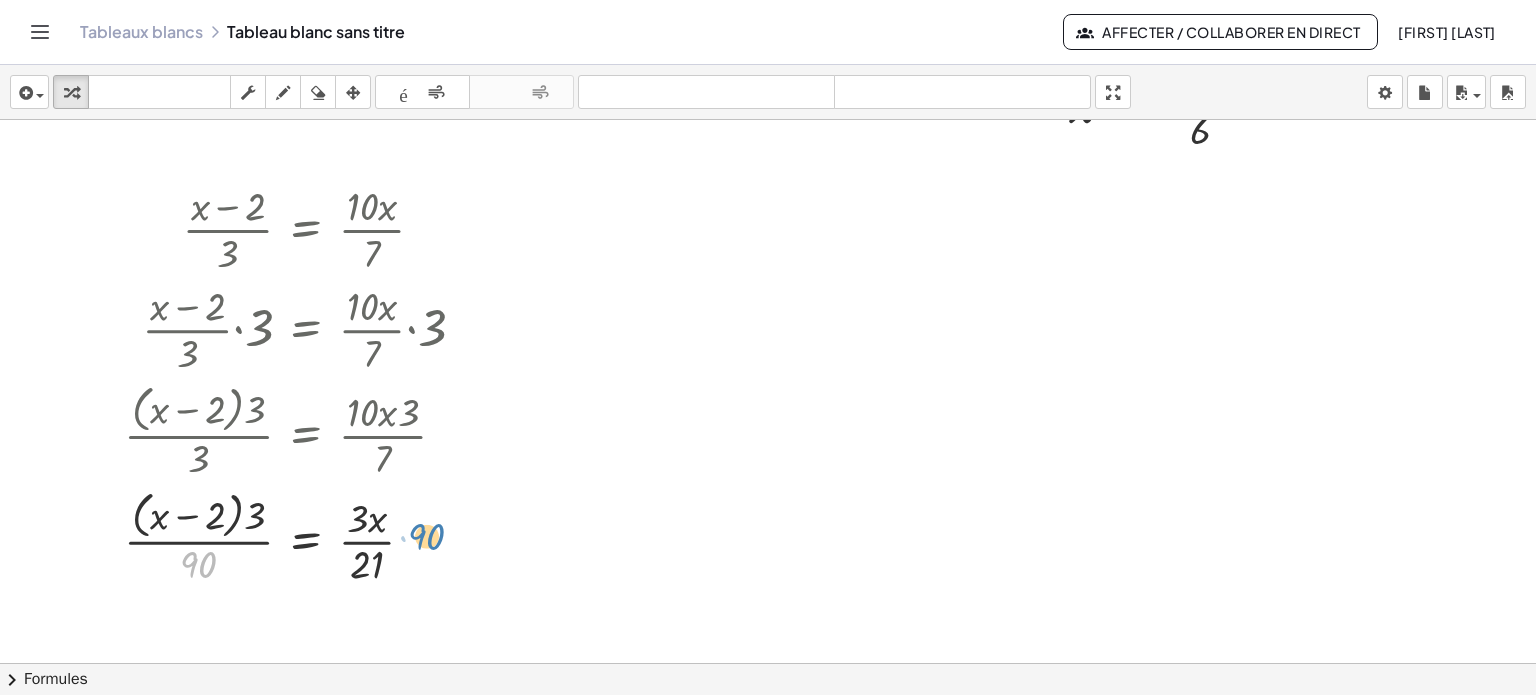drag, startPoint x: 211, startPoint y: 563, endPoint x: 441, endPoint y: 534, distance: 231.82104 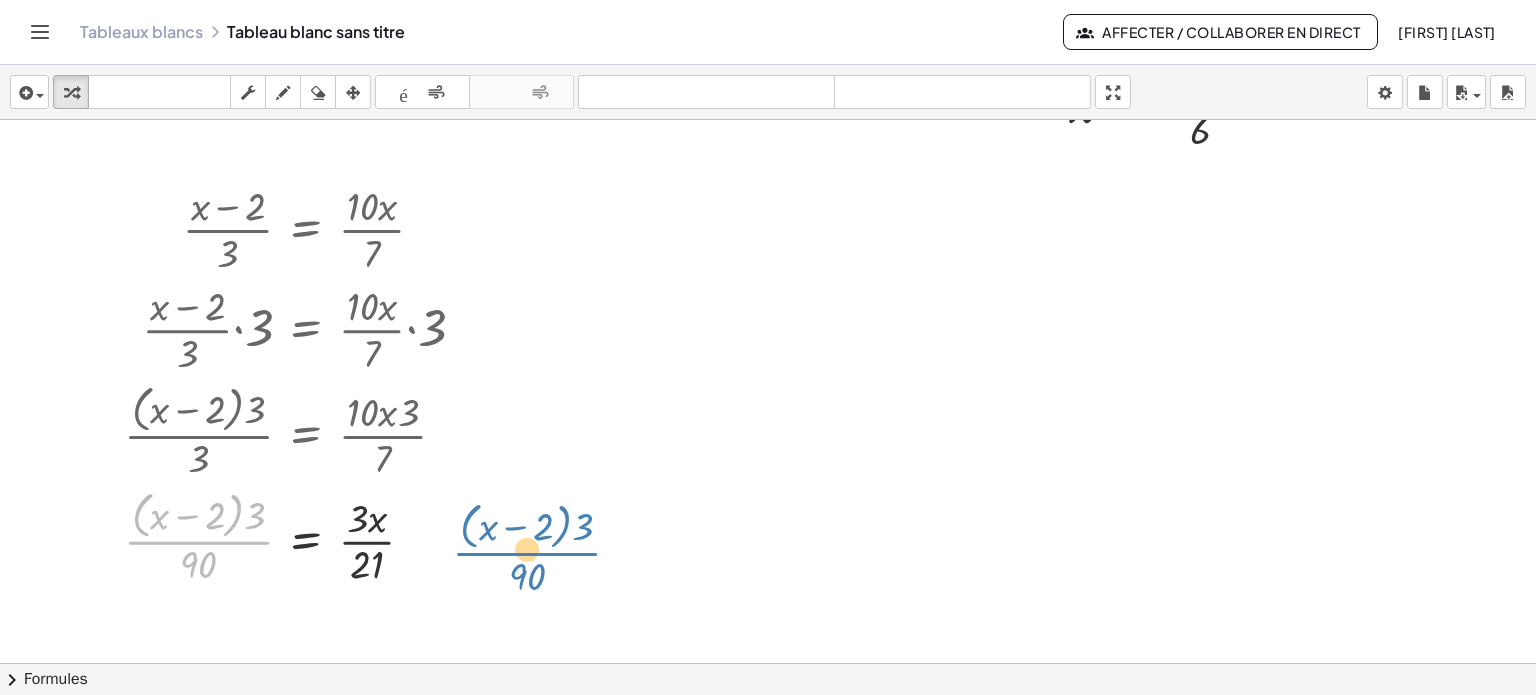 drag, startPoint x: 216, startPoint y: 543, endPoint x: 480, endPoint y: 539, distance: 264.0303 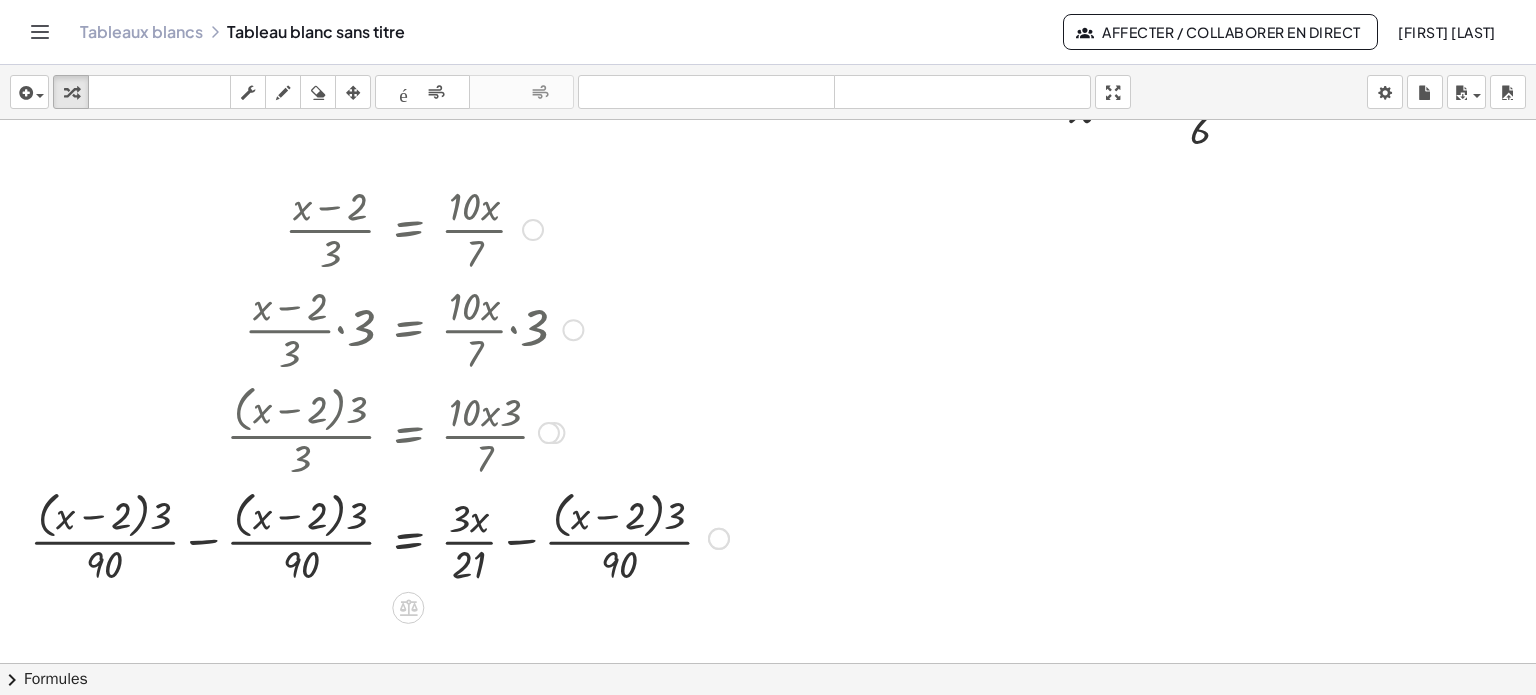 click at bounding box center (379, 537) 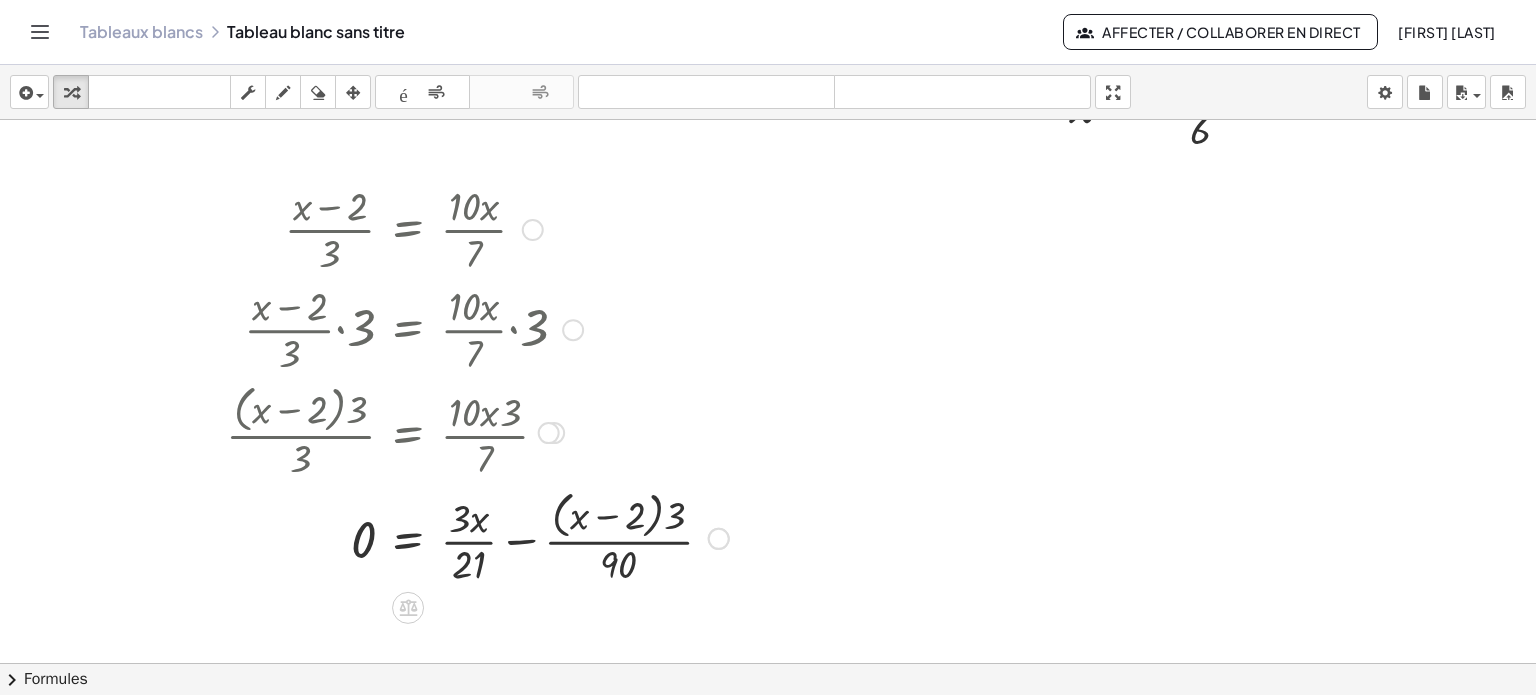 click at bounding box center [477, 537] 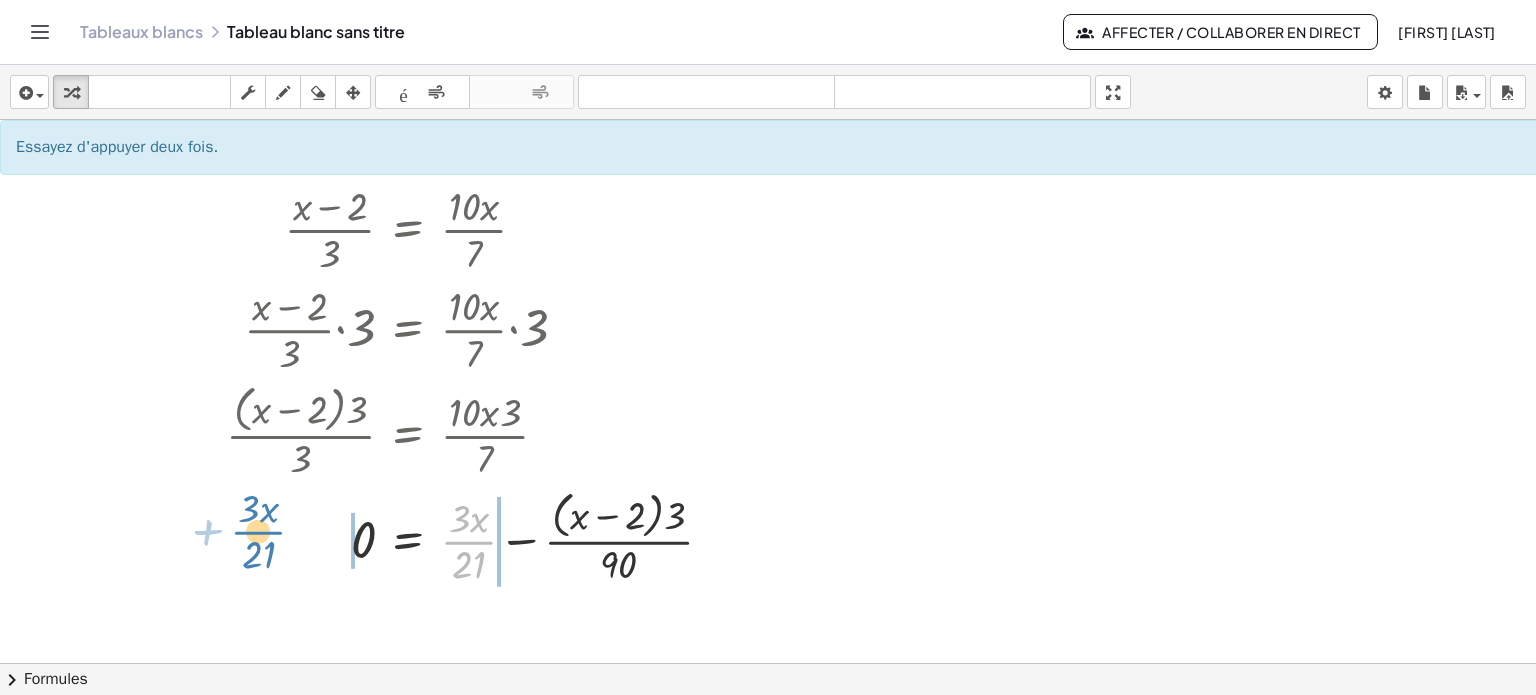 drag, startPoint x: 465, startPoint y: 543, endPoint x: 255, endPoint y: 533, distance: 210.23796 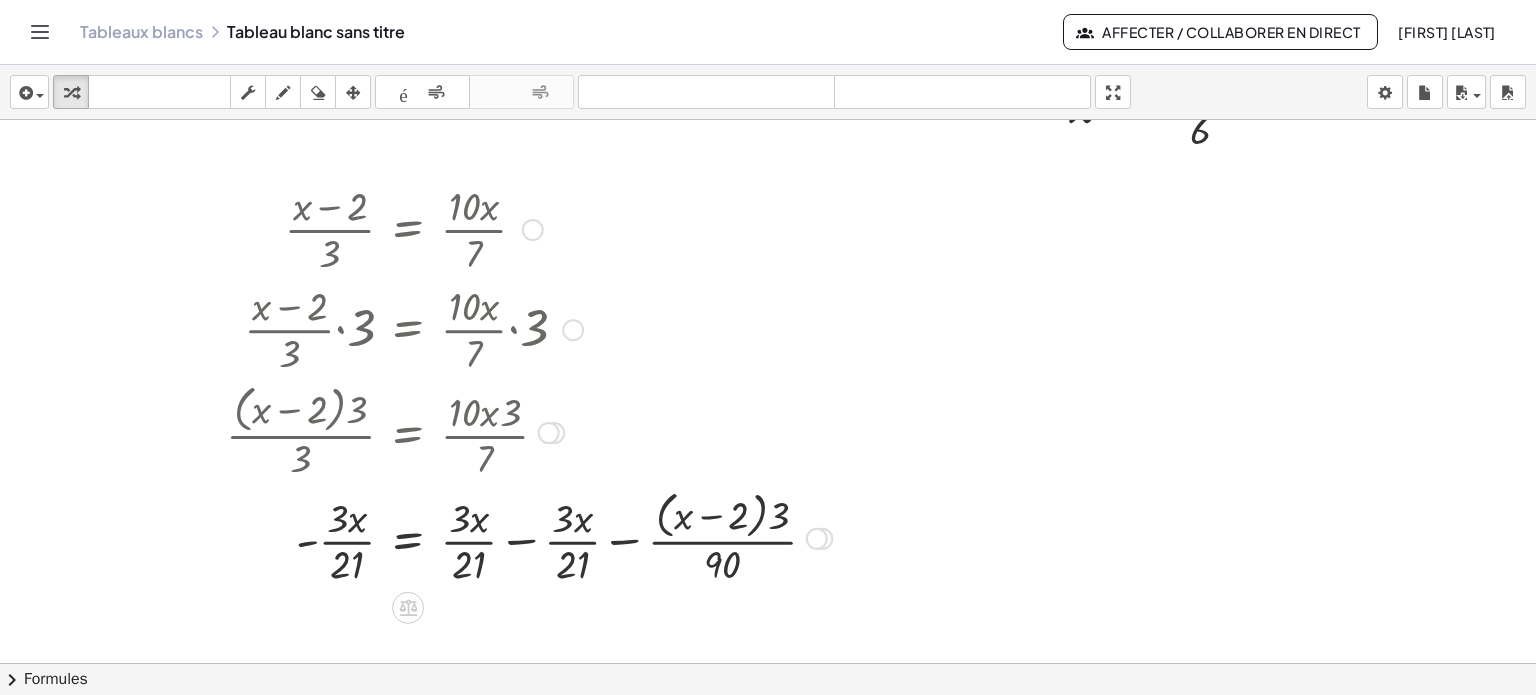click at bounding box center (529, 537) 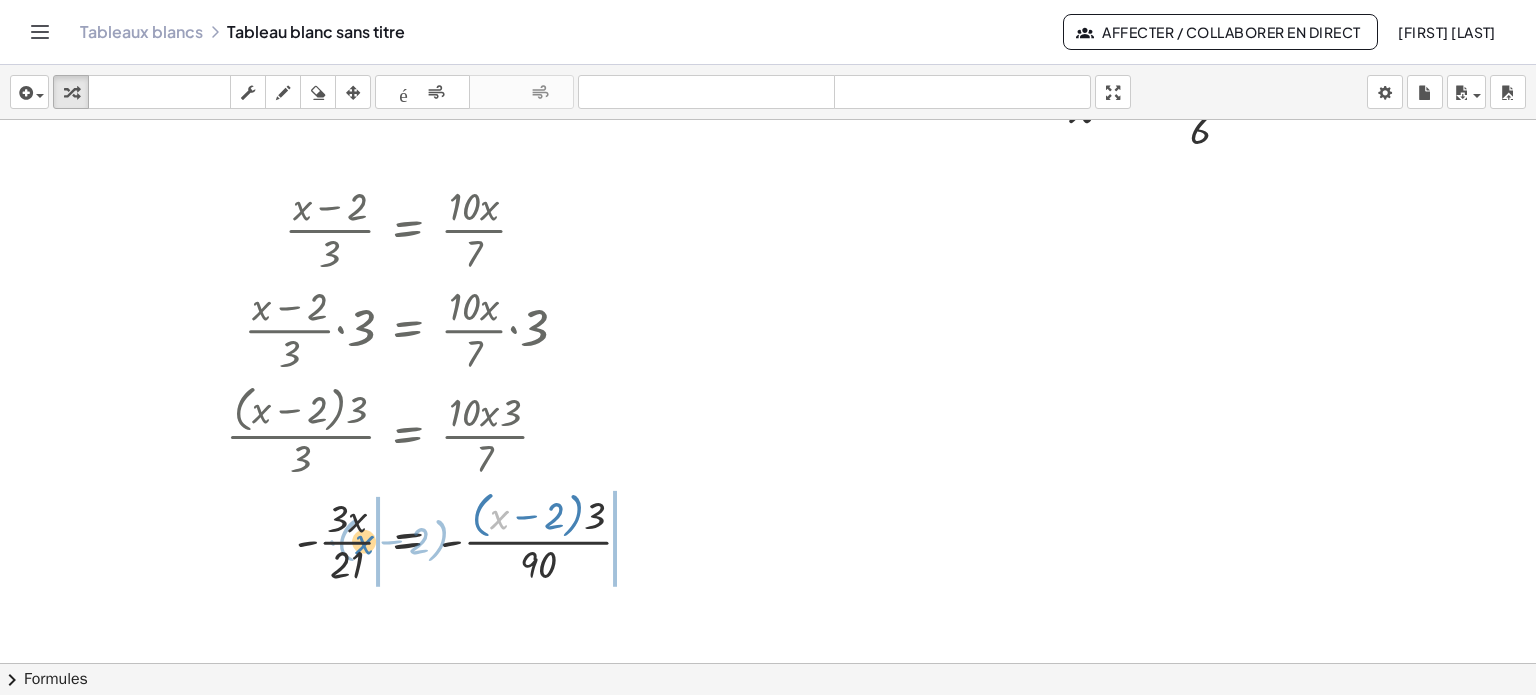 drag, startPoint x: 497, startPoint y: 519, endPoint x: 362, endPoint y: 544, distance: 137.2953 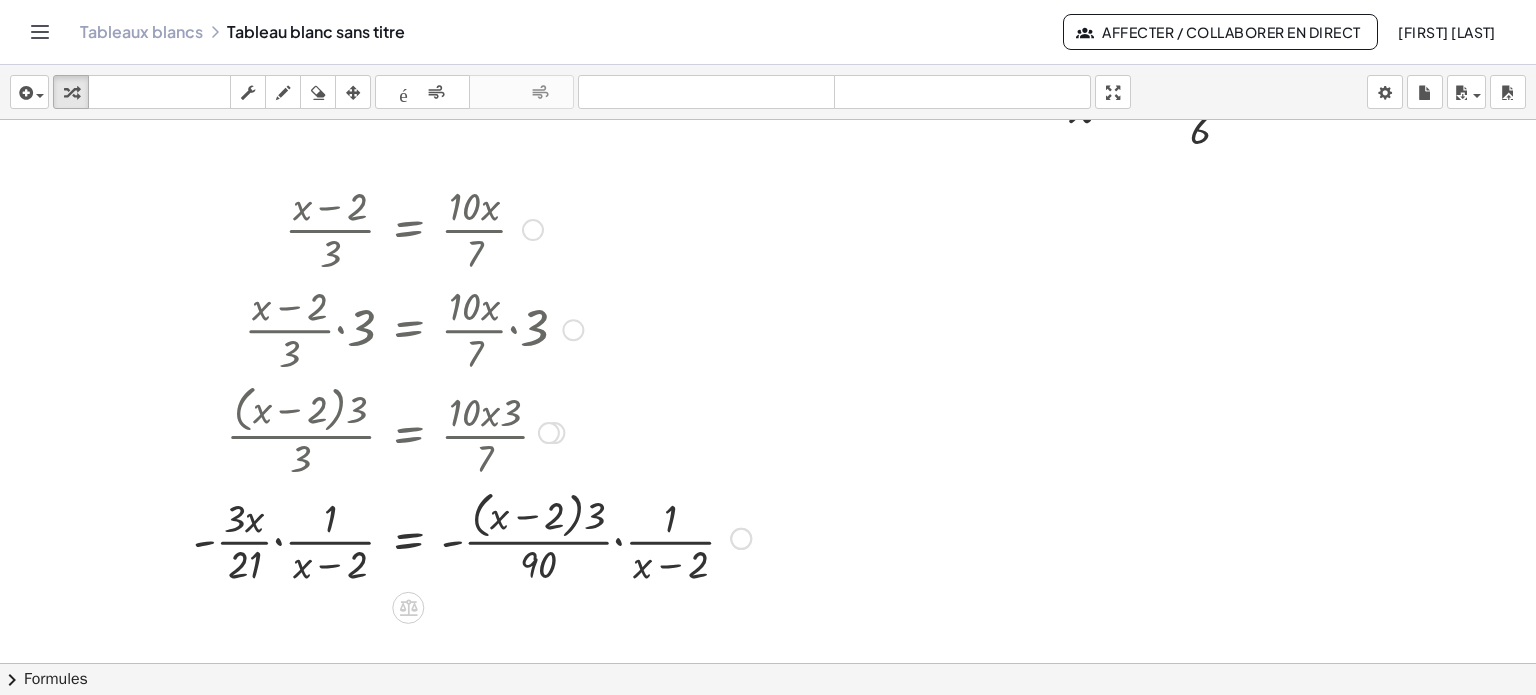 click at bounding box center [472, 537] 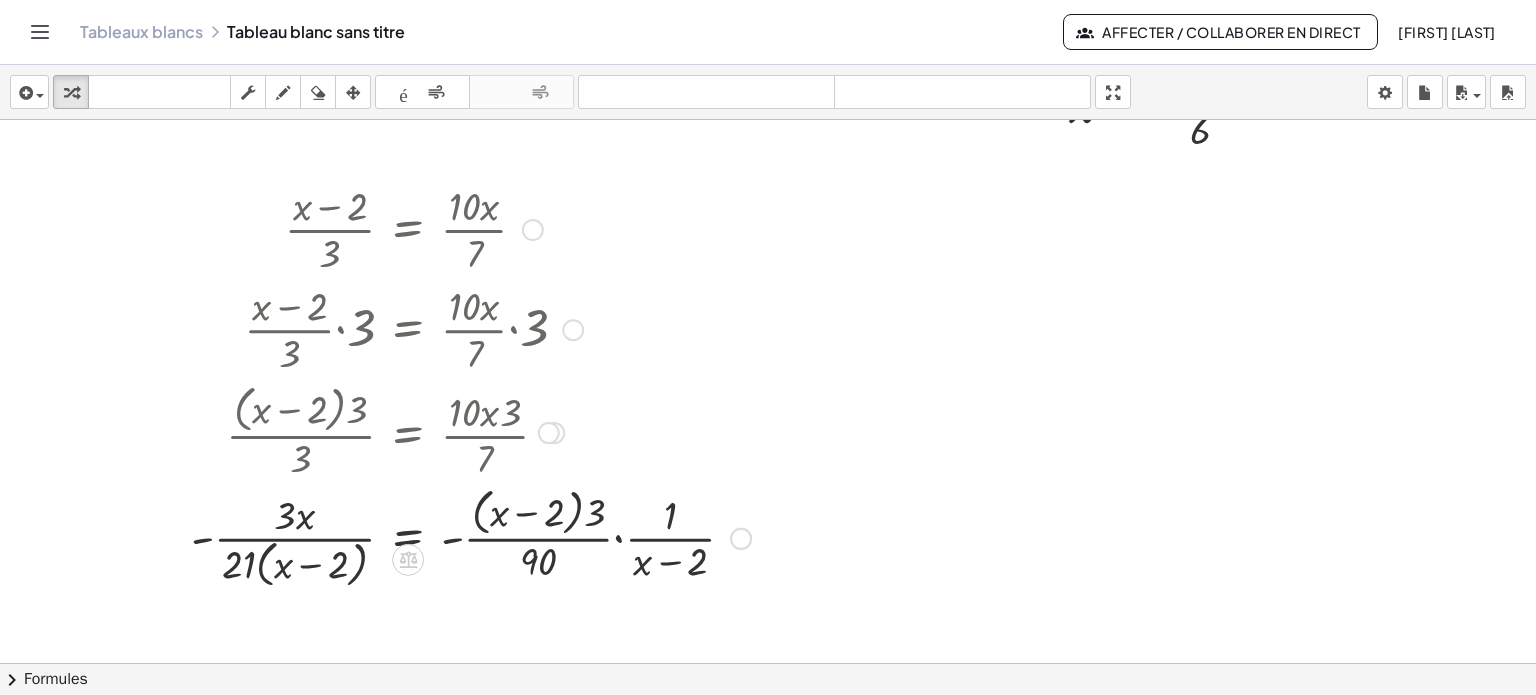 click at bounding box center [471, 536] 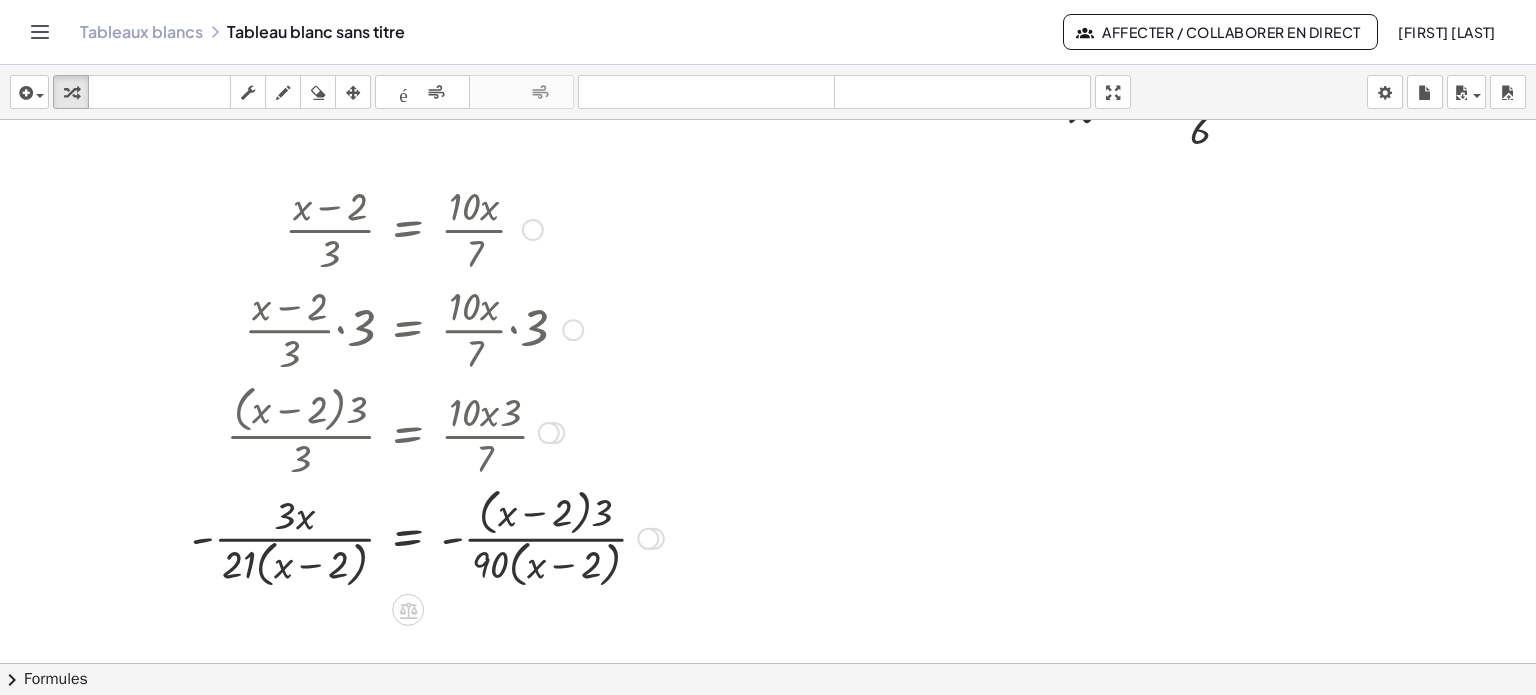 click at bounding box center [427, 536] 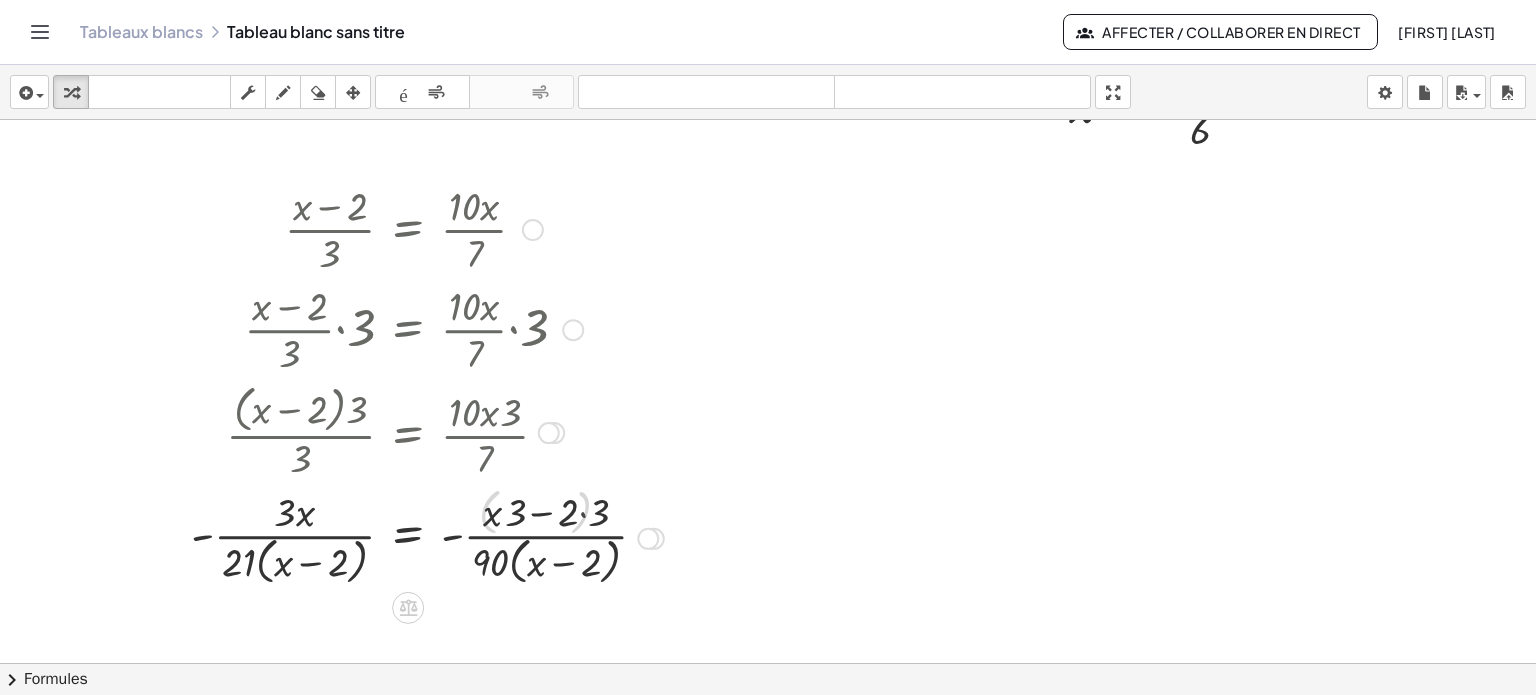 click at bounding box center (427, 537) 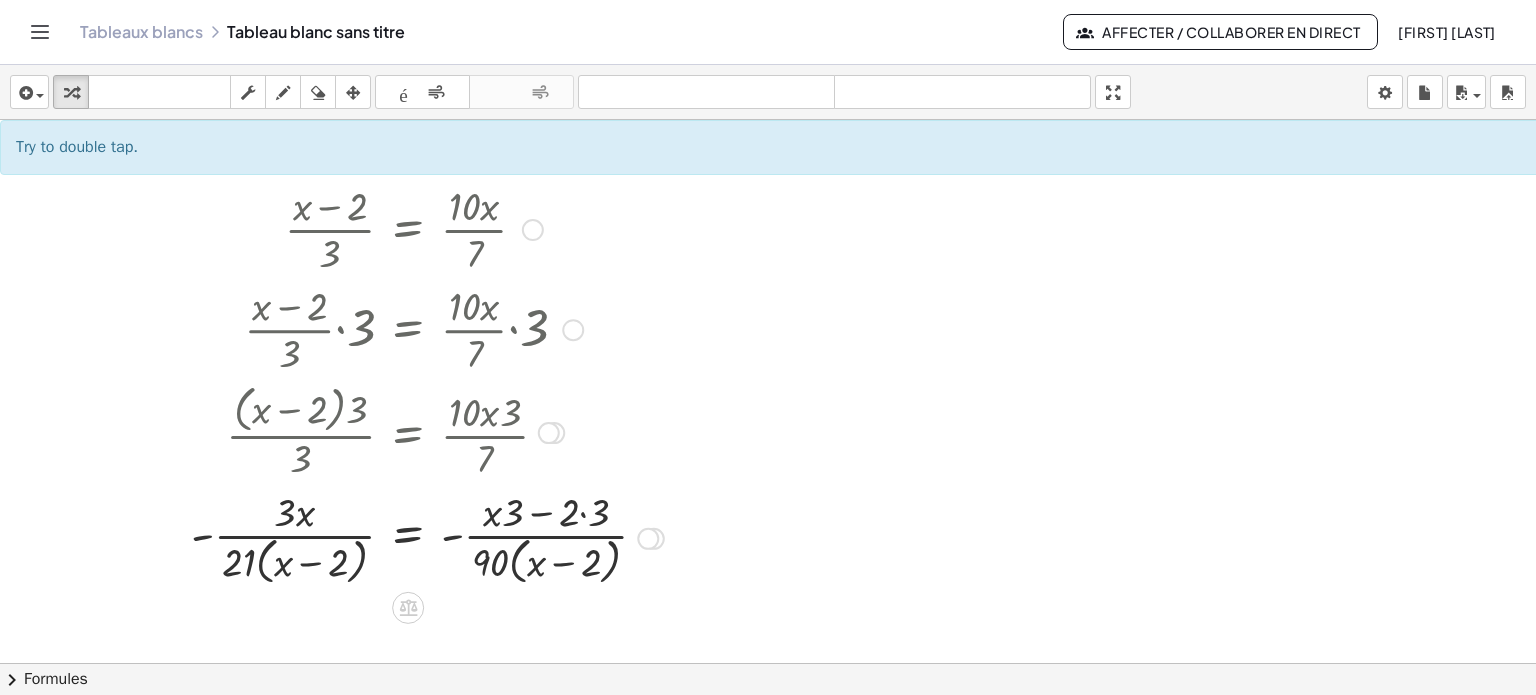 click at bounding box center [427, 537] 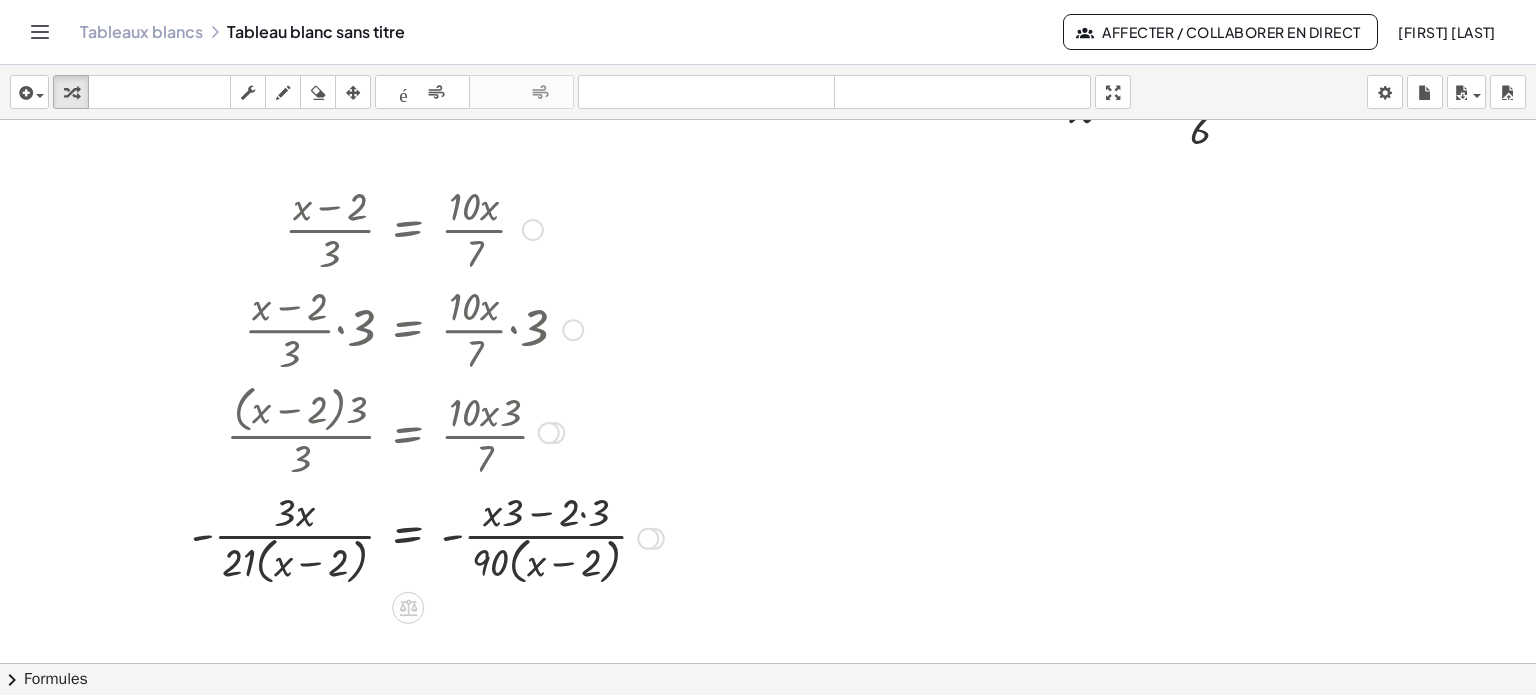 click at bounding box center (427, 537) 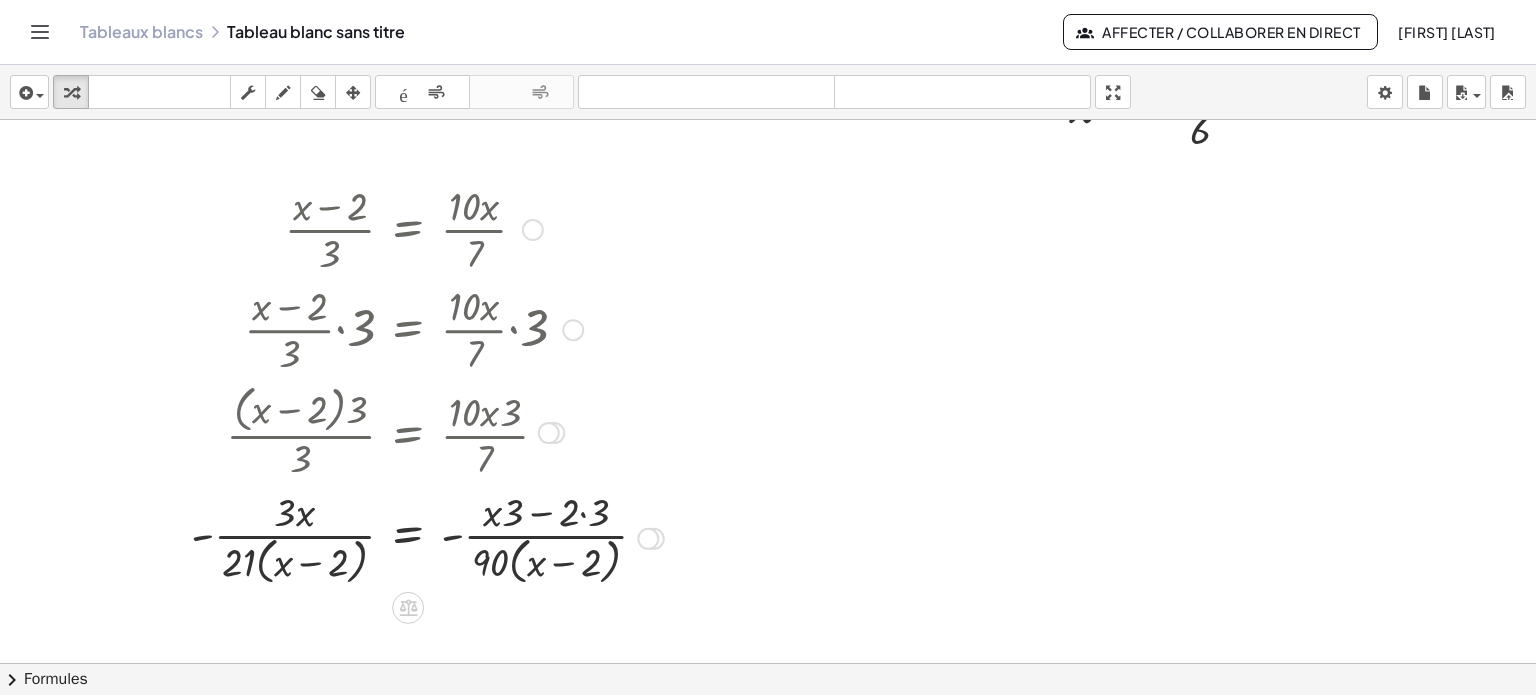 click at bounding box center (427, 537) 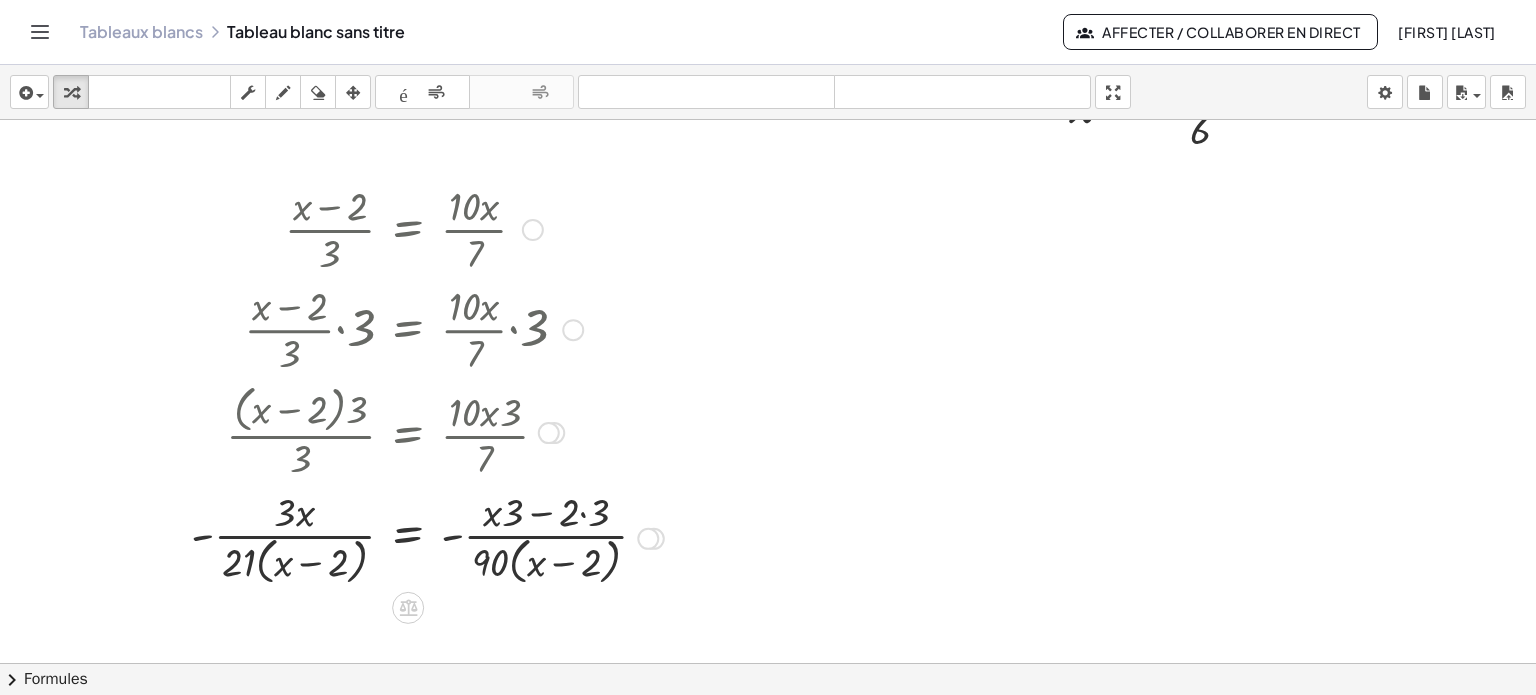 click at bounding box center (427, 537) 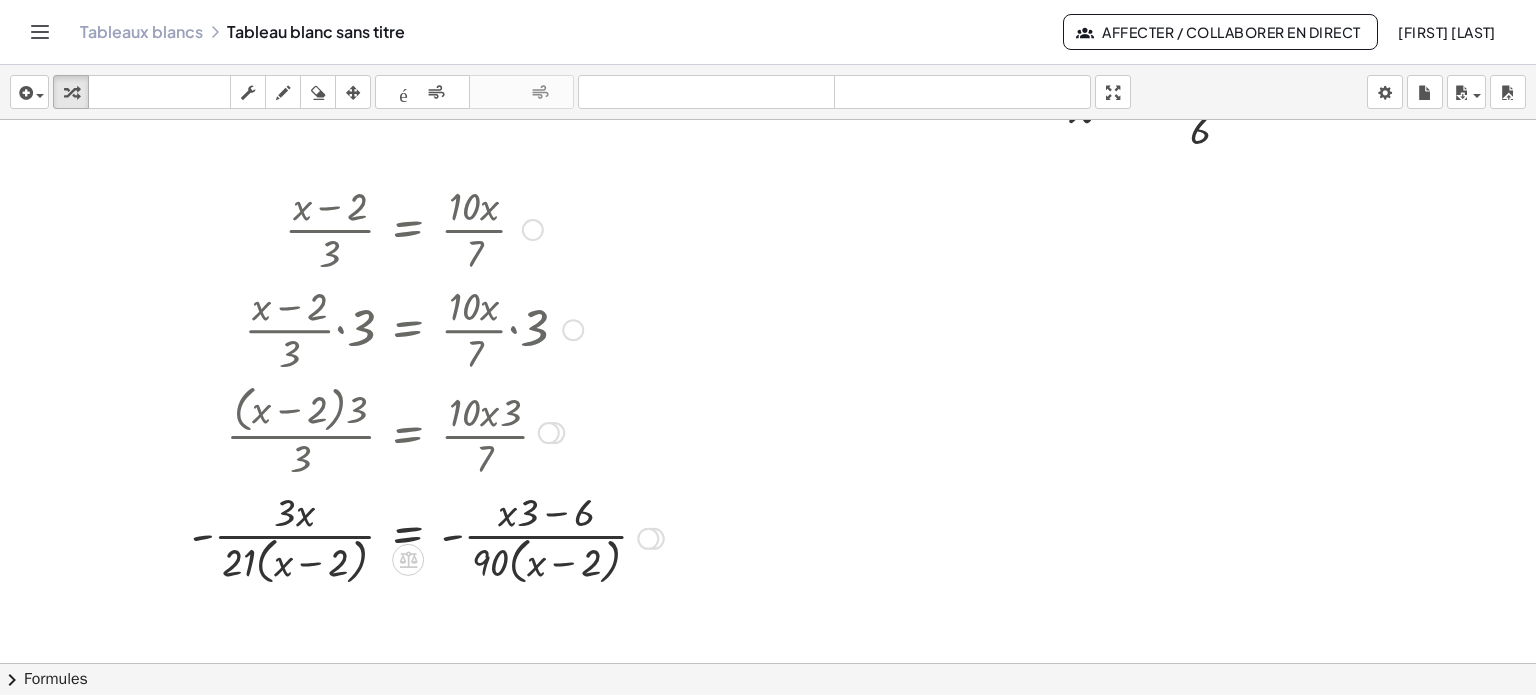 drag, startPoint x: 517, startPoint y: 551, endPoint x: 508, endPoint y: 566, distance: 17.492855 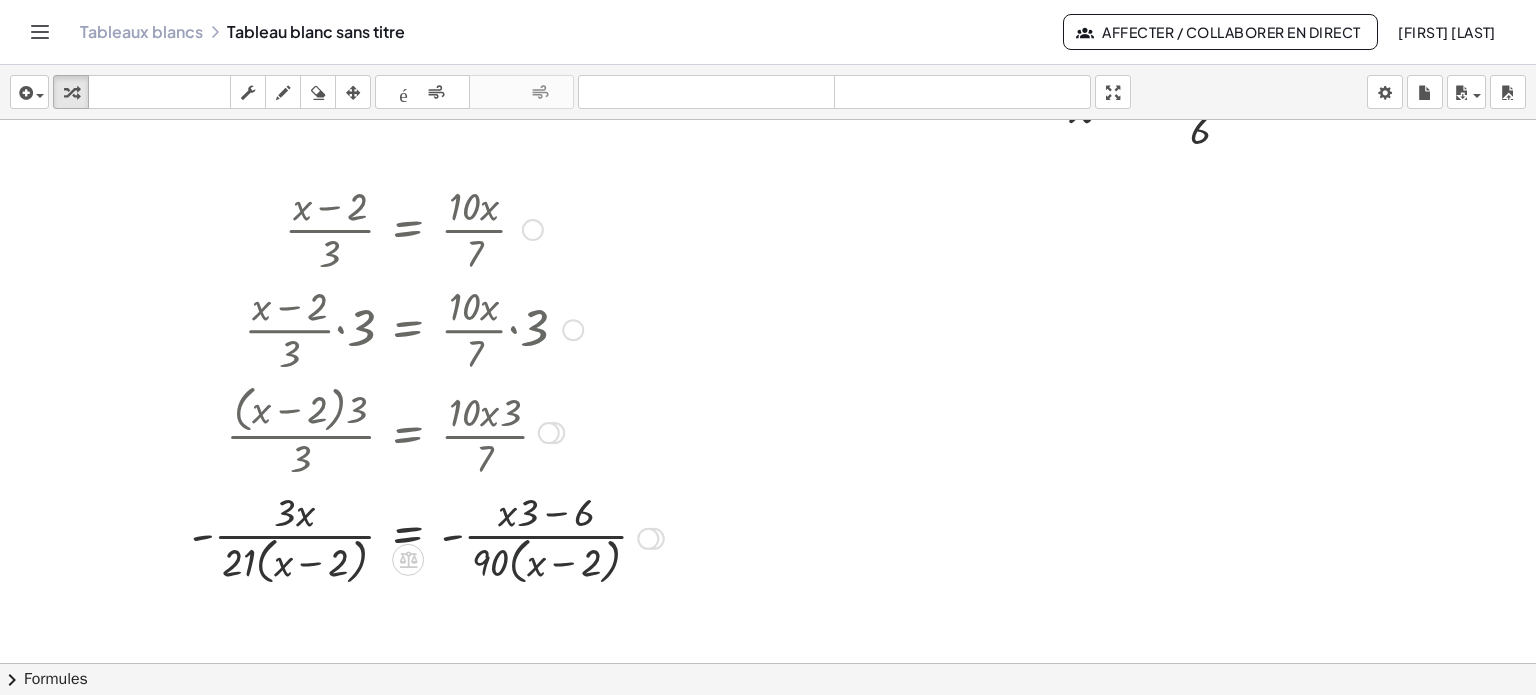 click at bounding box center [427, 537] 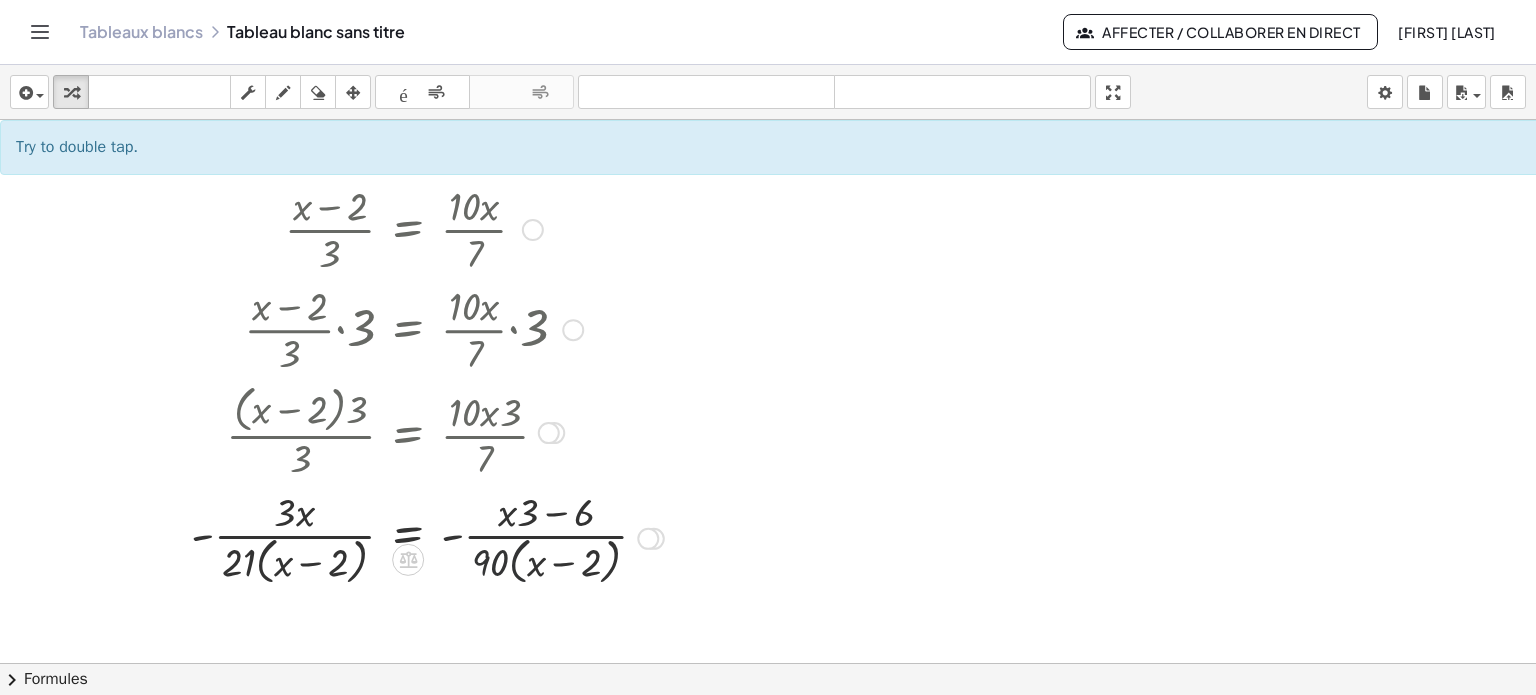 click at bounding box center [427, 537] 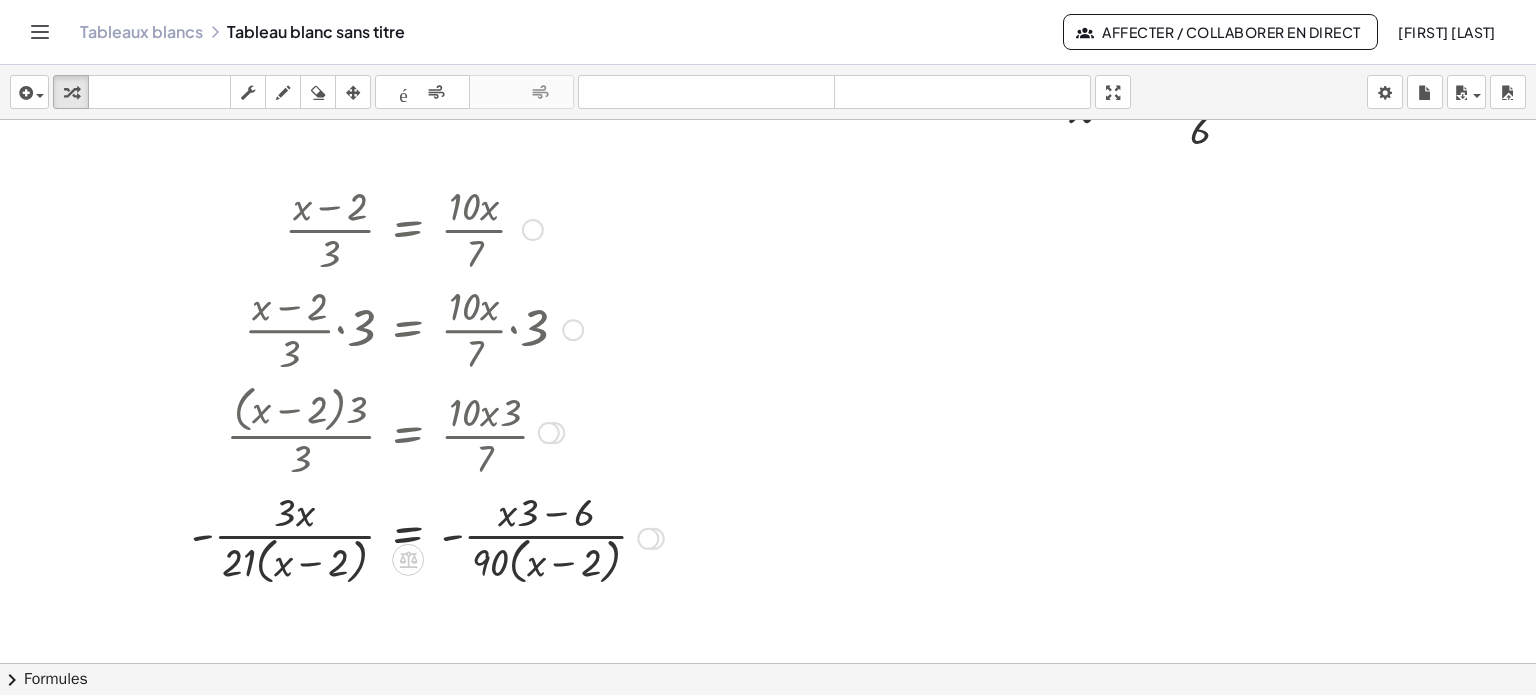 click at bounding box center (427, 537) 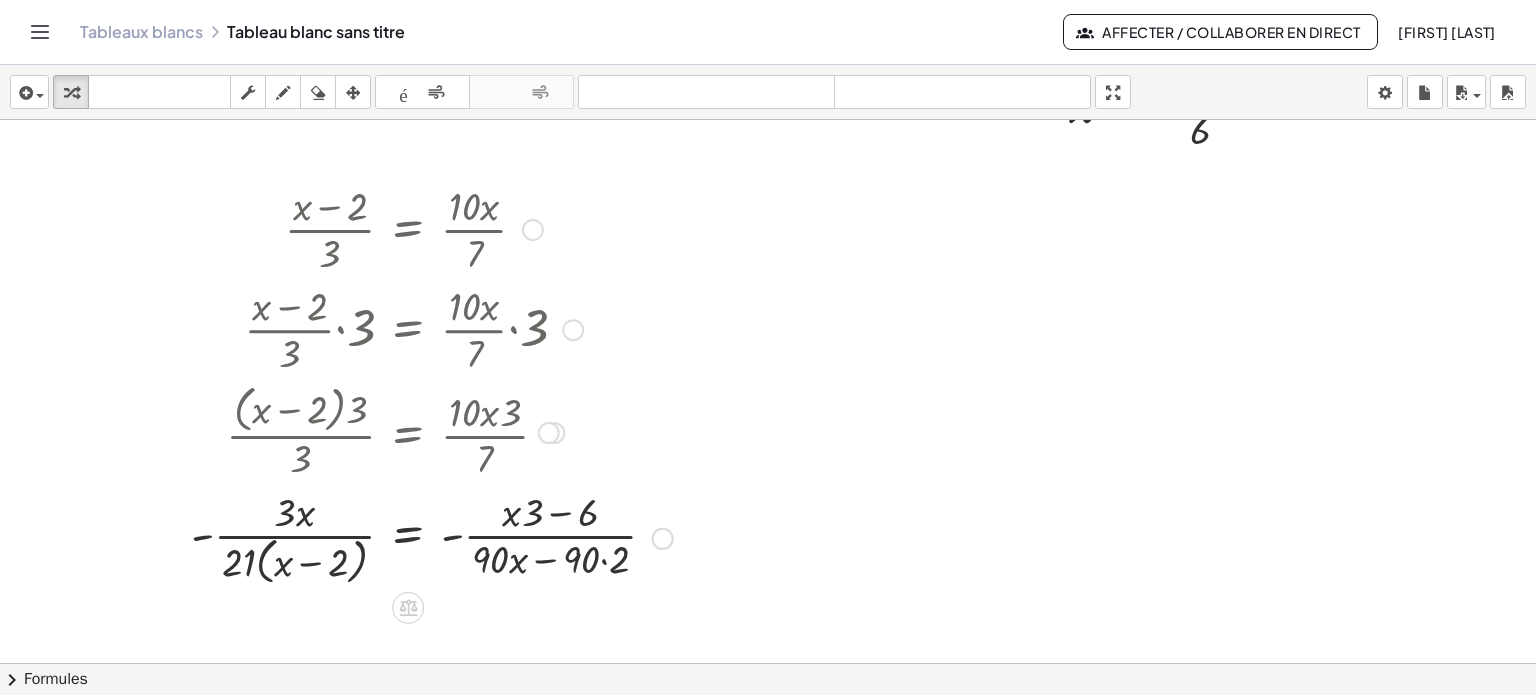 click at bounding box center [432, 537] 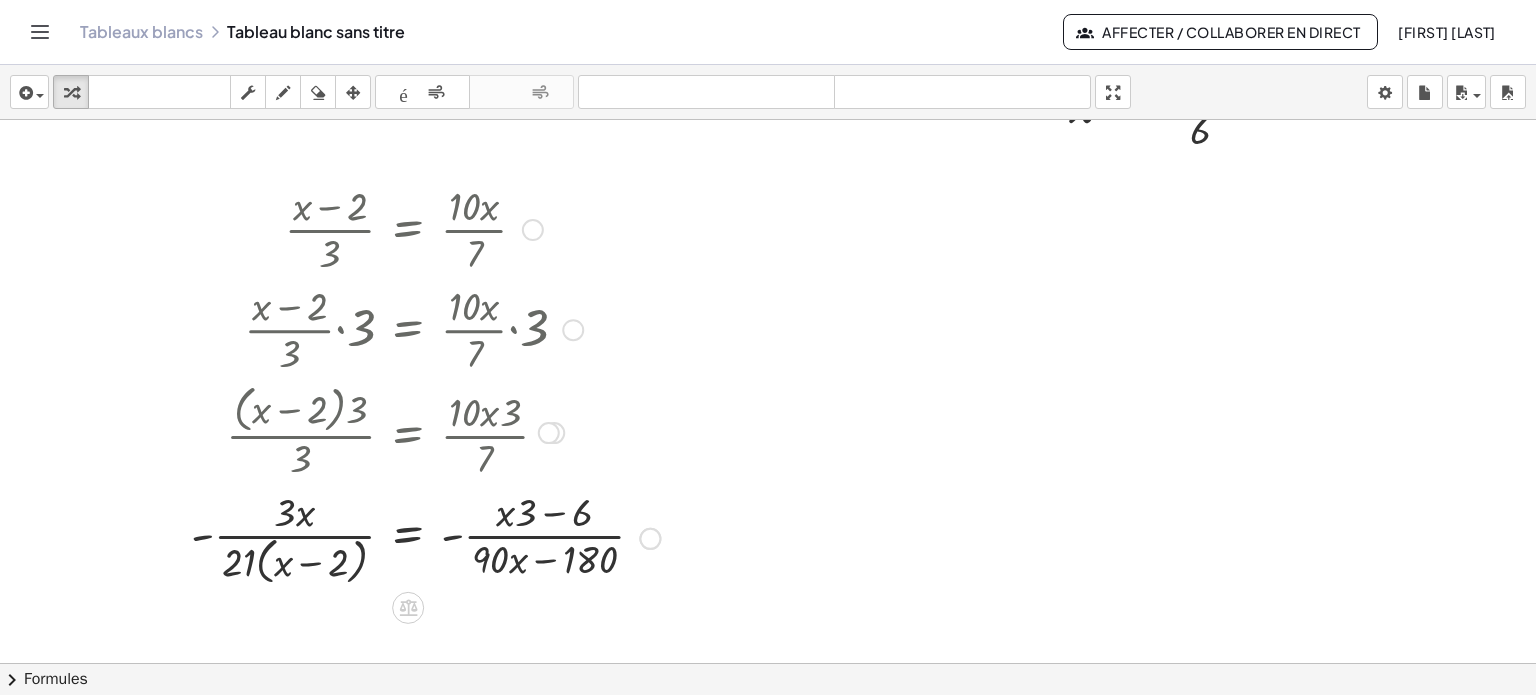 click at bounding box center [425, 537] 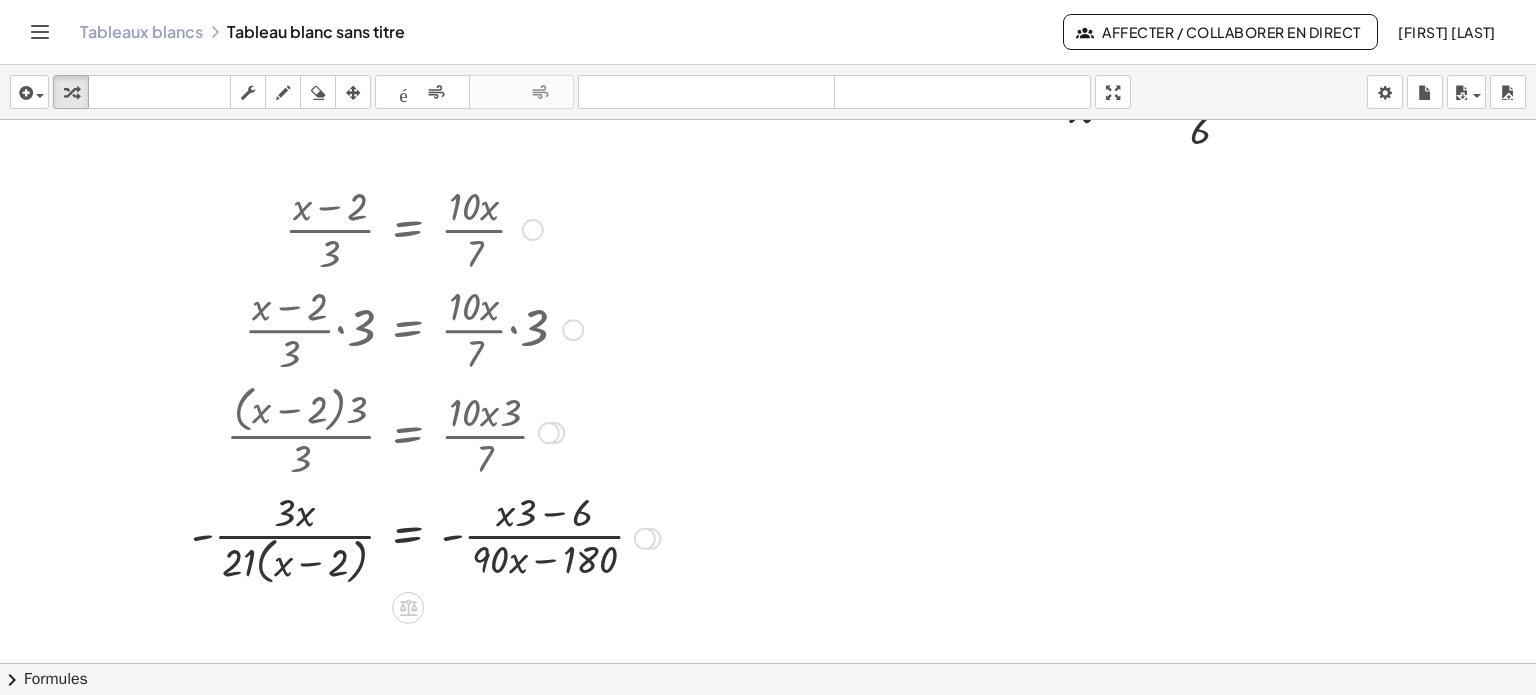 click at bounding box center [425, 537] 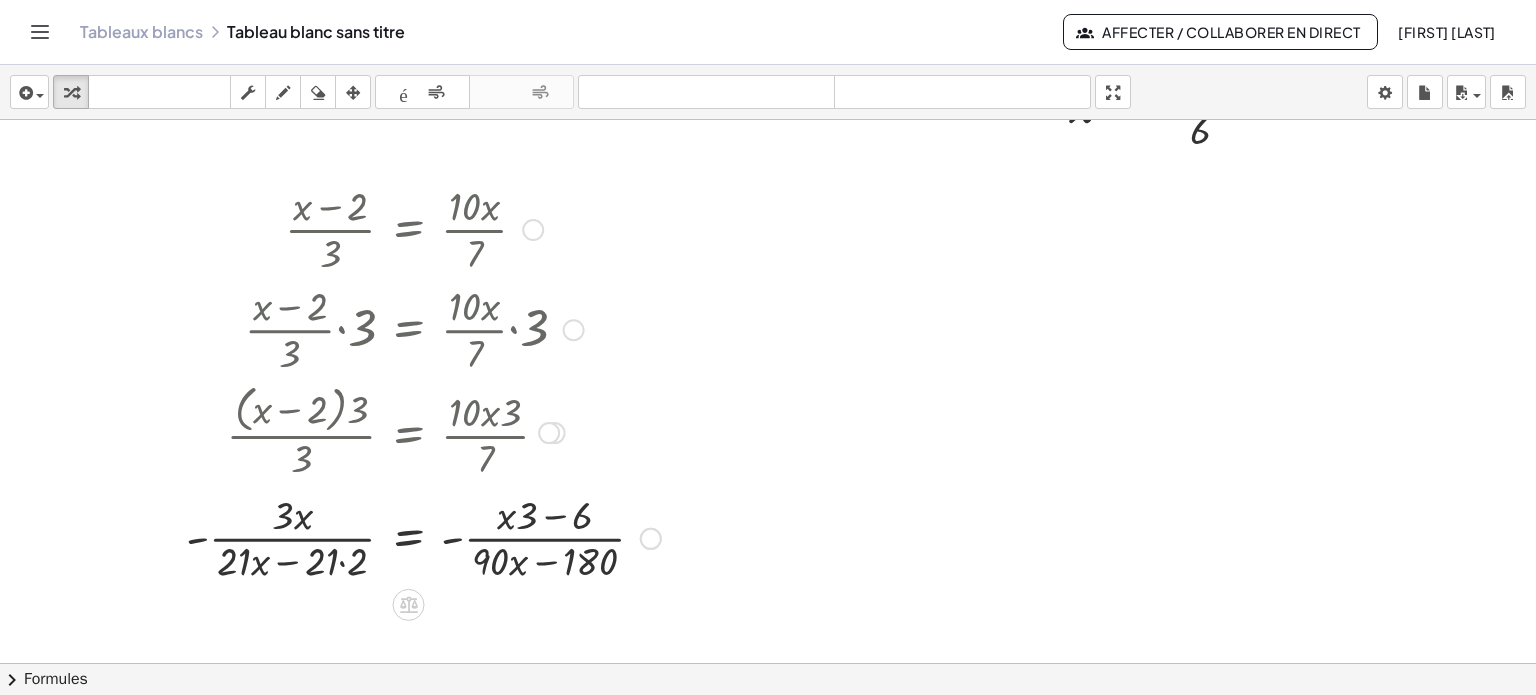 click at bounding box center [423, 537] 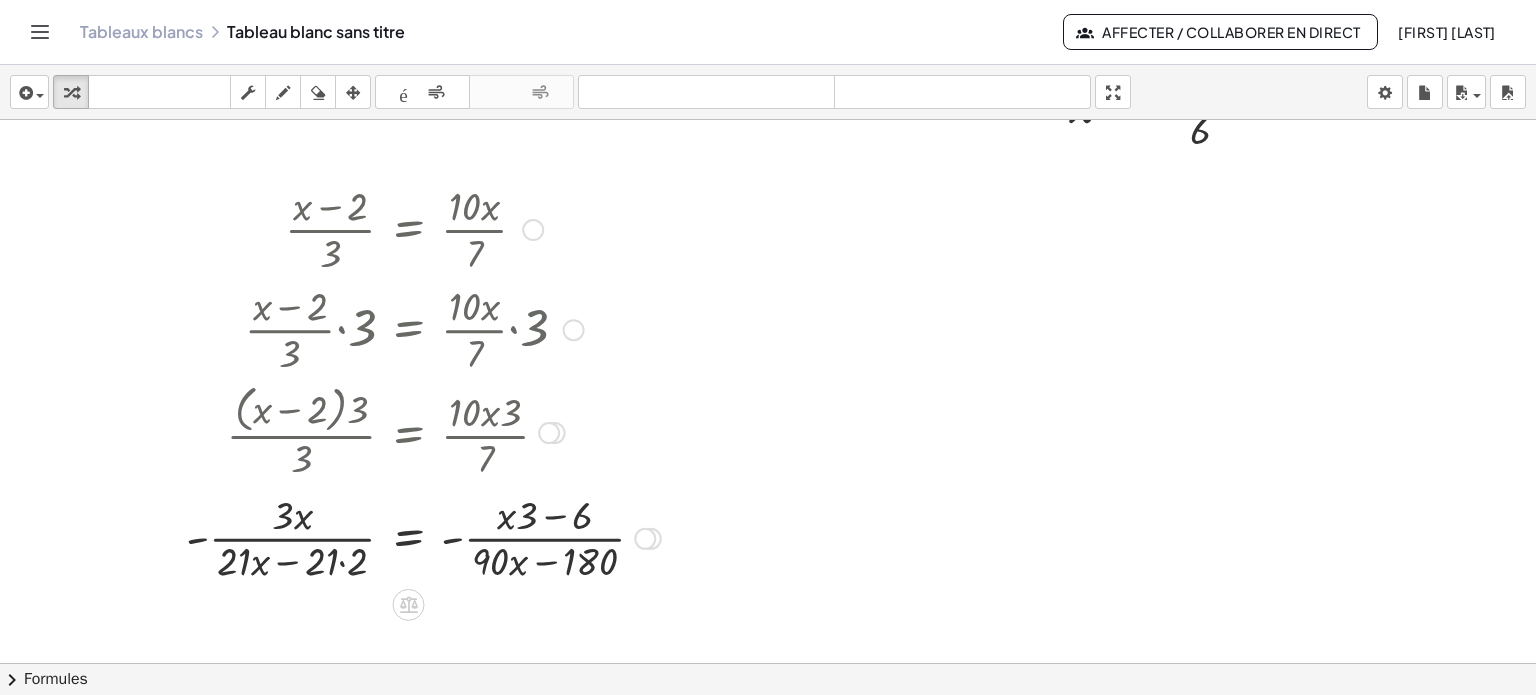 click at bounding box center (423, 537) 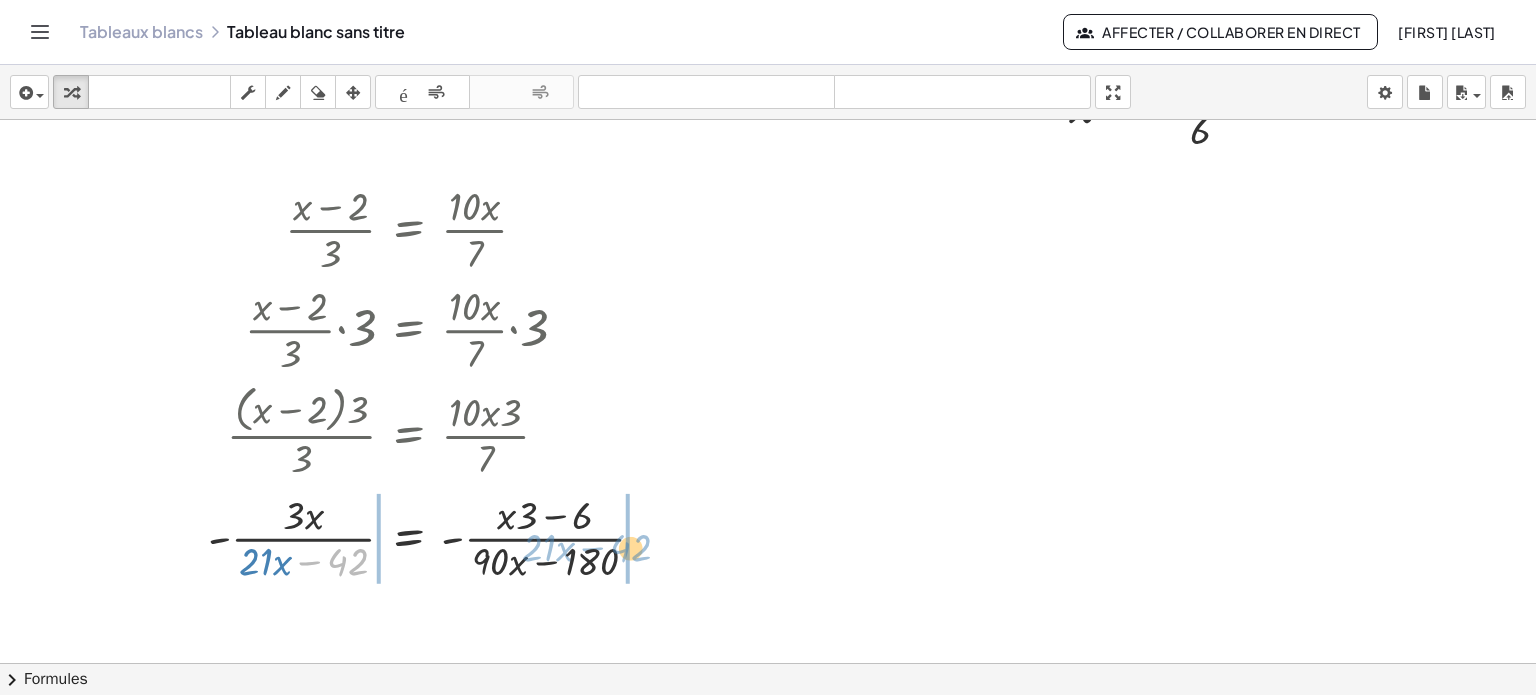 drag, startPoint x: 342, startPoint y: 565, endPoint x: 625, endPoint y: 551, distance: 283.34607 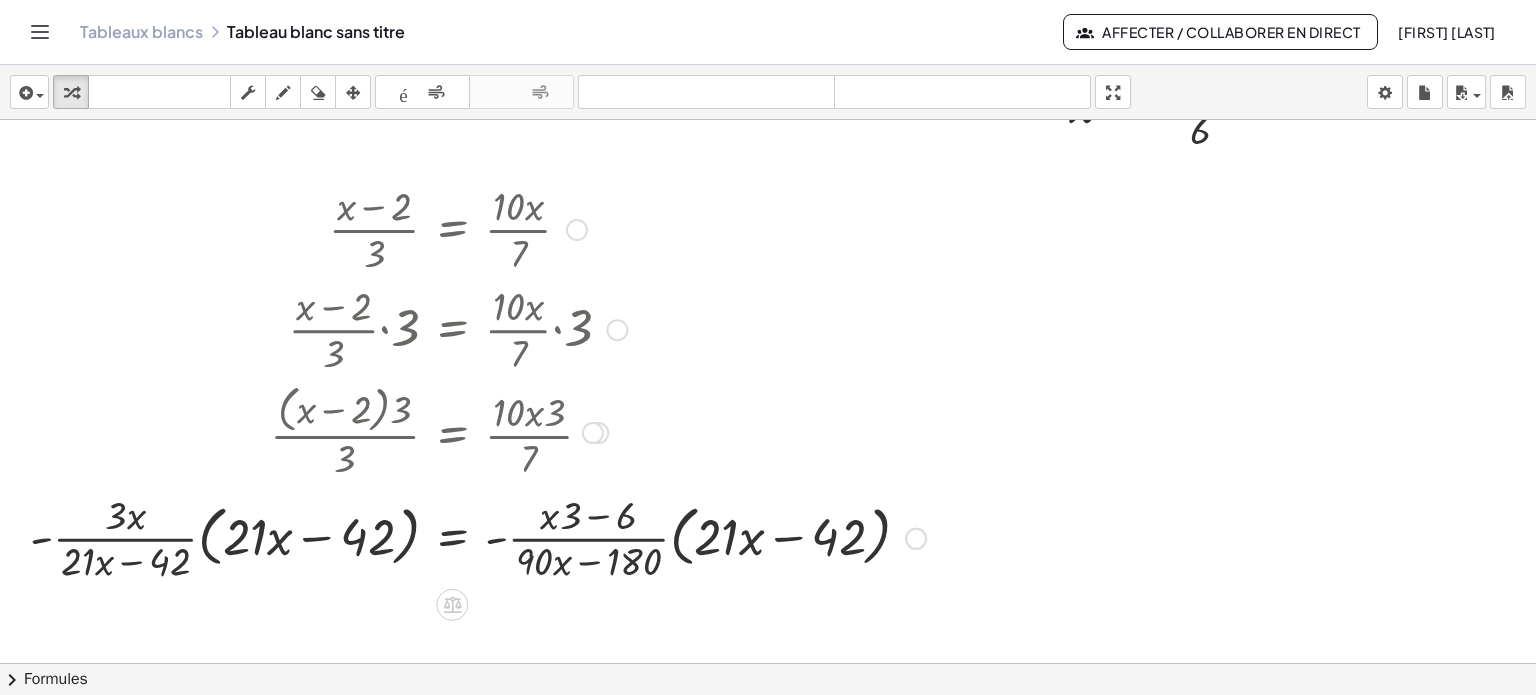 click at bounding box center [478, 537] 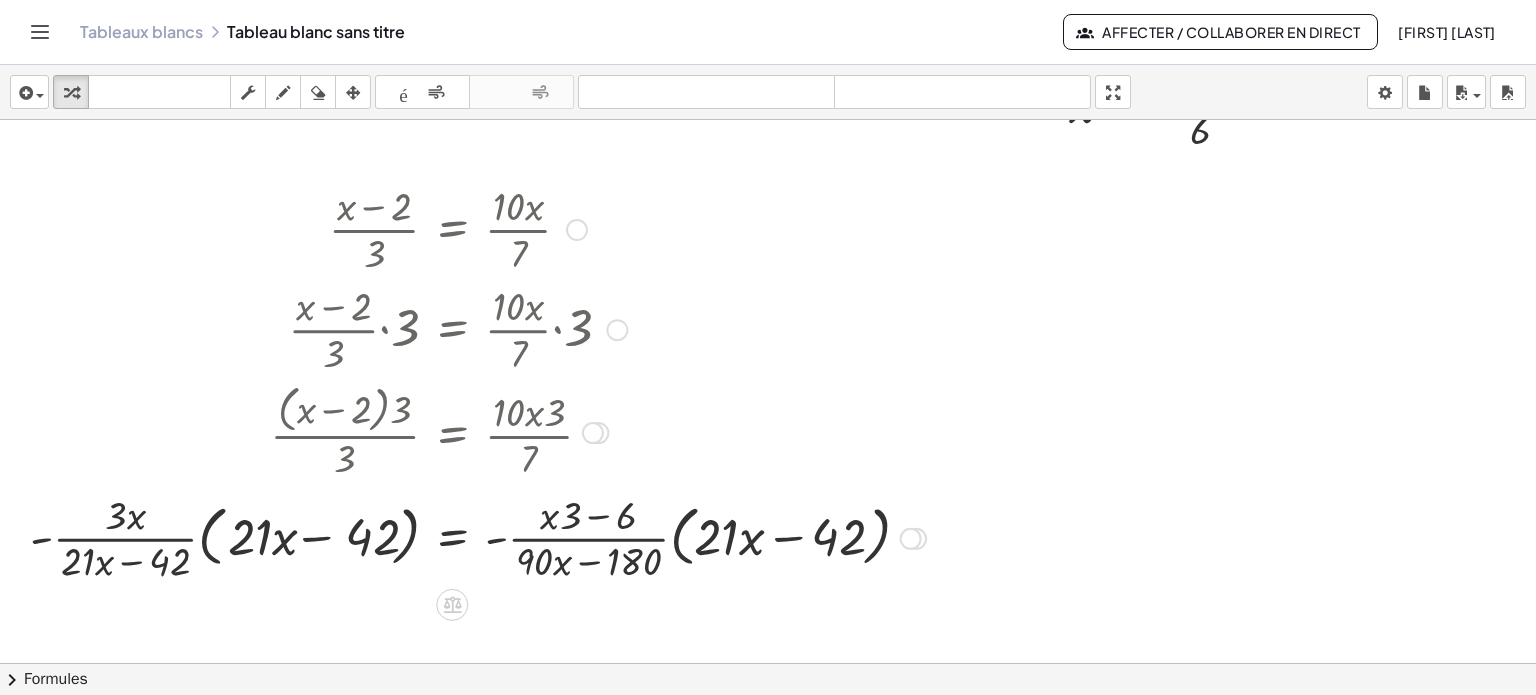 click at bounding box center [478, 537] 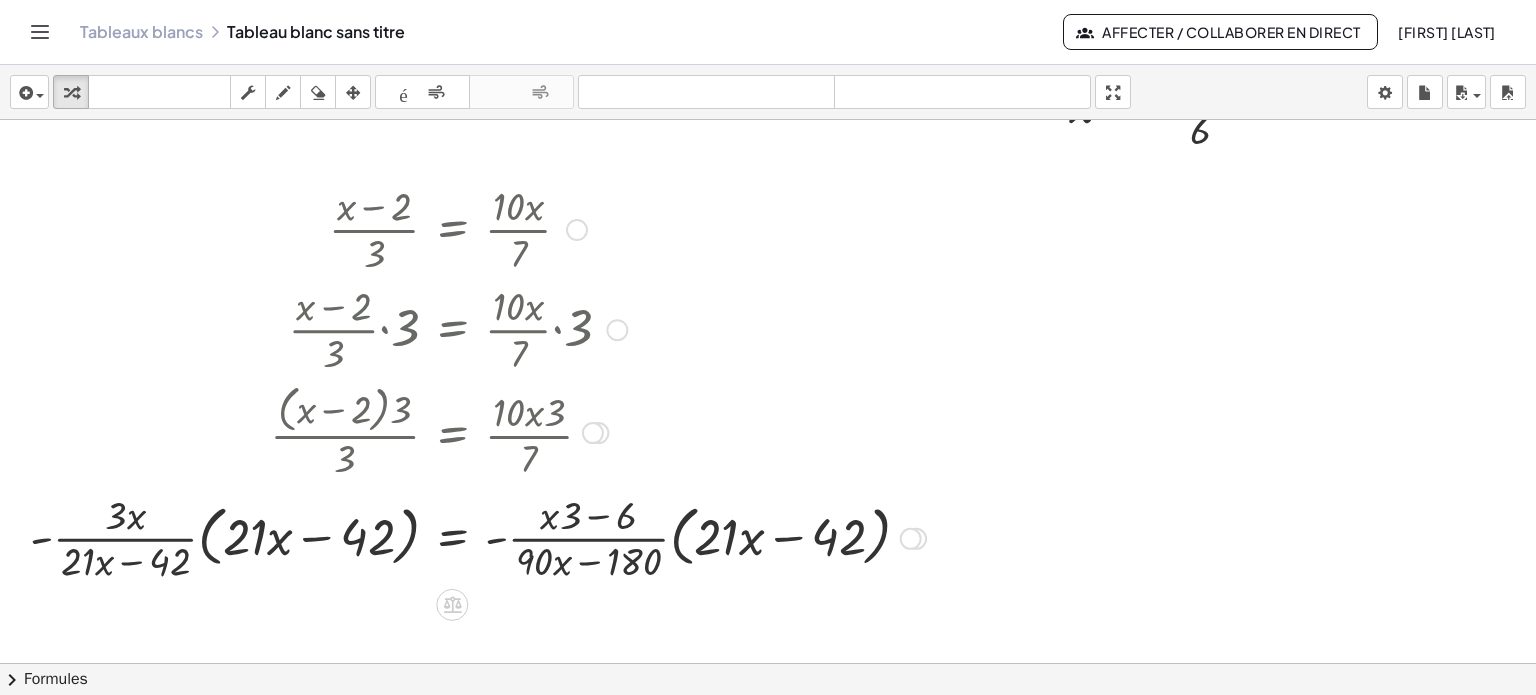 click at bounding box center (478, 537) 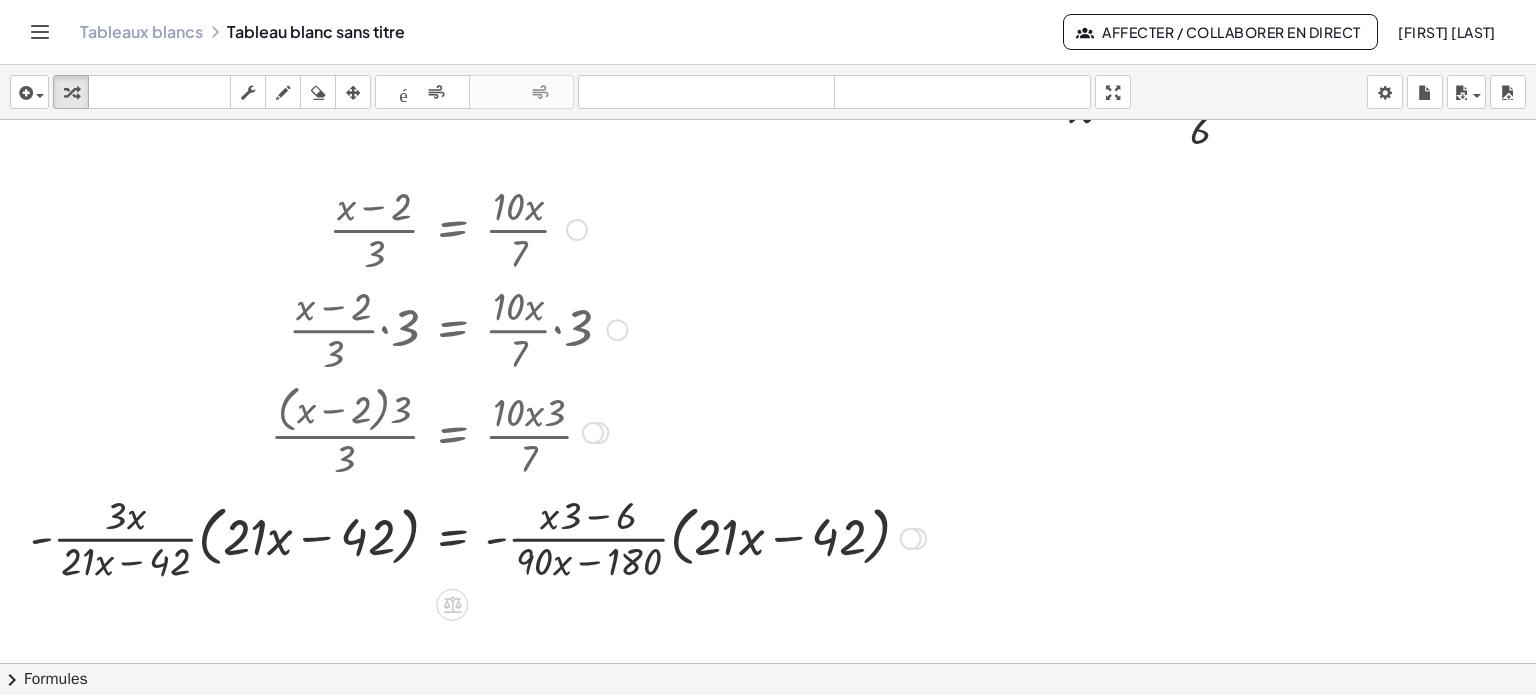 click at bounding box center [478, 537] 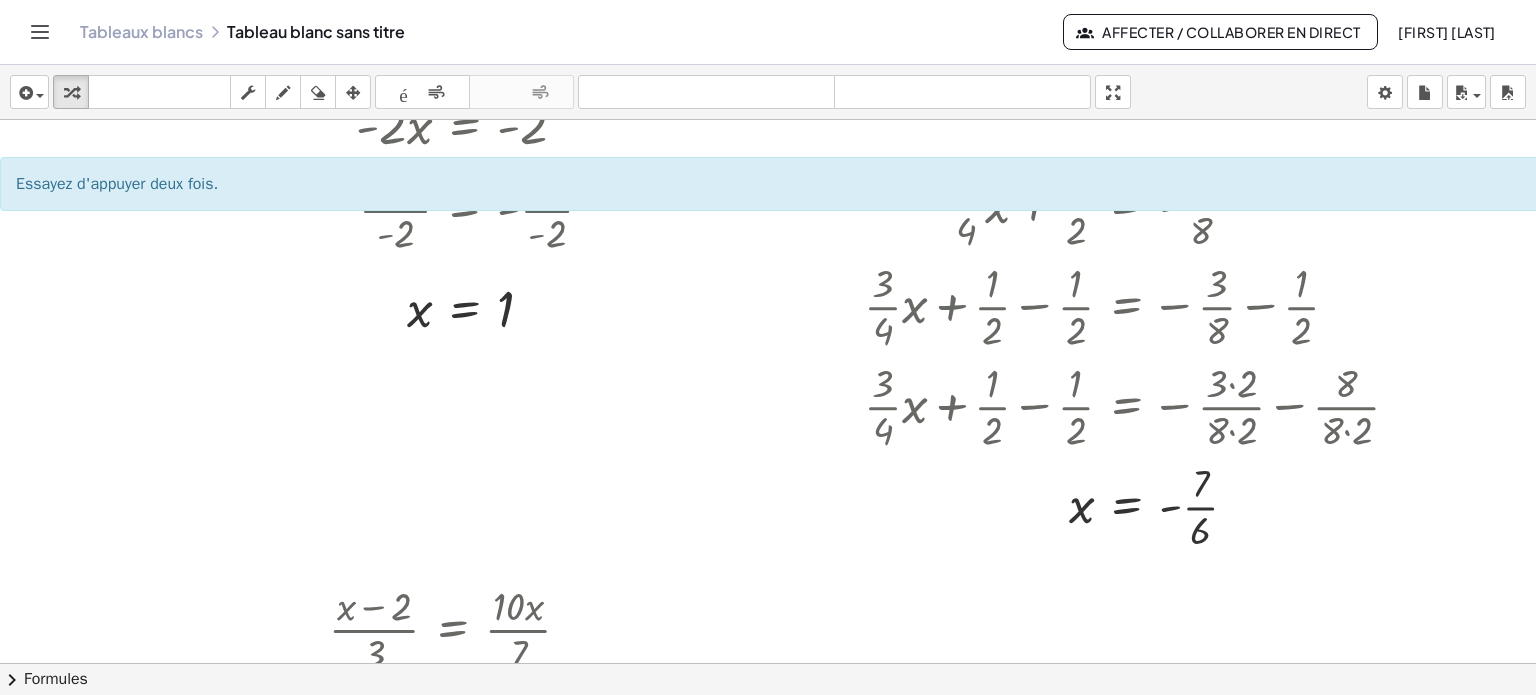 scroll, scrollTop: 1212, scrollLeft: 0, axis: vertical 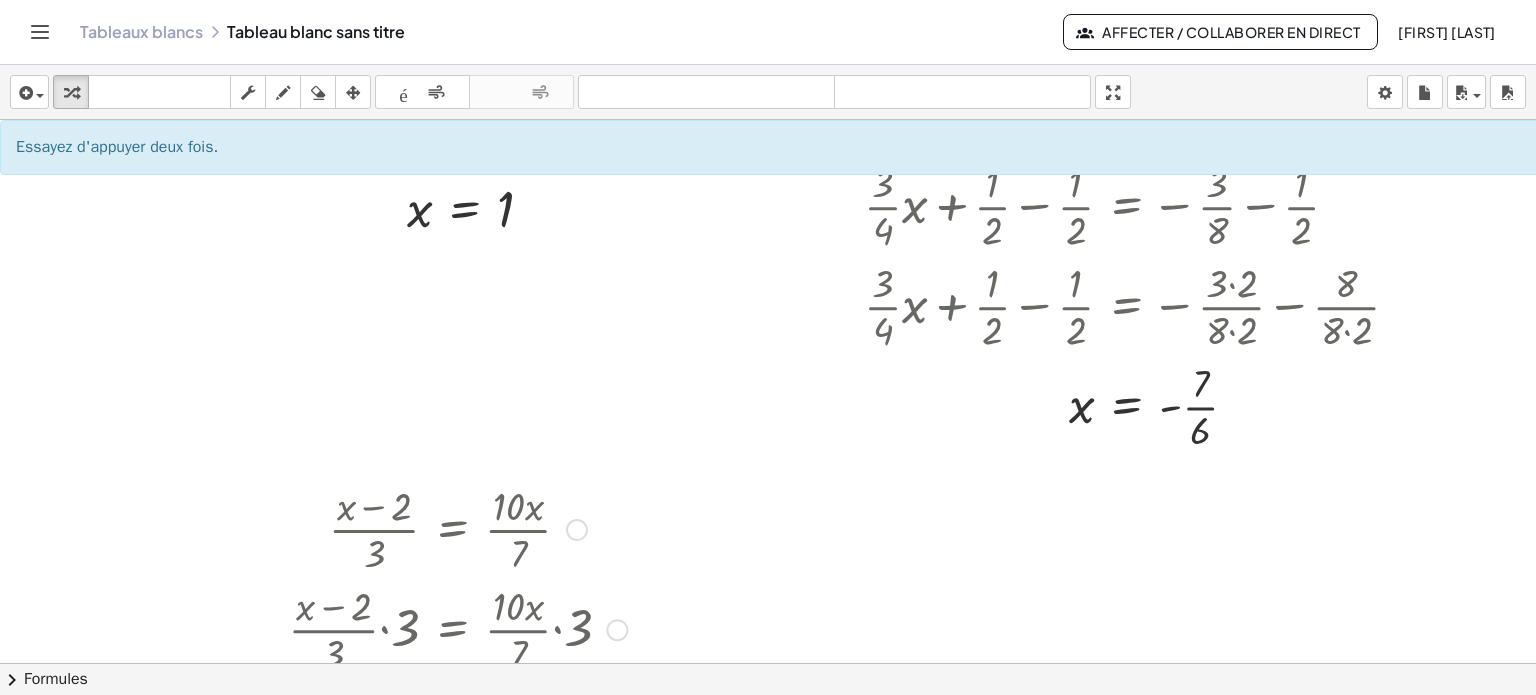 click at bounding box center (577, 530) 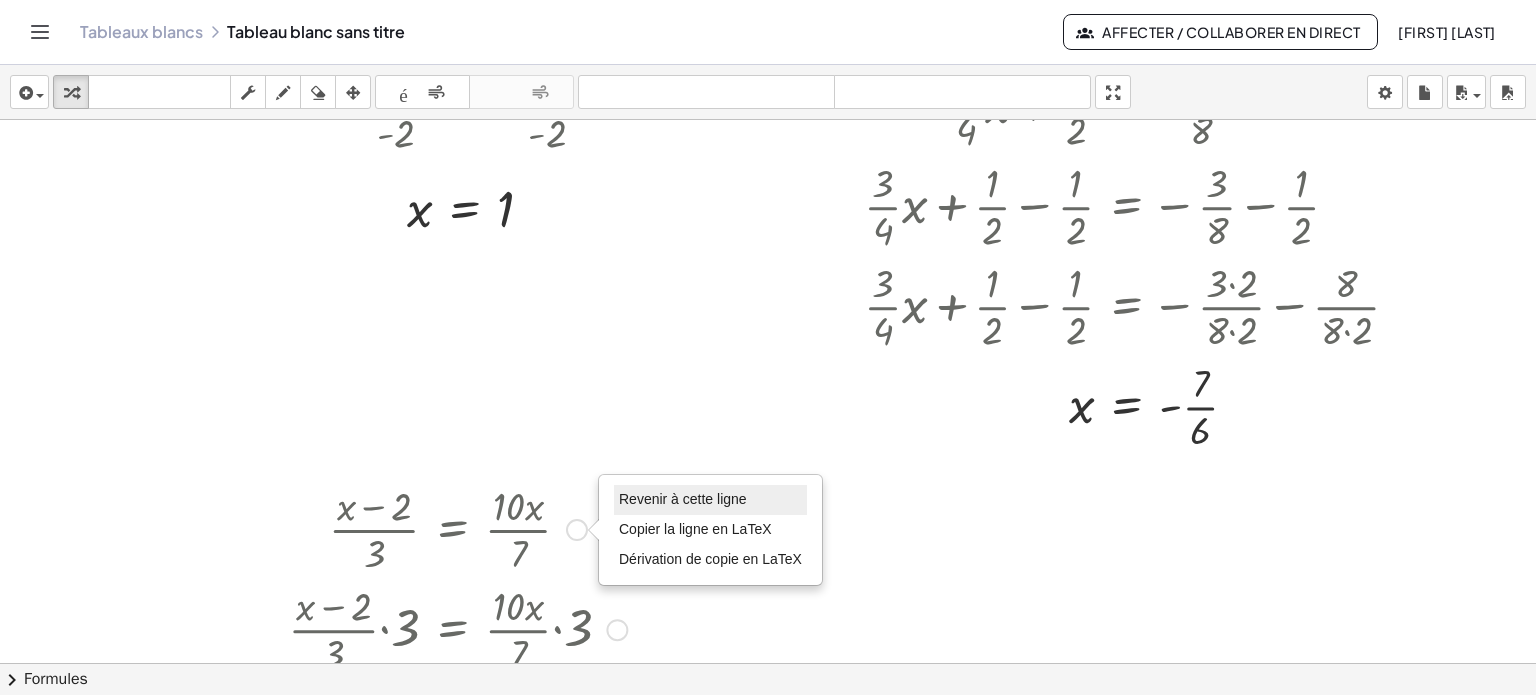 click on "Revenir à cette ligne" at bounding box center (683, 499) 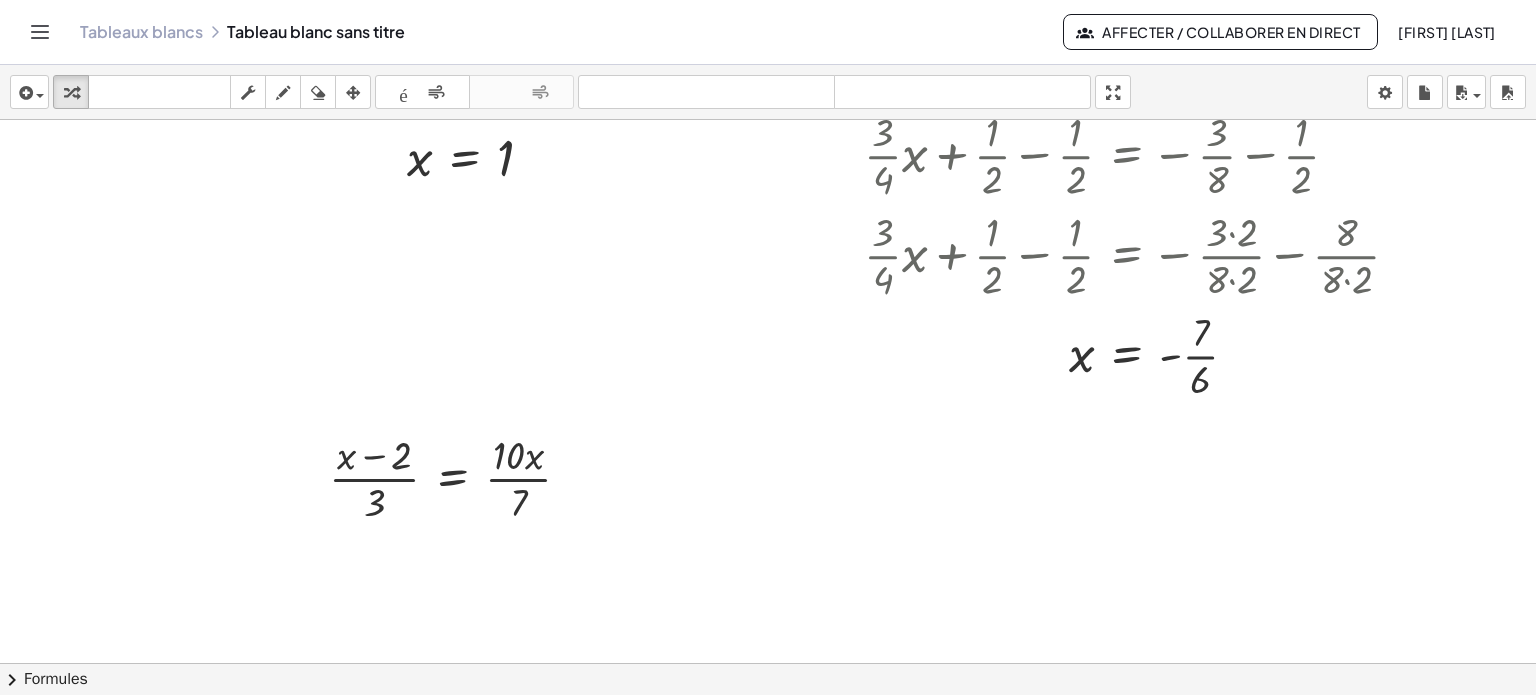 scroll, scrollTop: 1312, scrollLeft: 0, axis: vertical 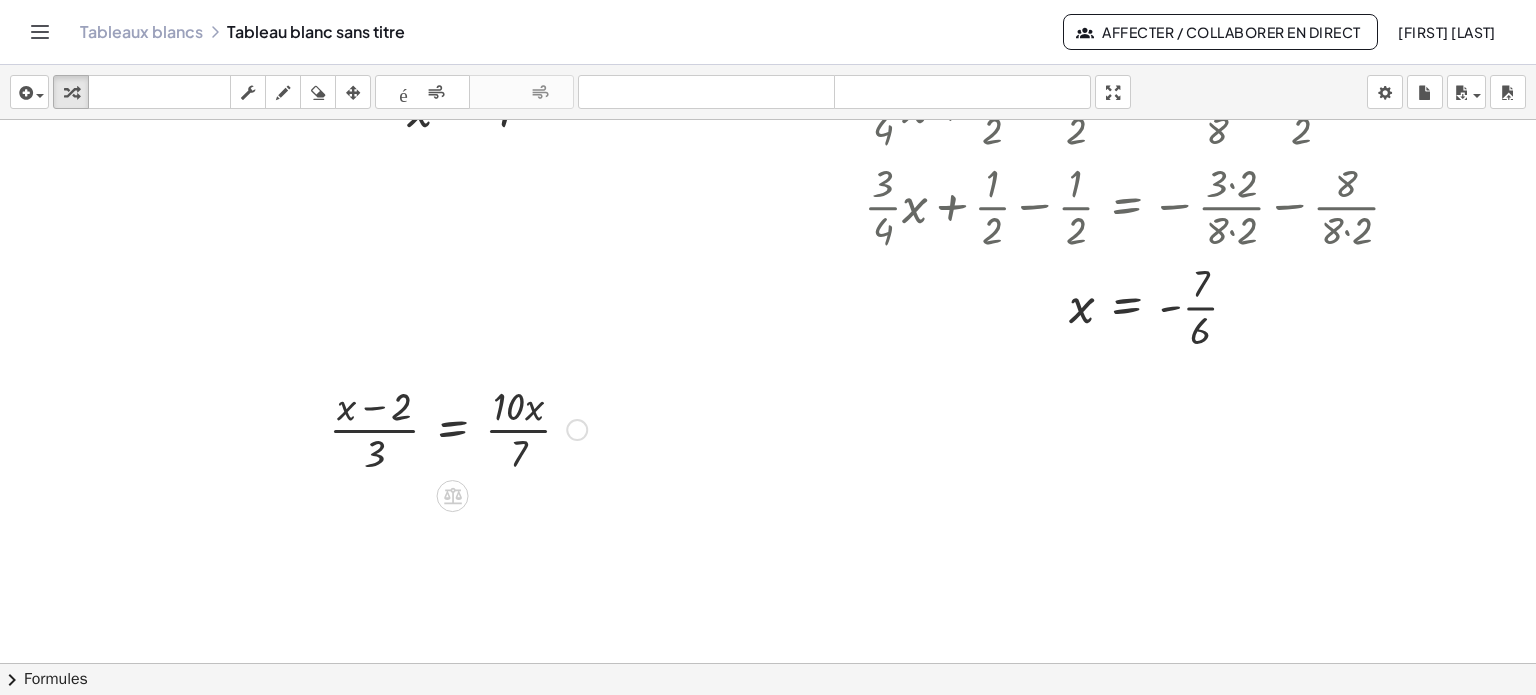 click at bounding box center [458, 428] 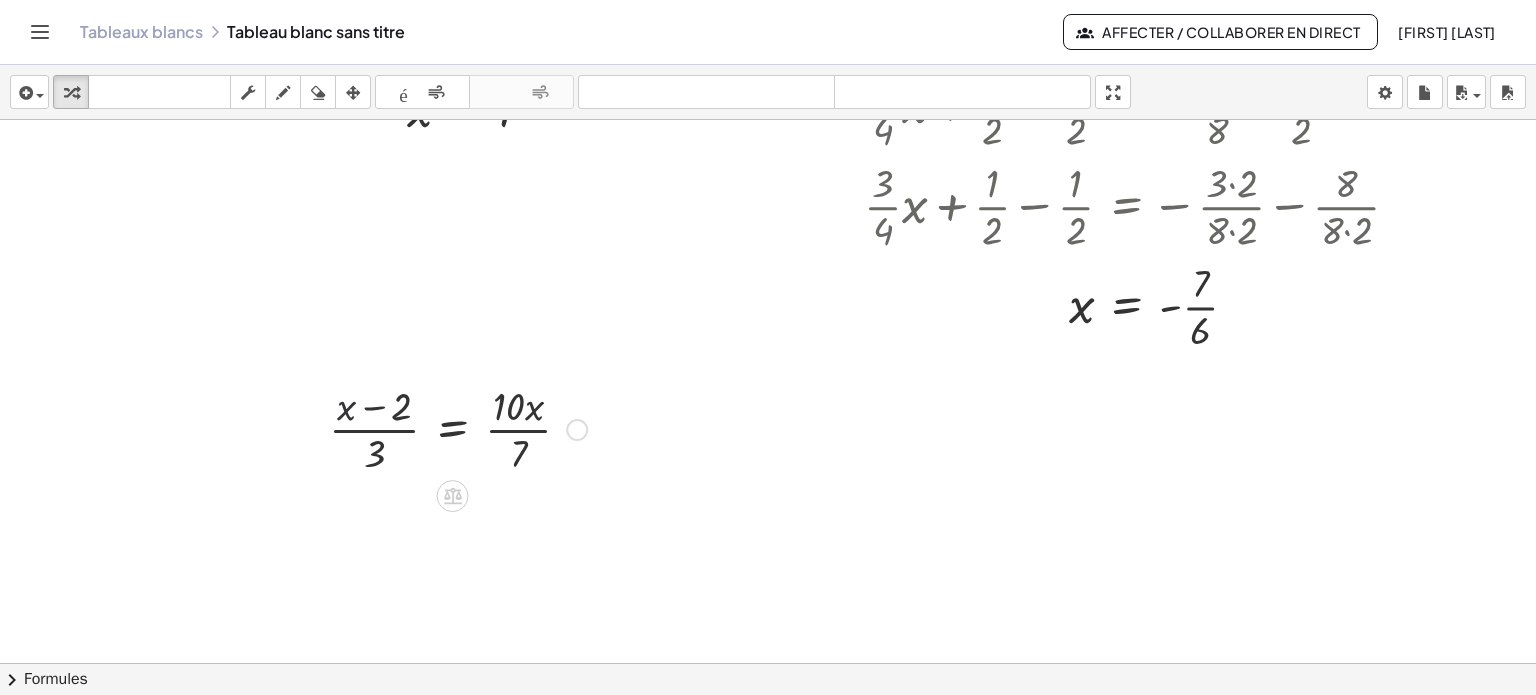 click at bounding box center [458, 428] 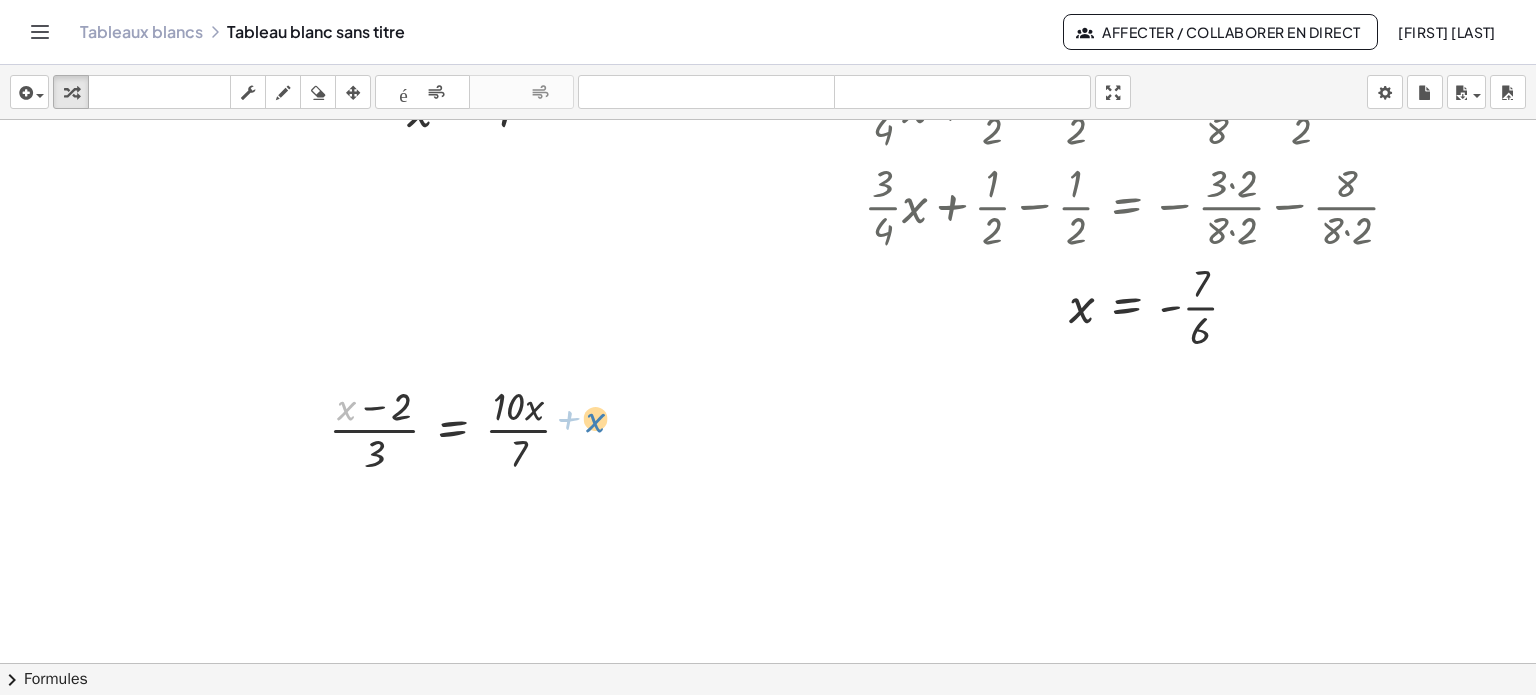 drag, startPoint x: 340, startPoint y: 415, endPoint x: 589, endPoint y: 427, distance: 249.28899 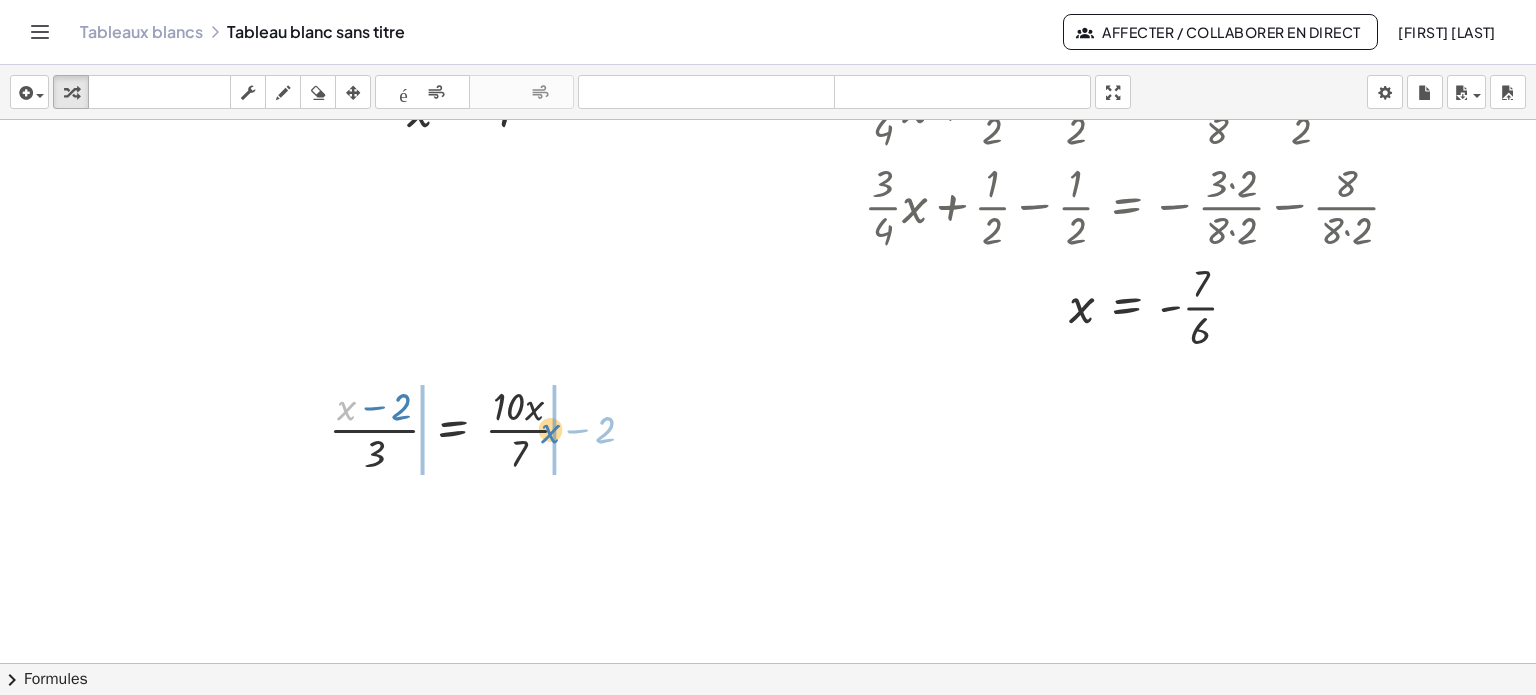 drag, startPoint x: 345, startPoint y: 412, endPoint x: 536, endPoint y: 433, distance: 192.15099 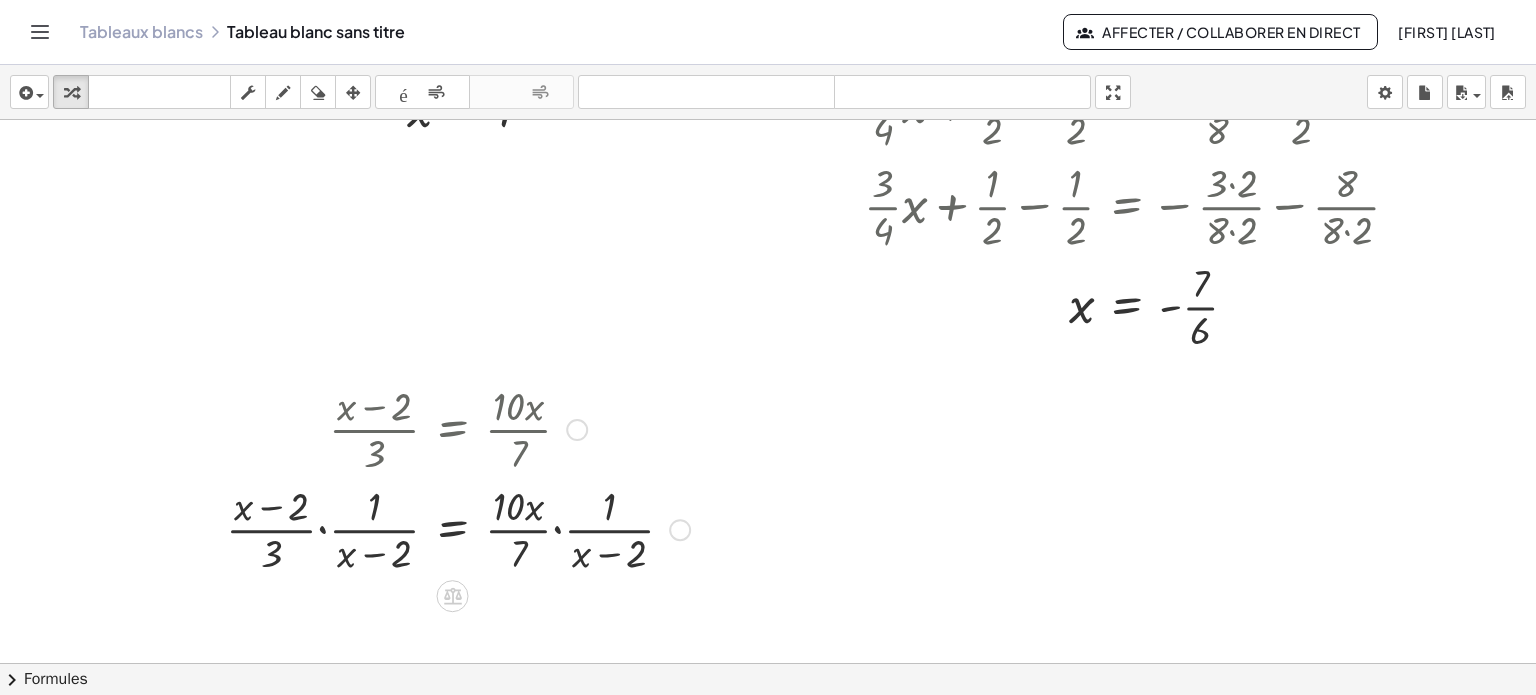click at bounding box center [458, 528] 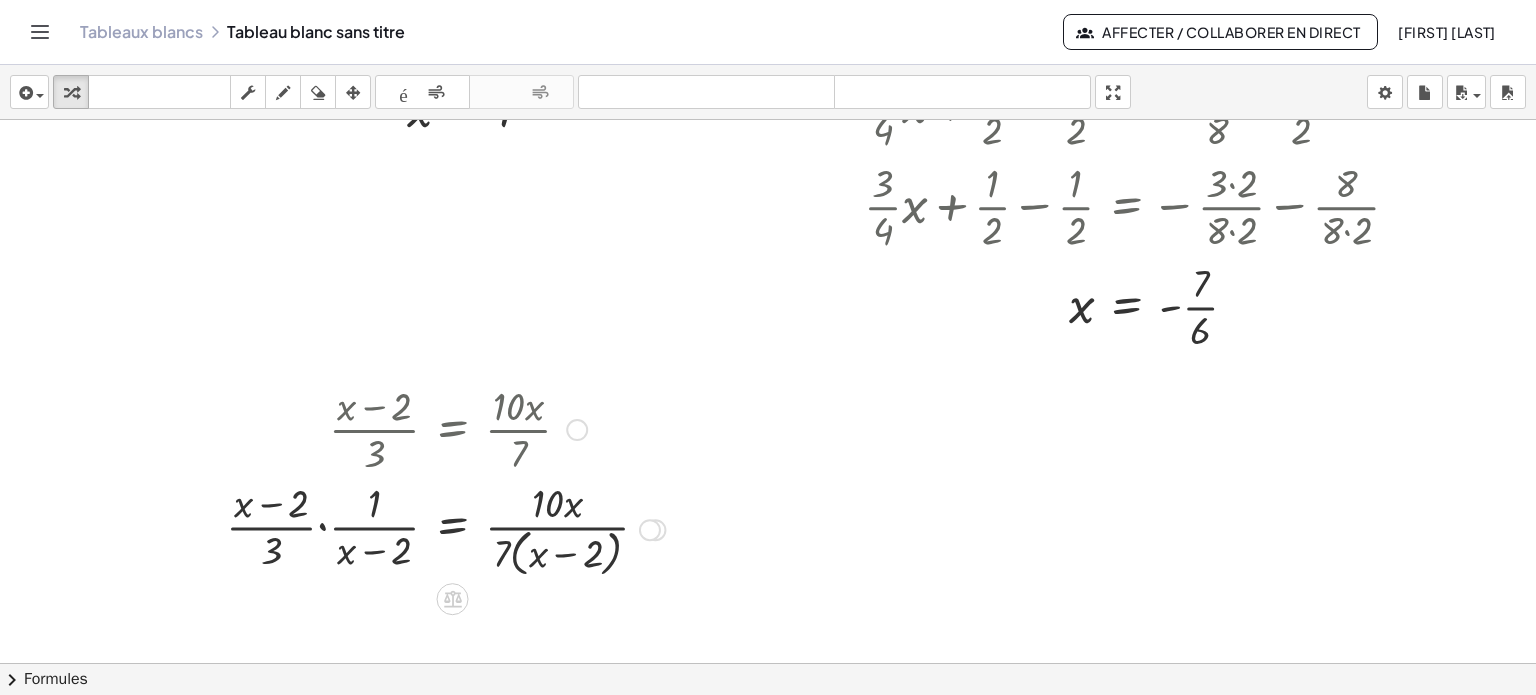 click at bounding box center [445, 528] 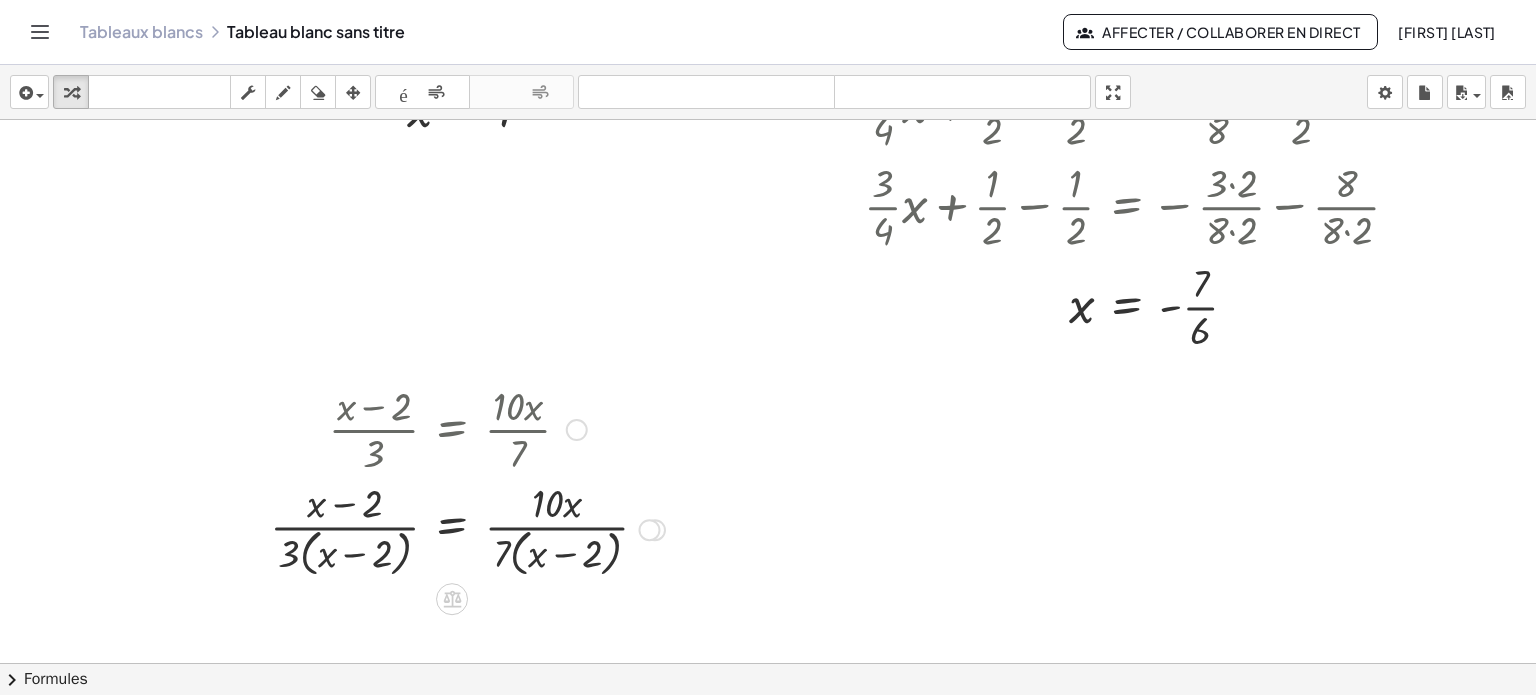 click at bounding box center [467, 528] 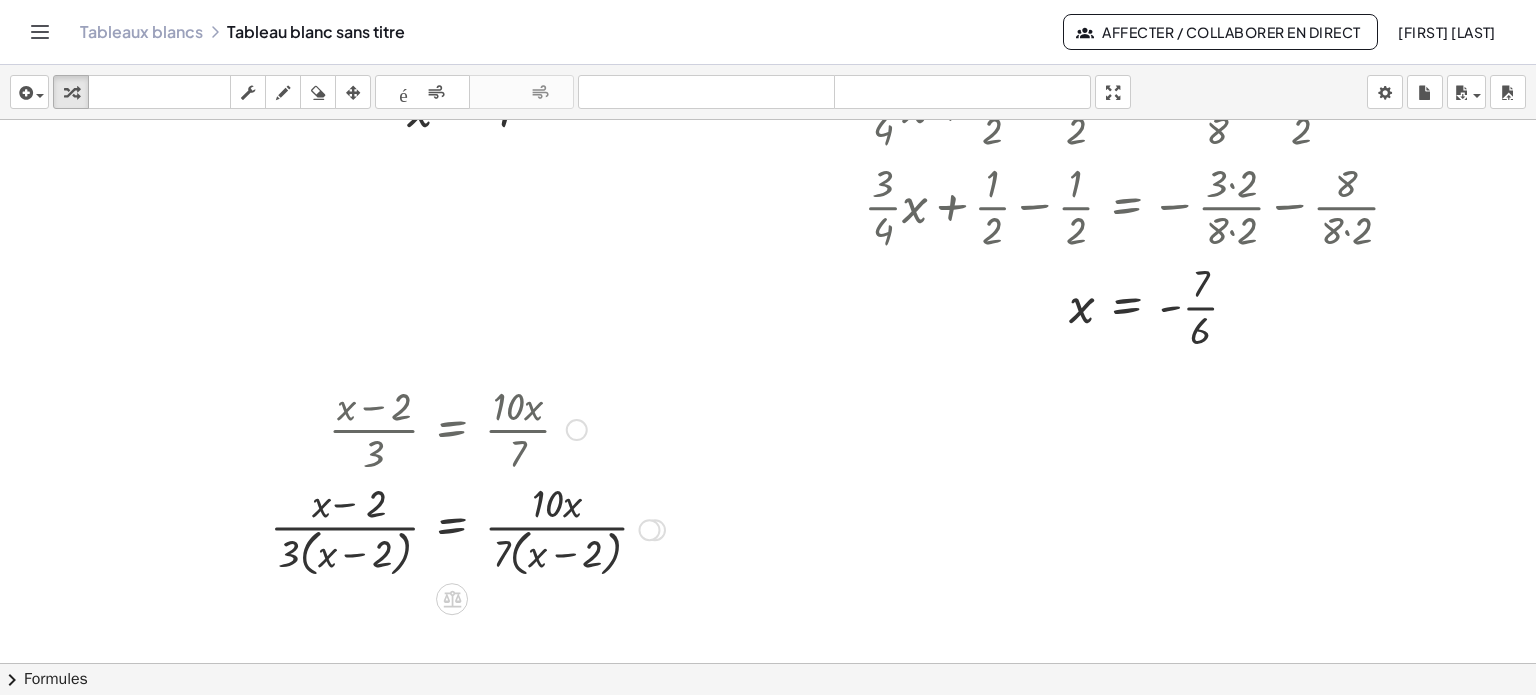 click at bounding box center (467, 528) 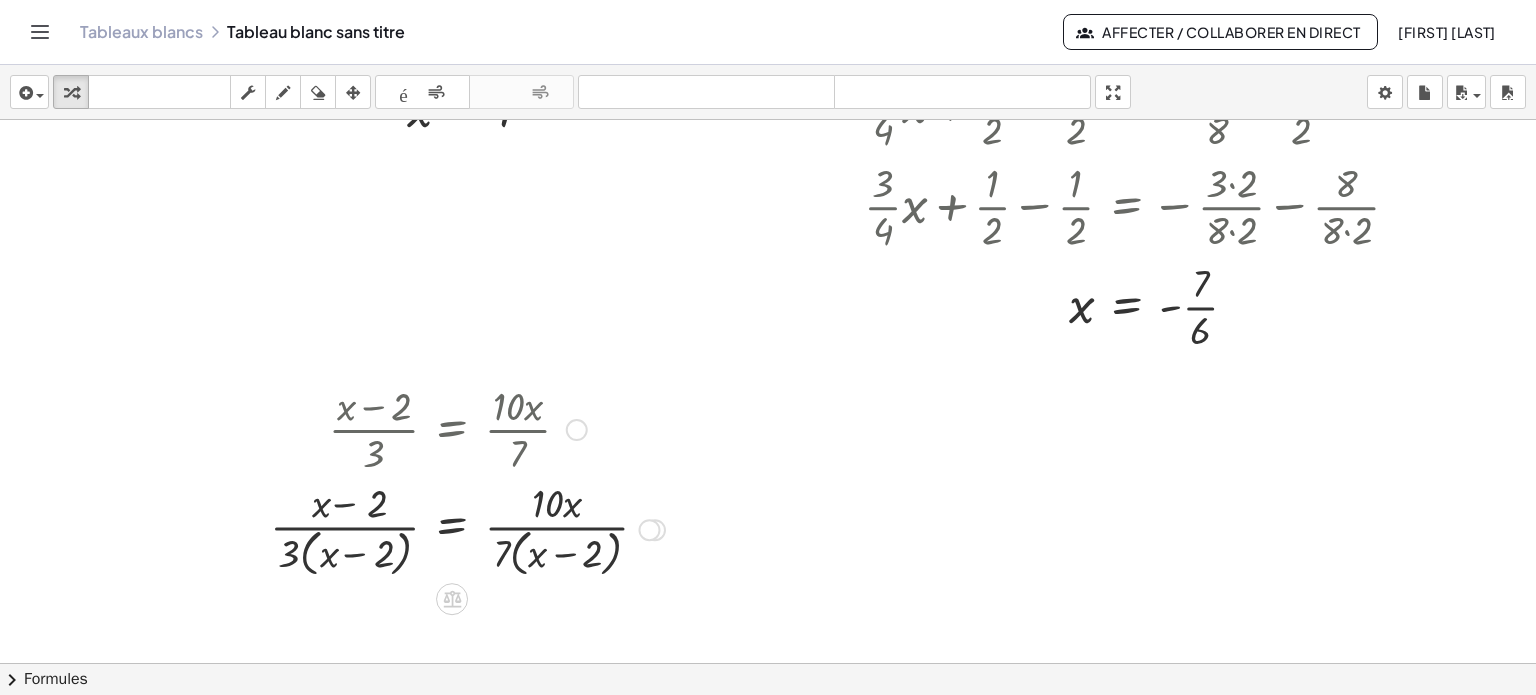 click at bounding box center (467, 528) 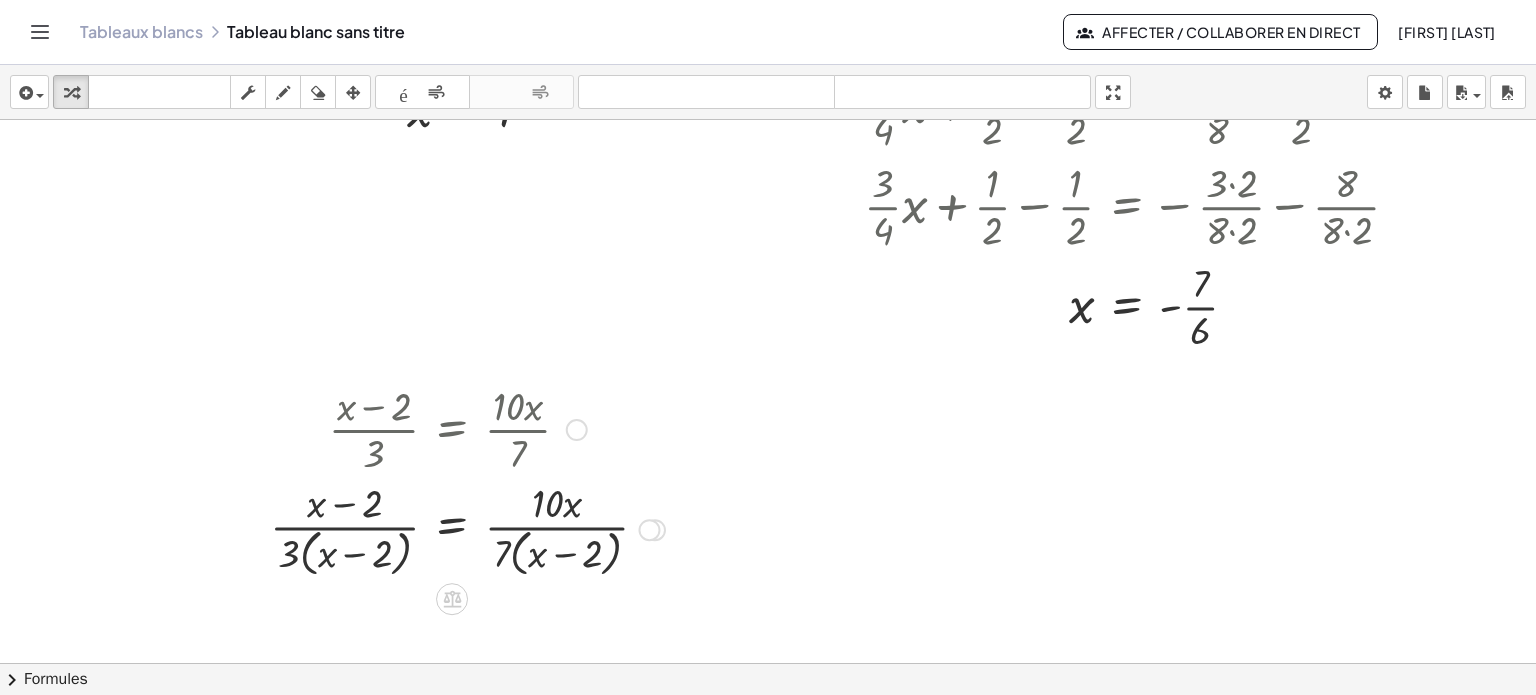 click at bounding box center [467, 528] 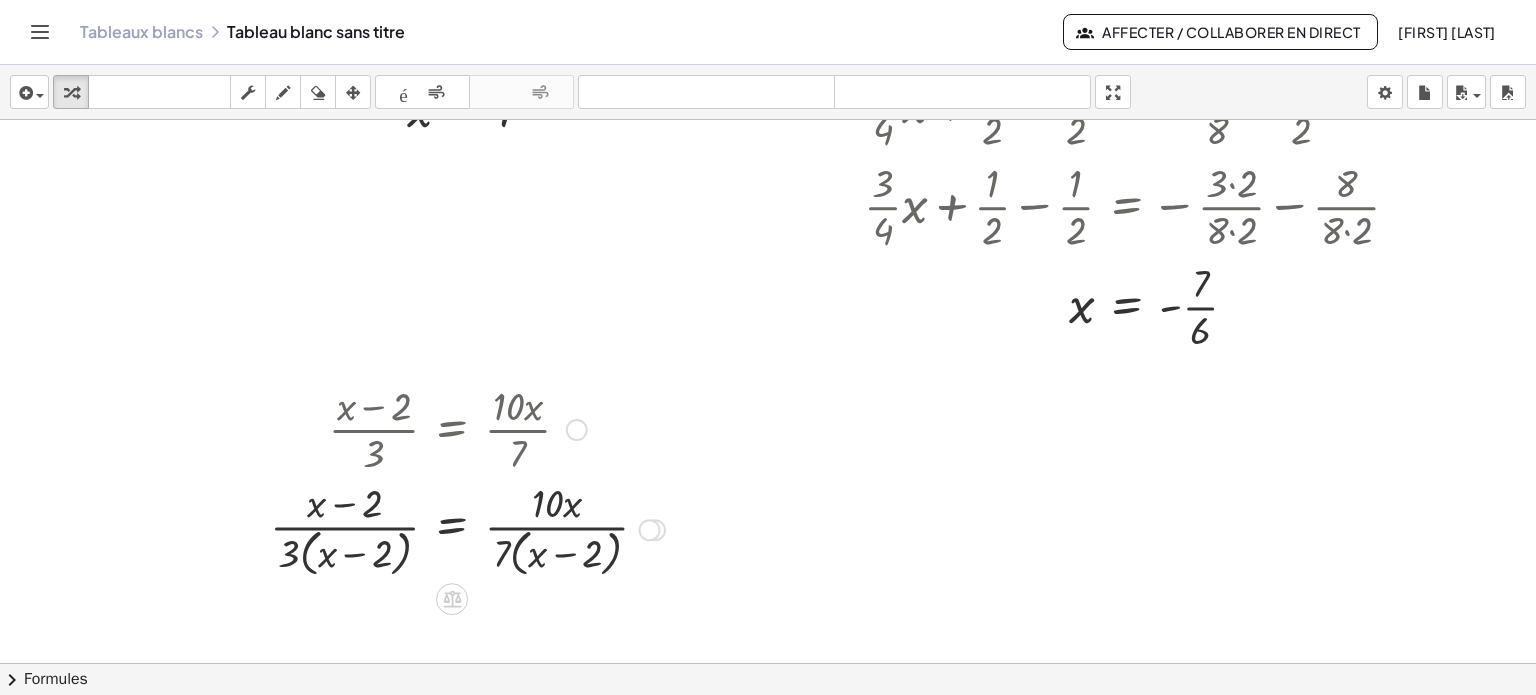 click at bounding box center [467, 528] 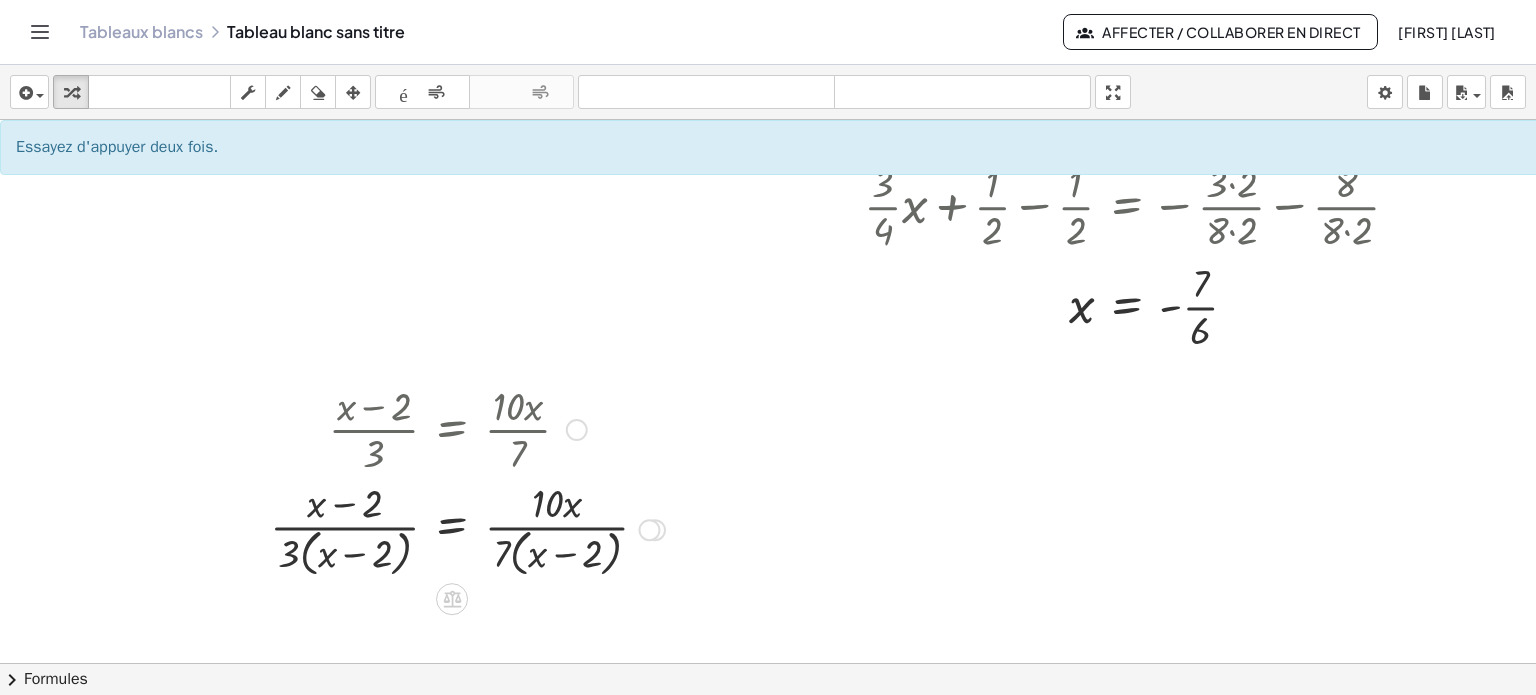 click at bounding box center (467, 528) 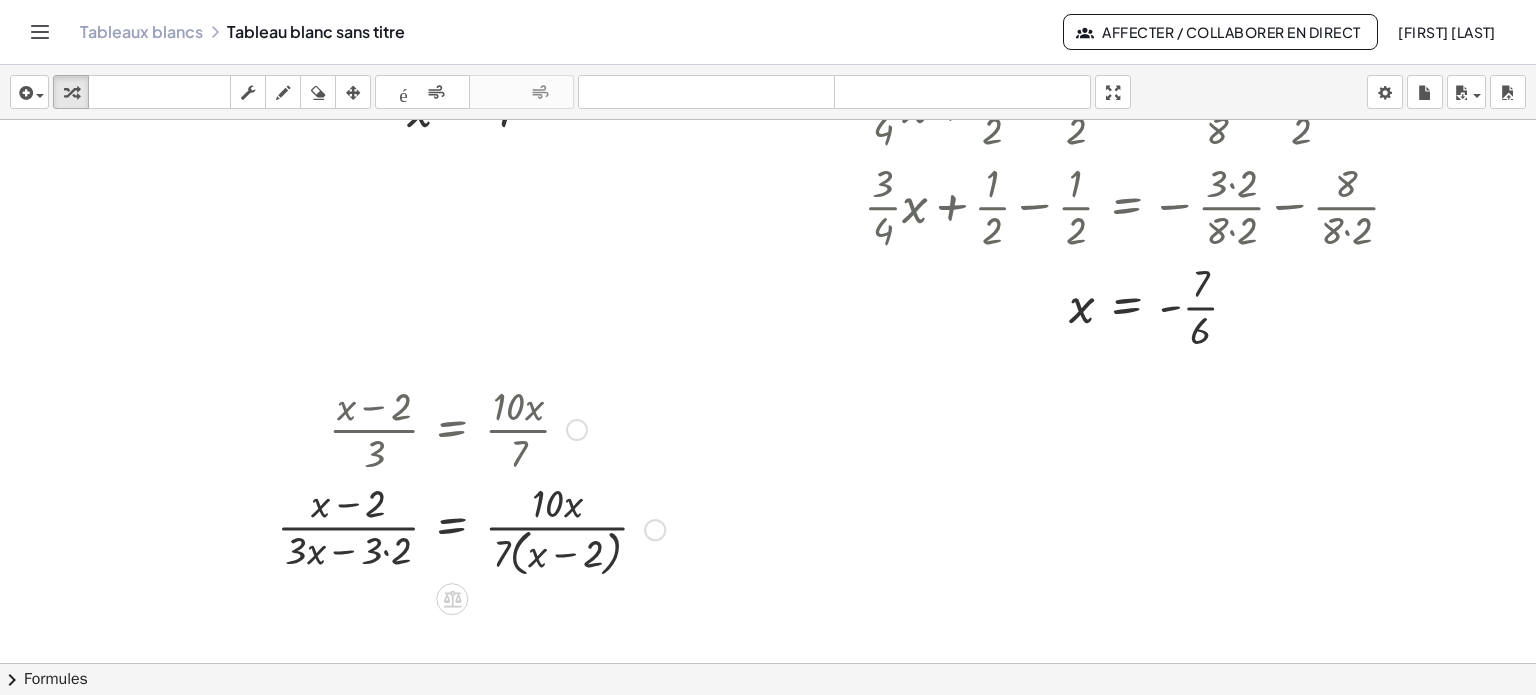 click at bounding box center (471, 528) 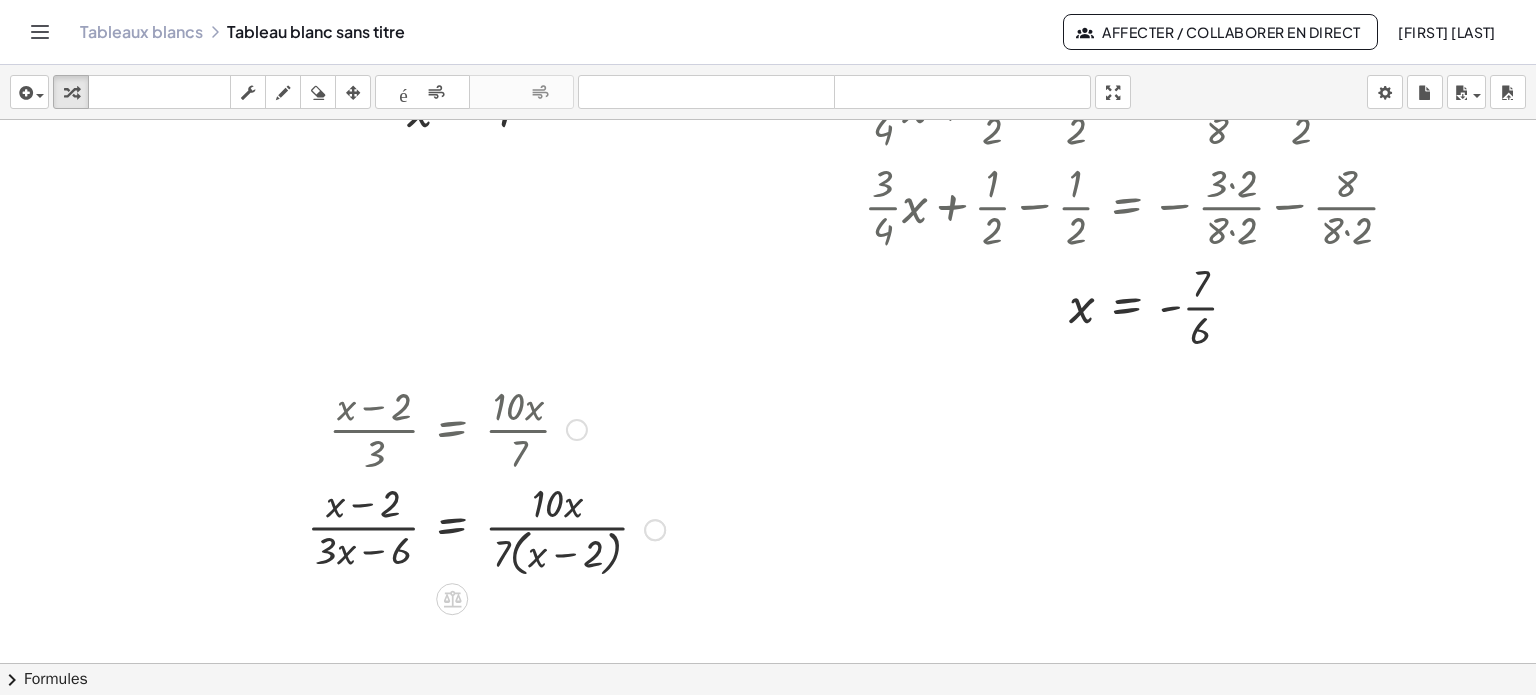 click at bounding box center (486, 528) 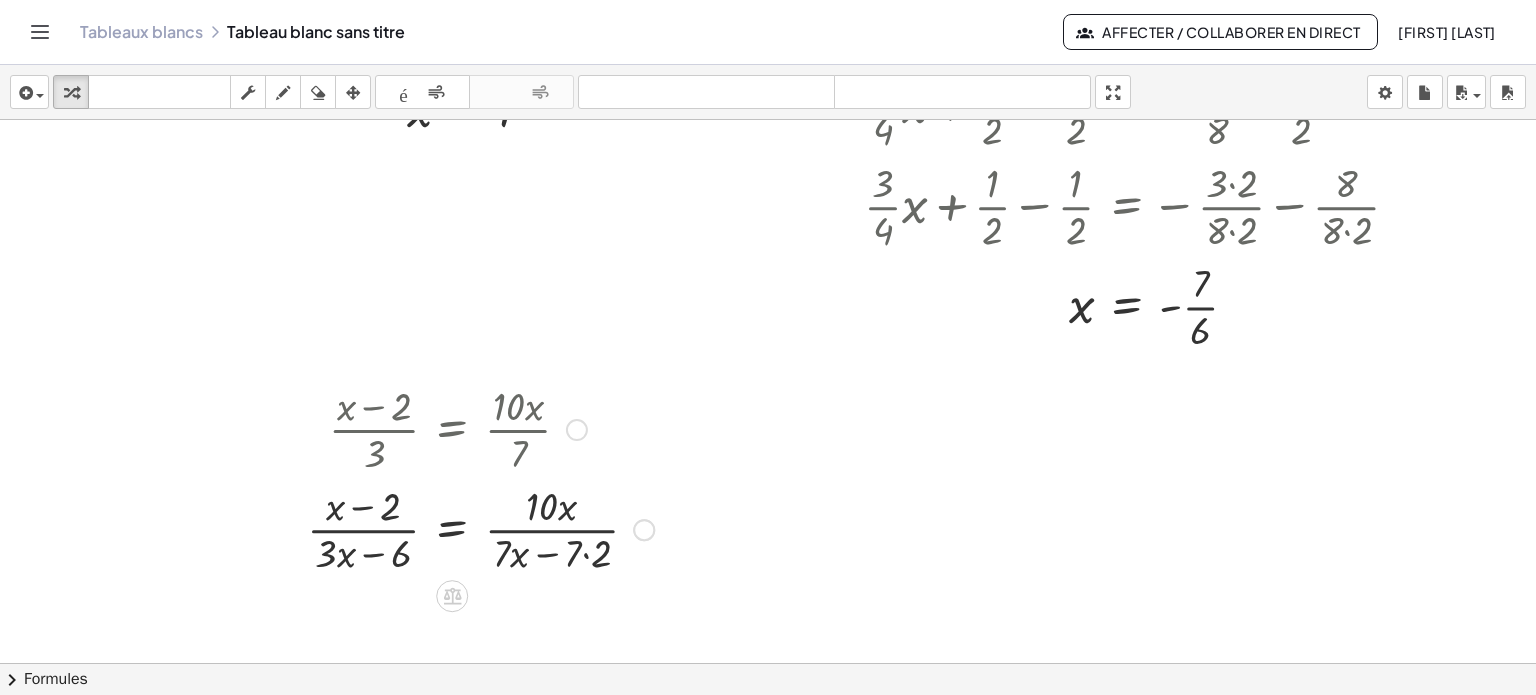 click at bounding box center (480, 528) 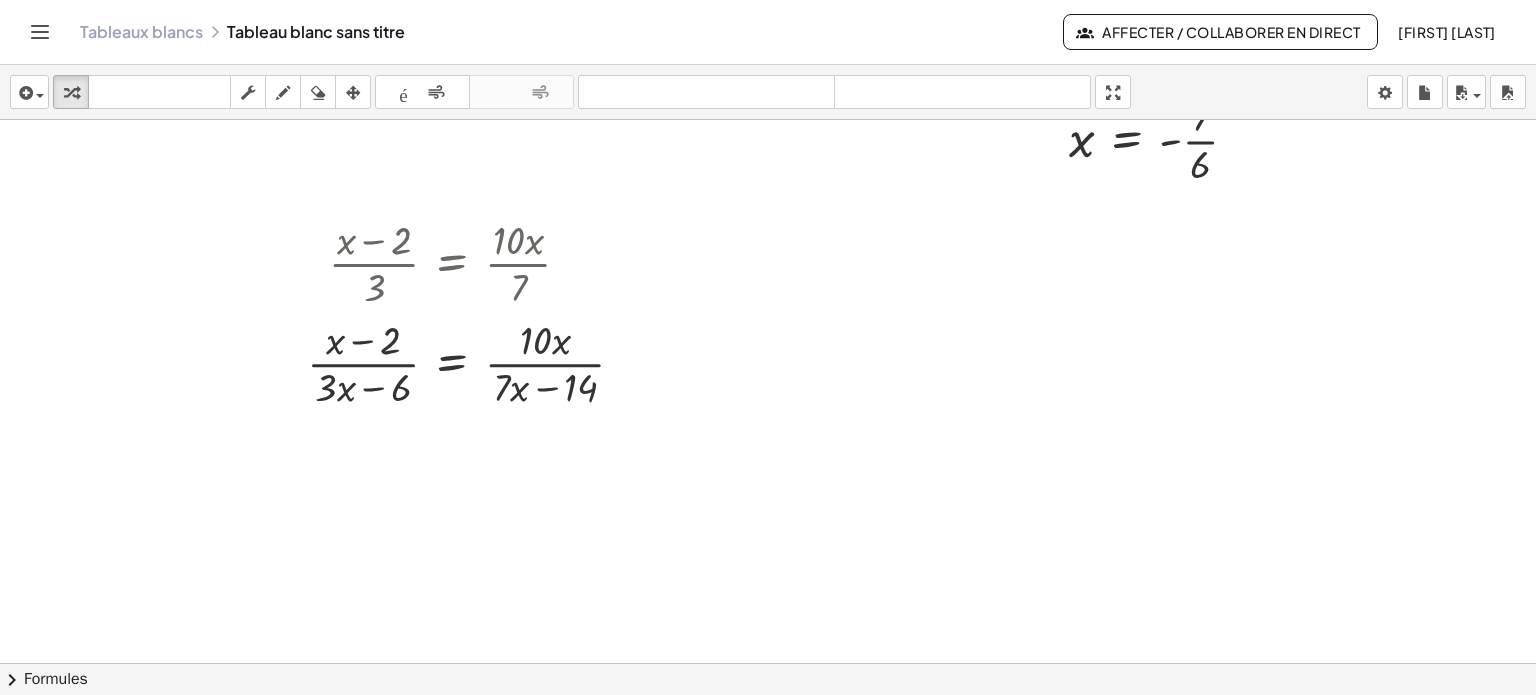 scroll, scrollTop: 1512, scrollLeft: 0, axis: vertical 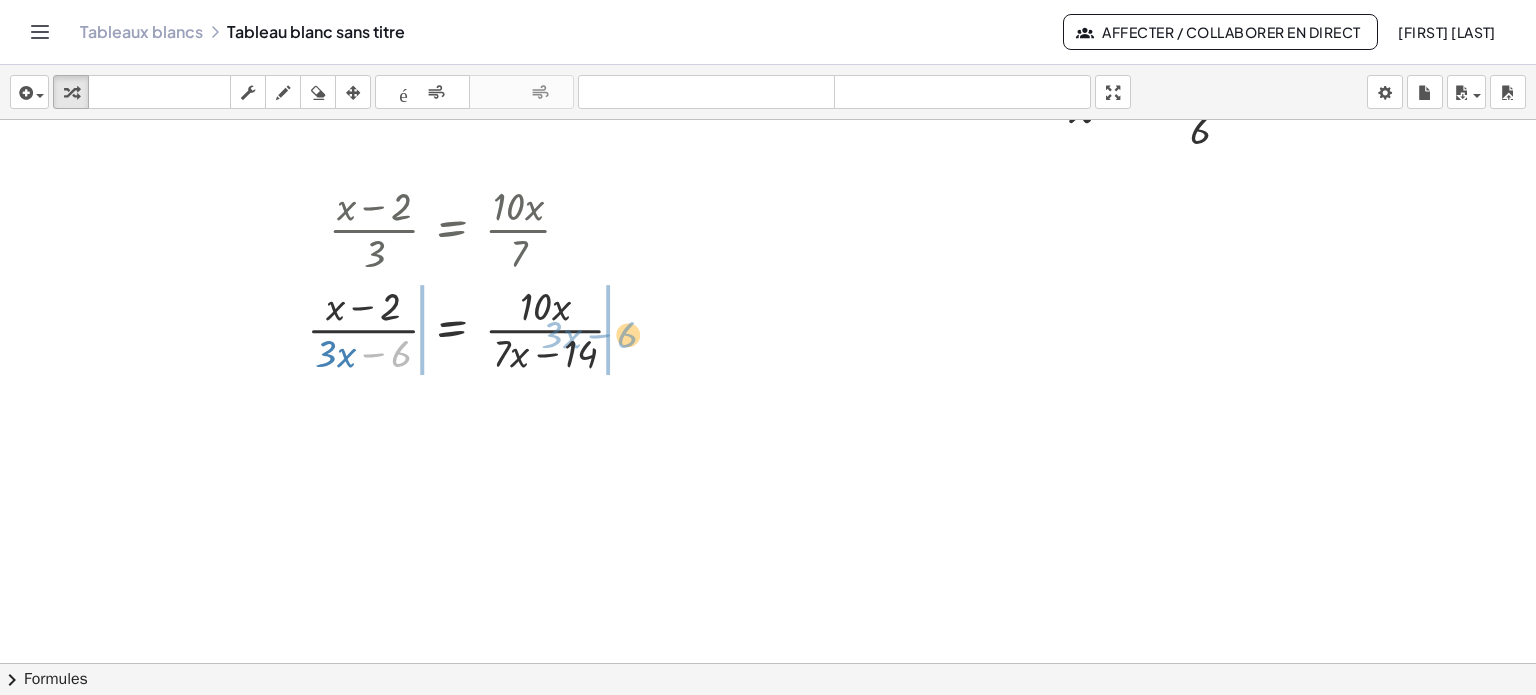 drag, startPoint x: 396, startPoint y: 359, endPoint x: 620, endPoint y: 339, distance: 224.89108 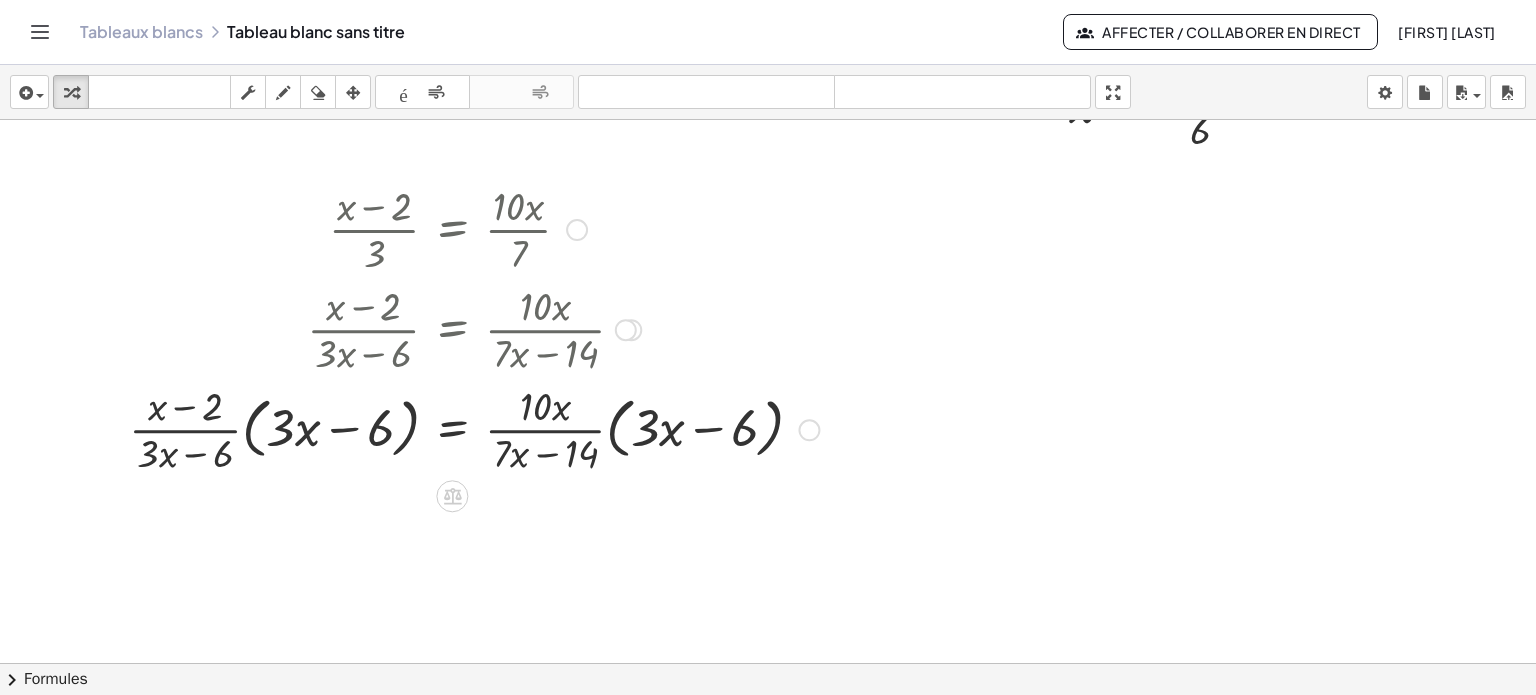 click at bounding box center [474, 428] 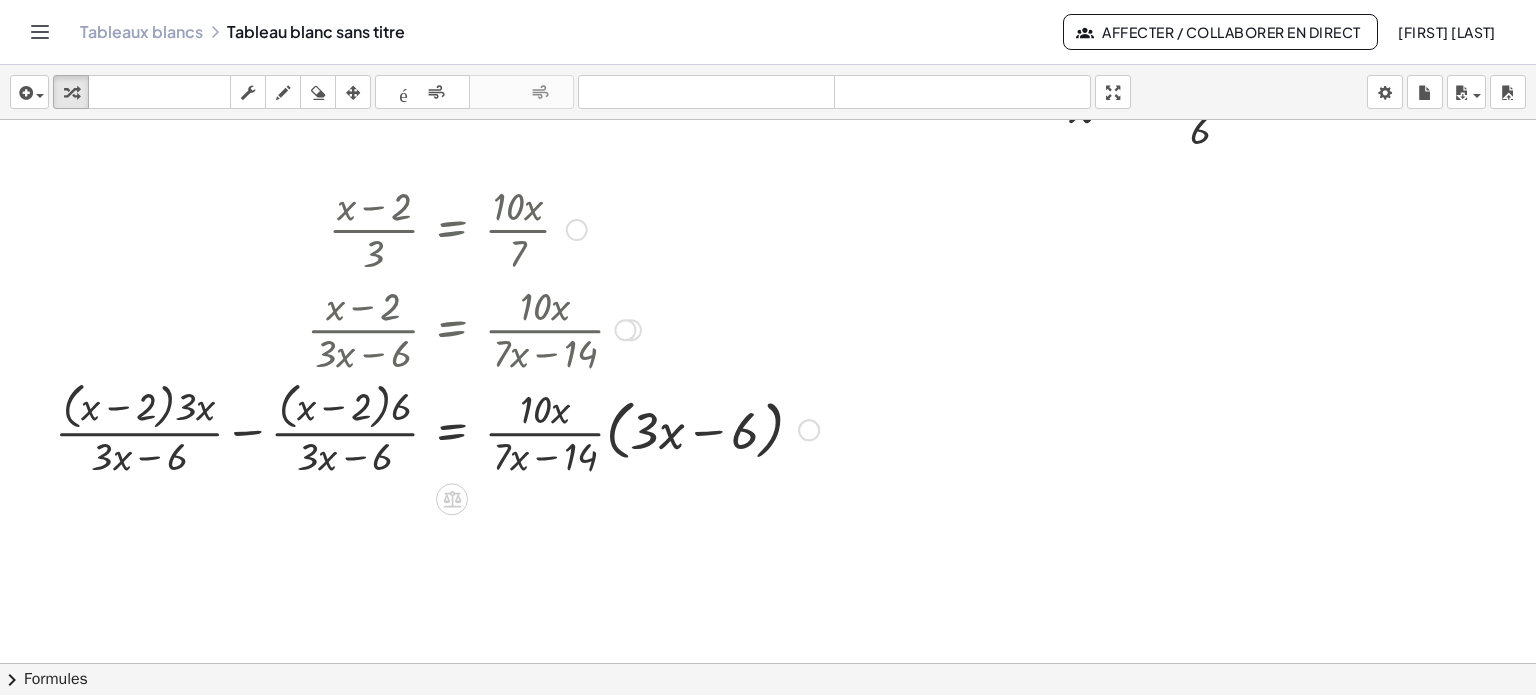 click at bounding box center [437, 428] 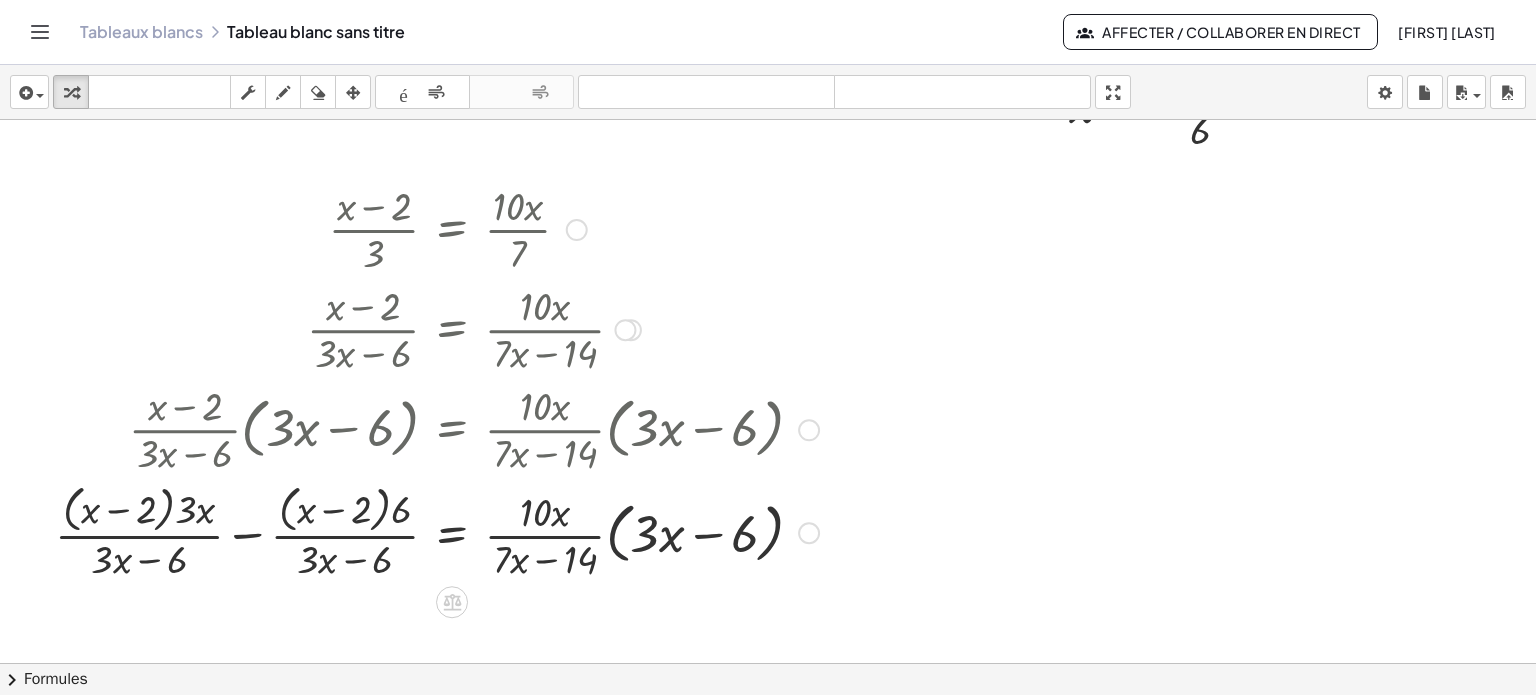 click at bounding box center (437, 428) 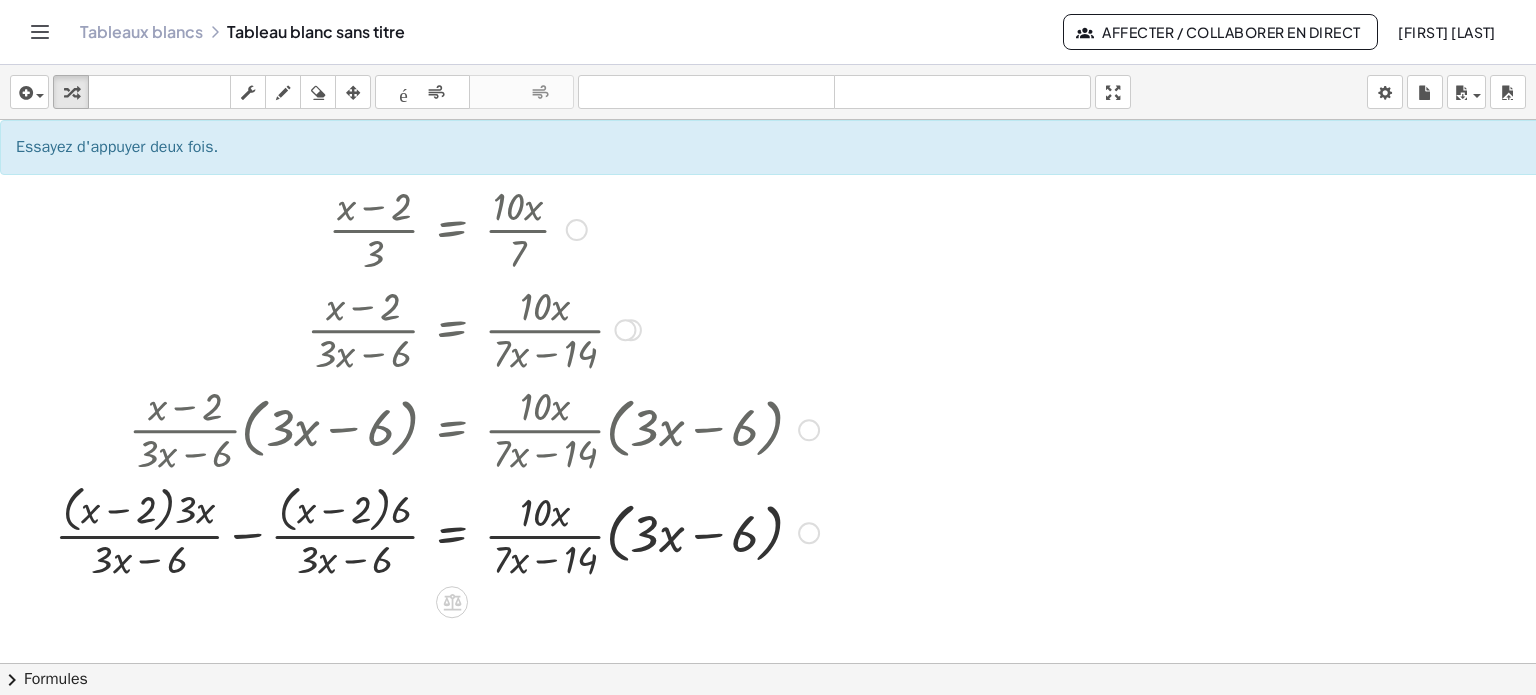 click at bounding box center (437, 531) 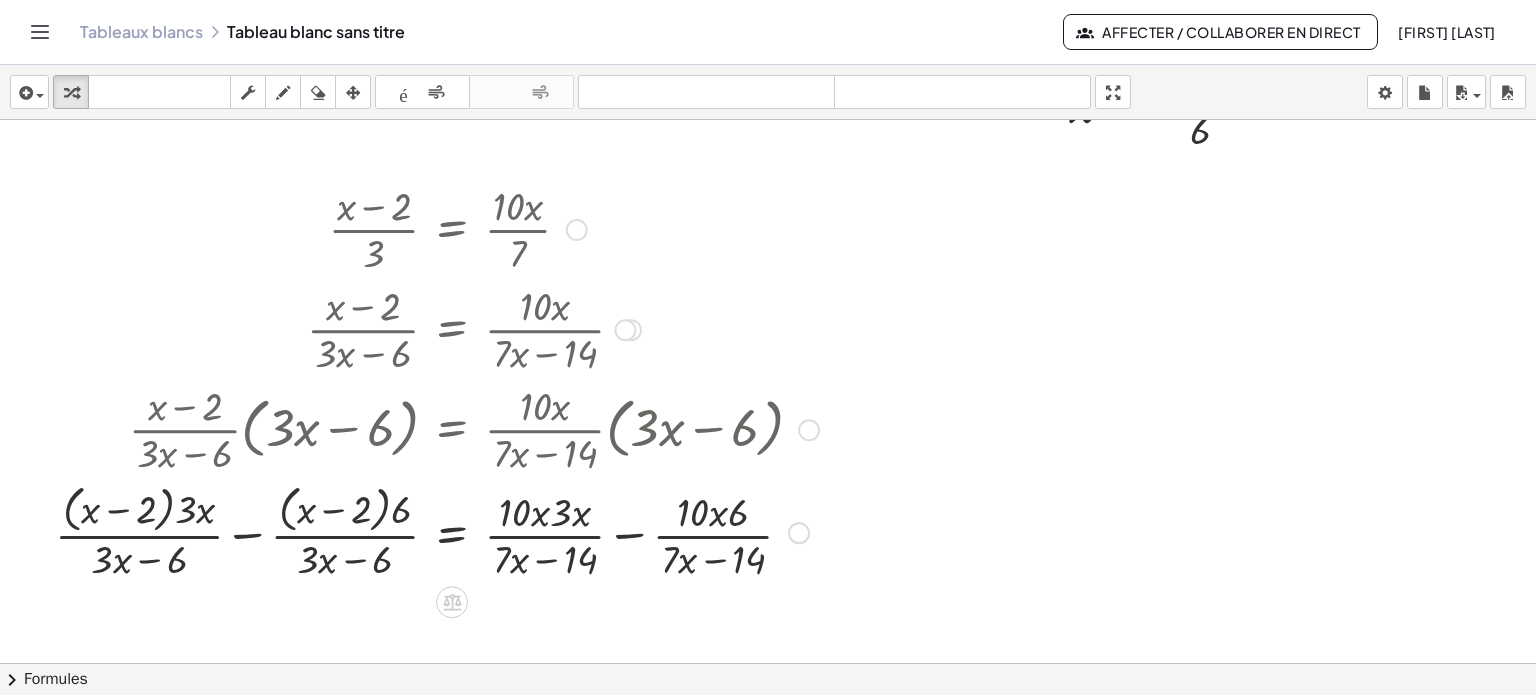 click at bounding box center (437, 531) 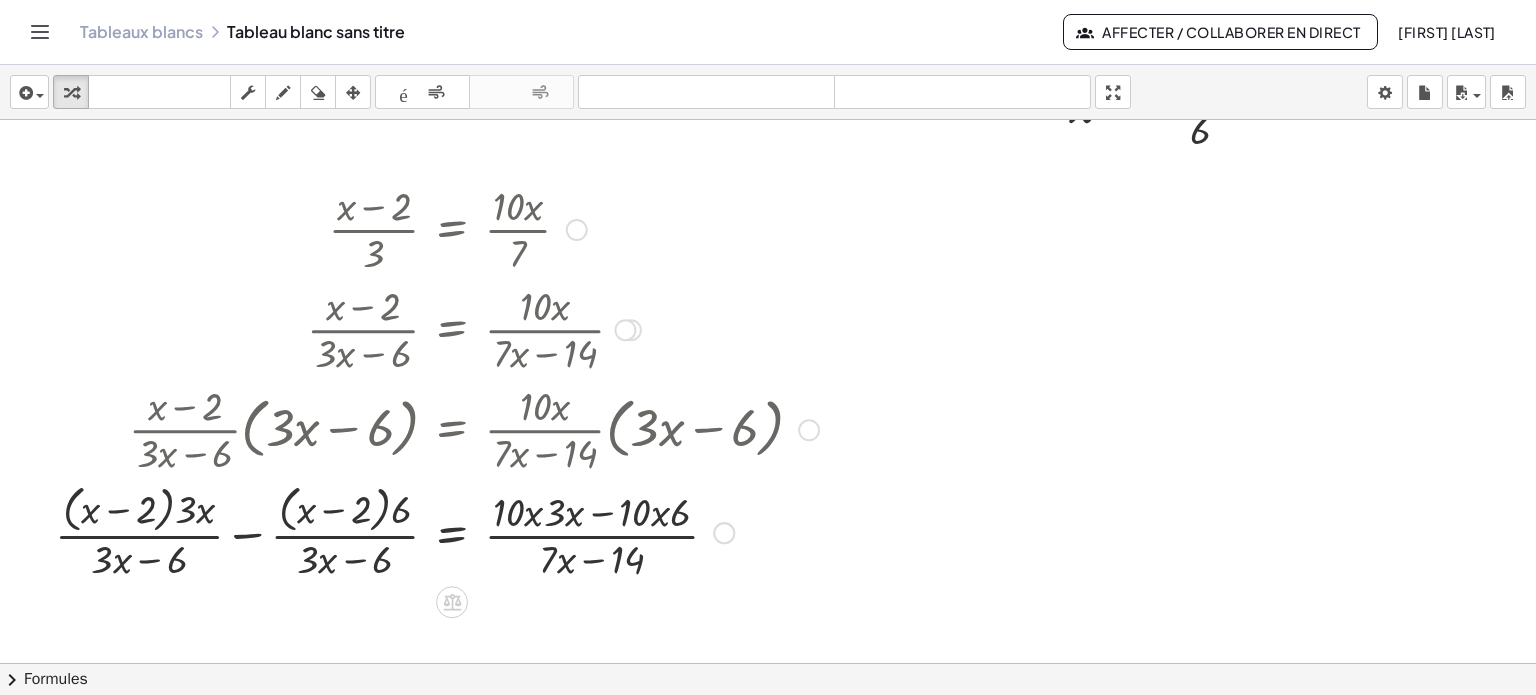 click at bounding box center (437, 531) 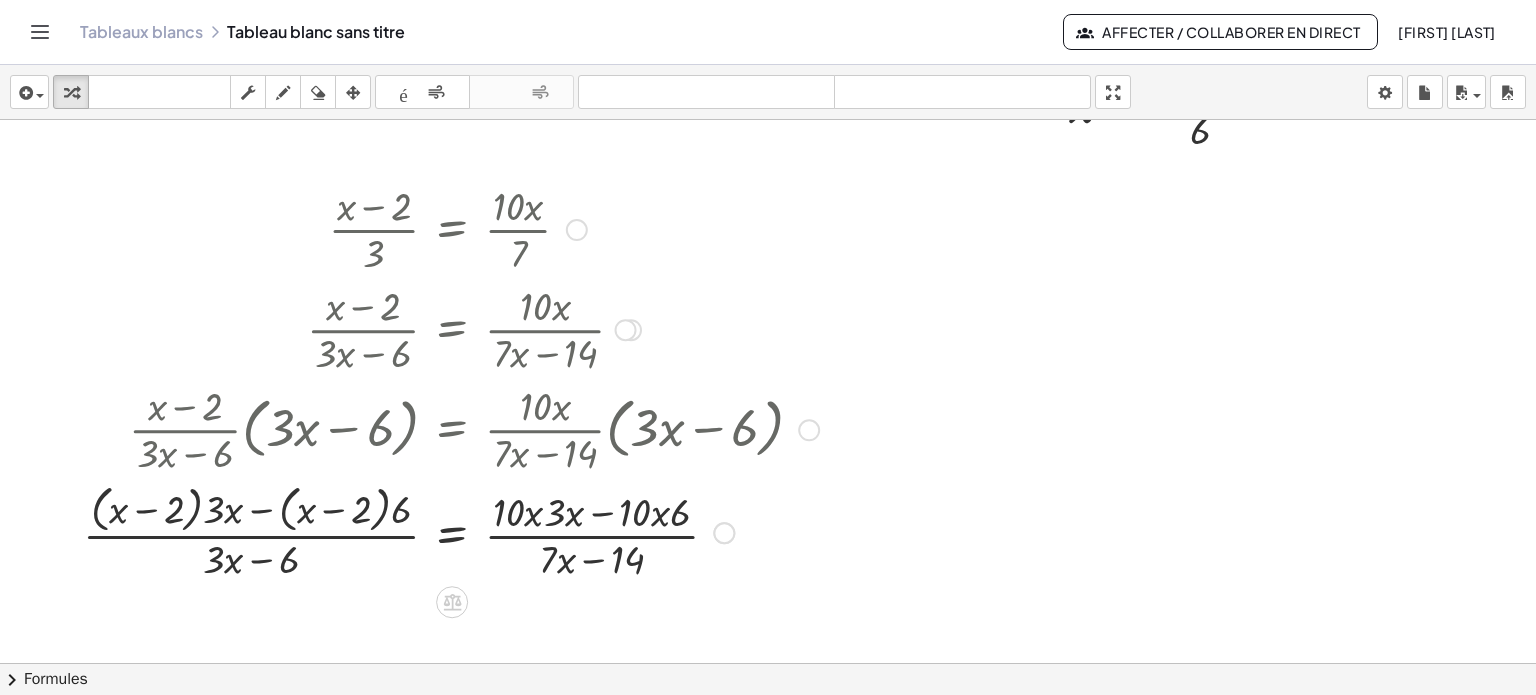 click at bounding box center (451, 531) 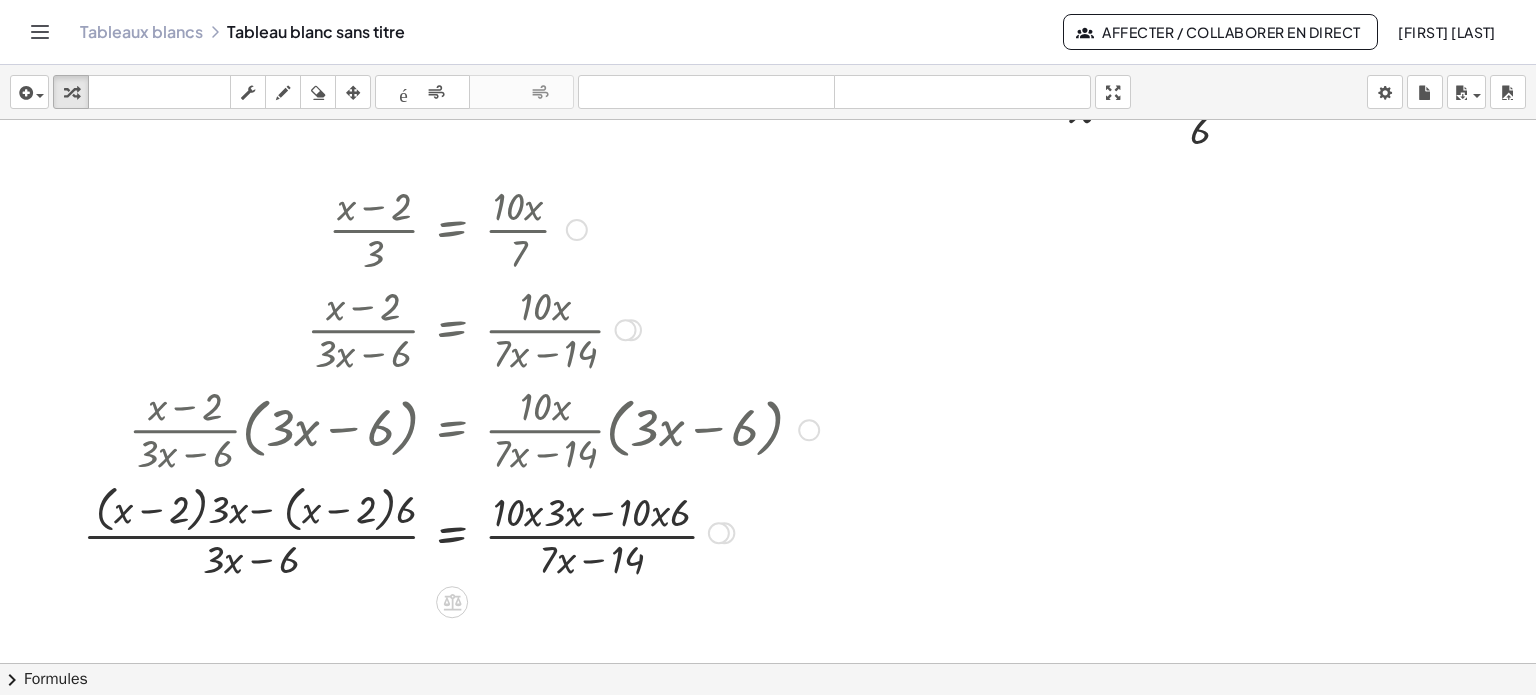 click at bounding box center (451, 531) 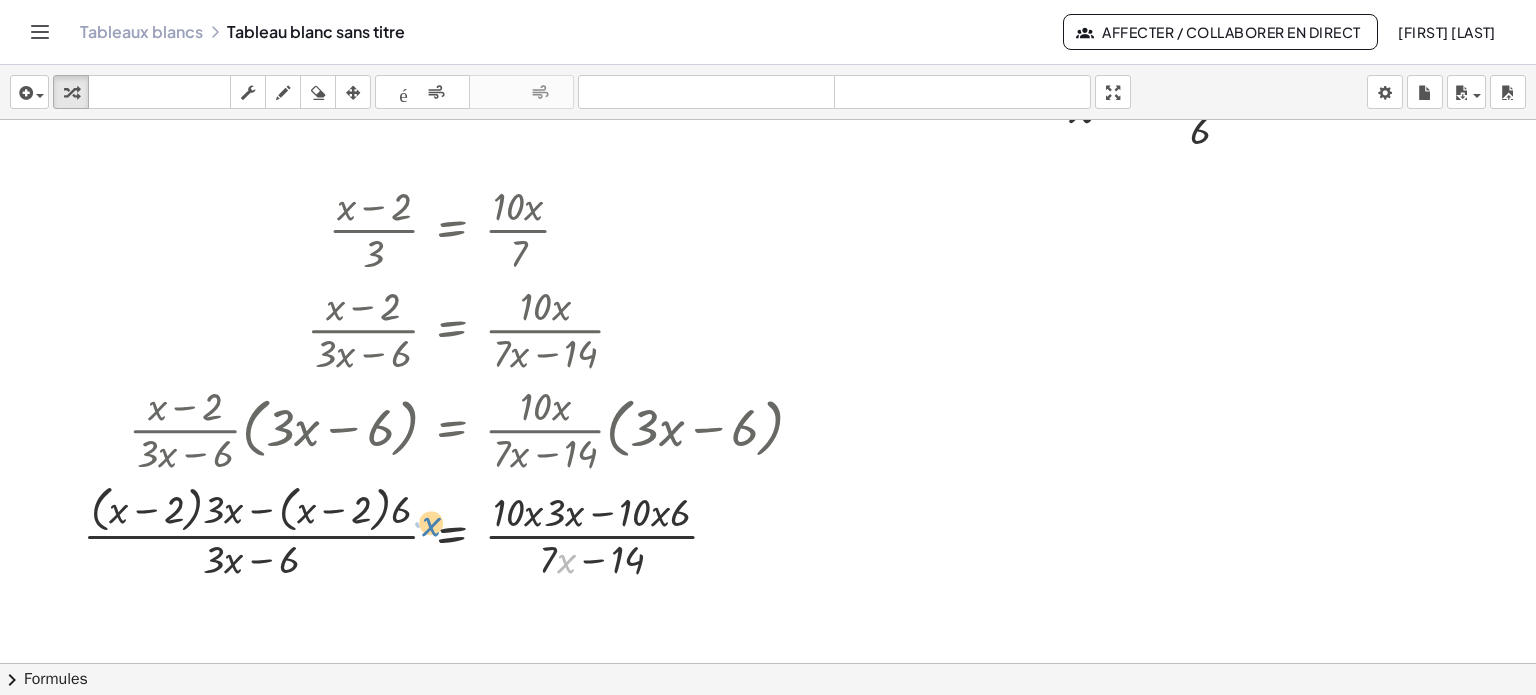 drag, startPoint x: 563, startPoint y: 550, endPoint x: 428, endPoint y: 513, distance: 139.97858 